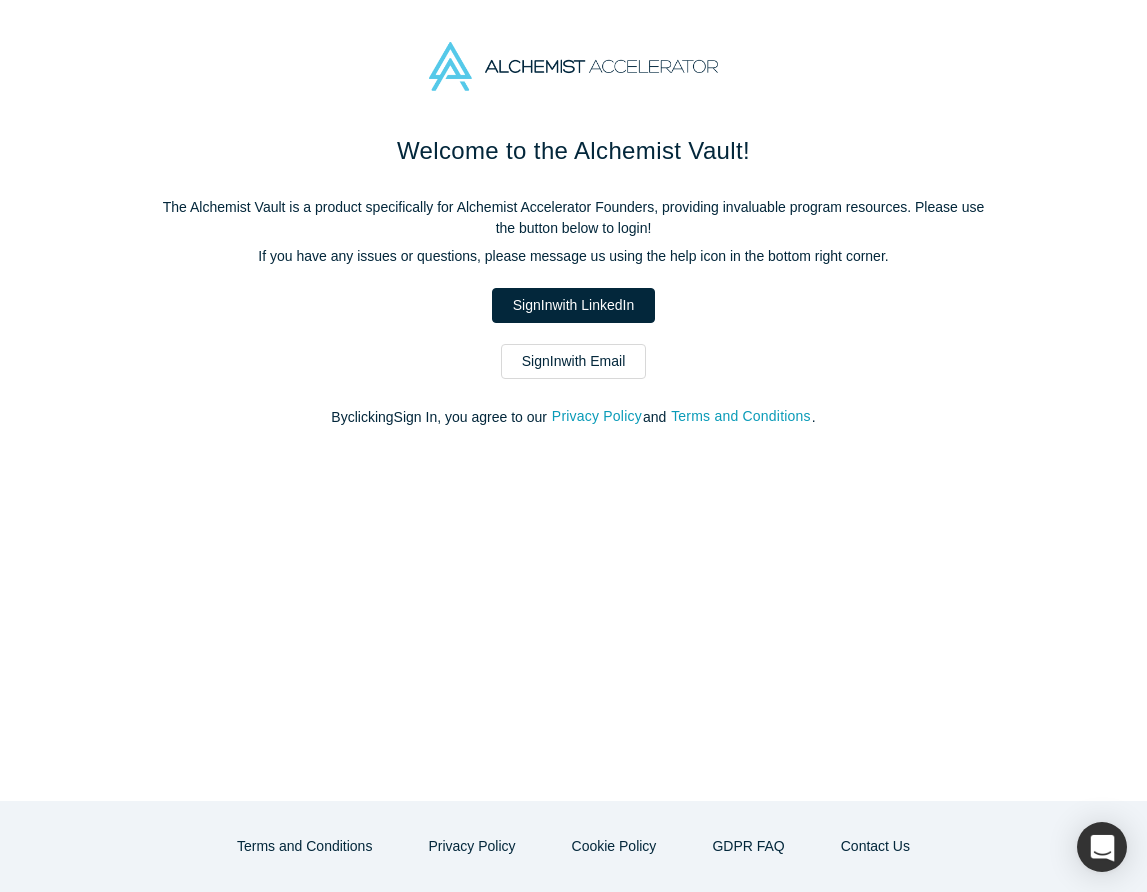 scroll, scrollTop: 0, scrollLeft: 0, axis: both 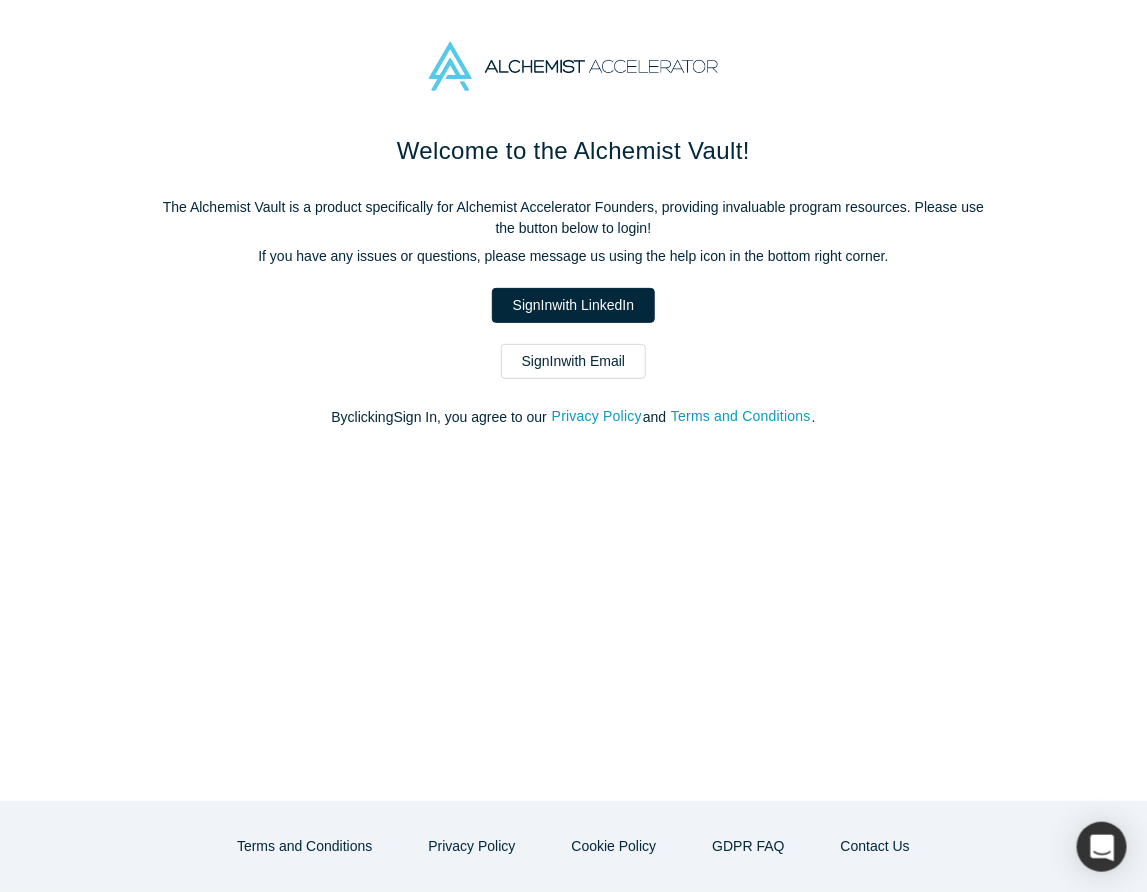 click on "Sign  In  with Email" at bounding box center [574, 361] 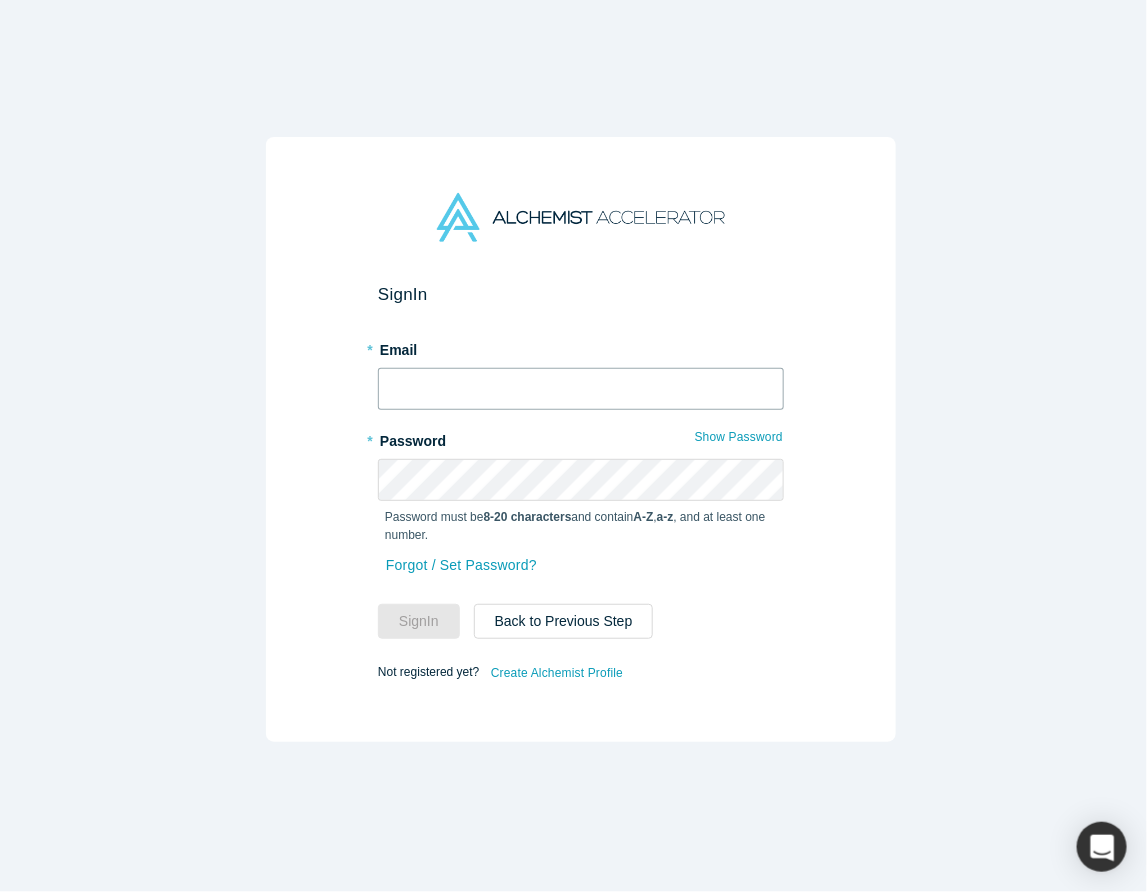 click at bounding box center [581, 389] 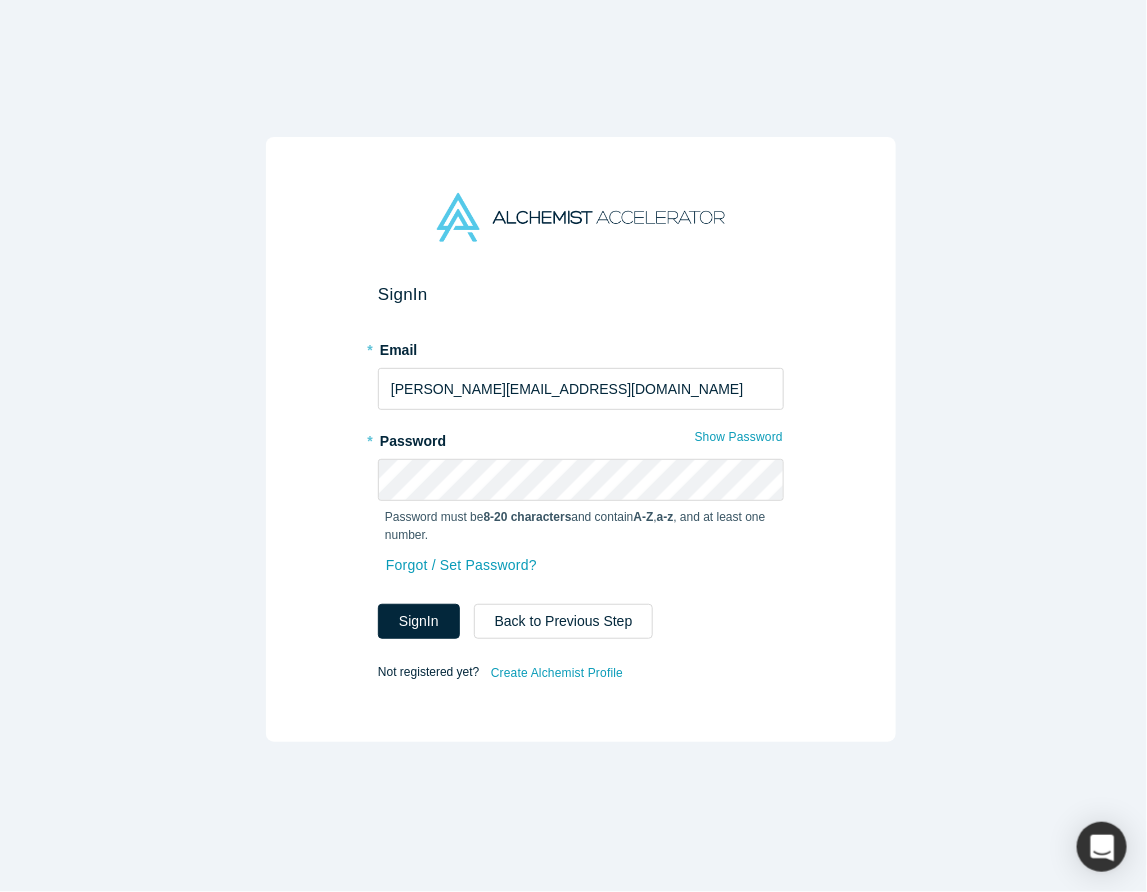 click on "Sign  In" at bounding box center [419, 621] 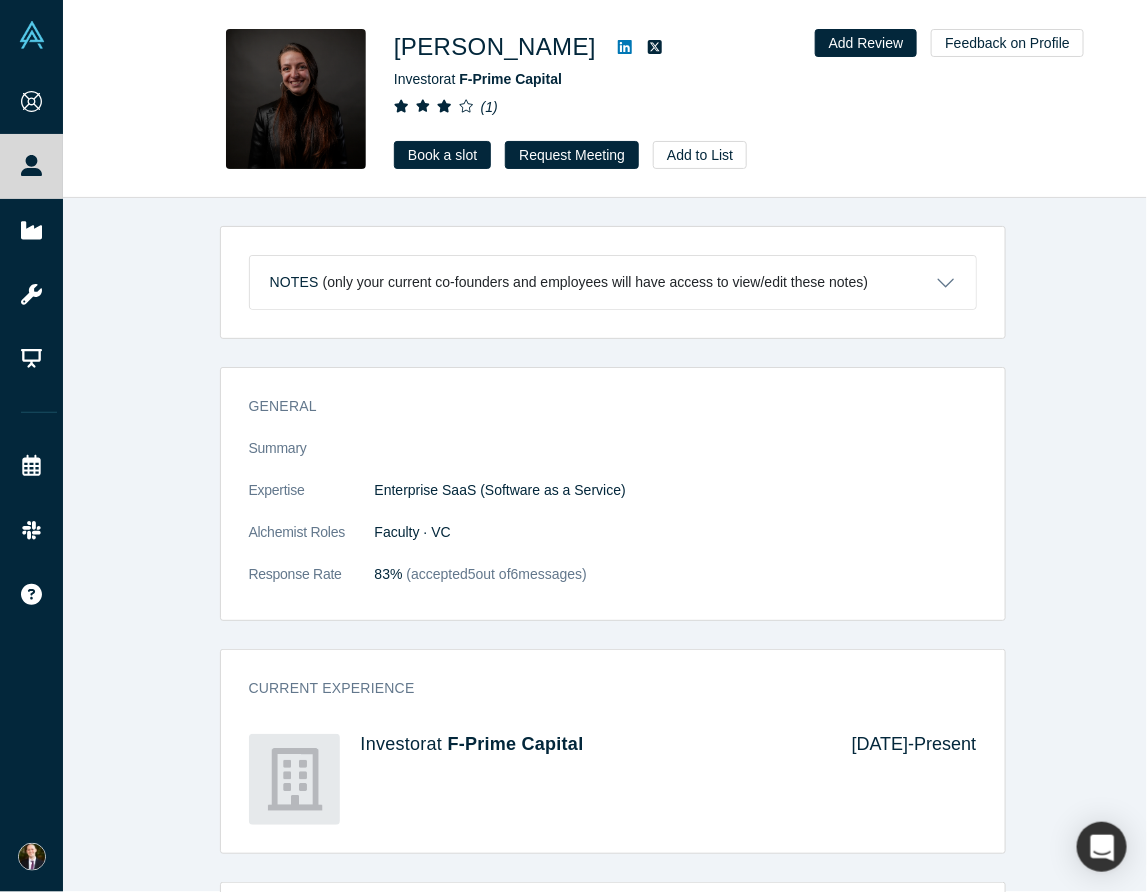 click on "Book a slot" at bounding box center [442, 155] 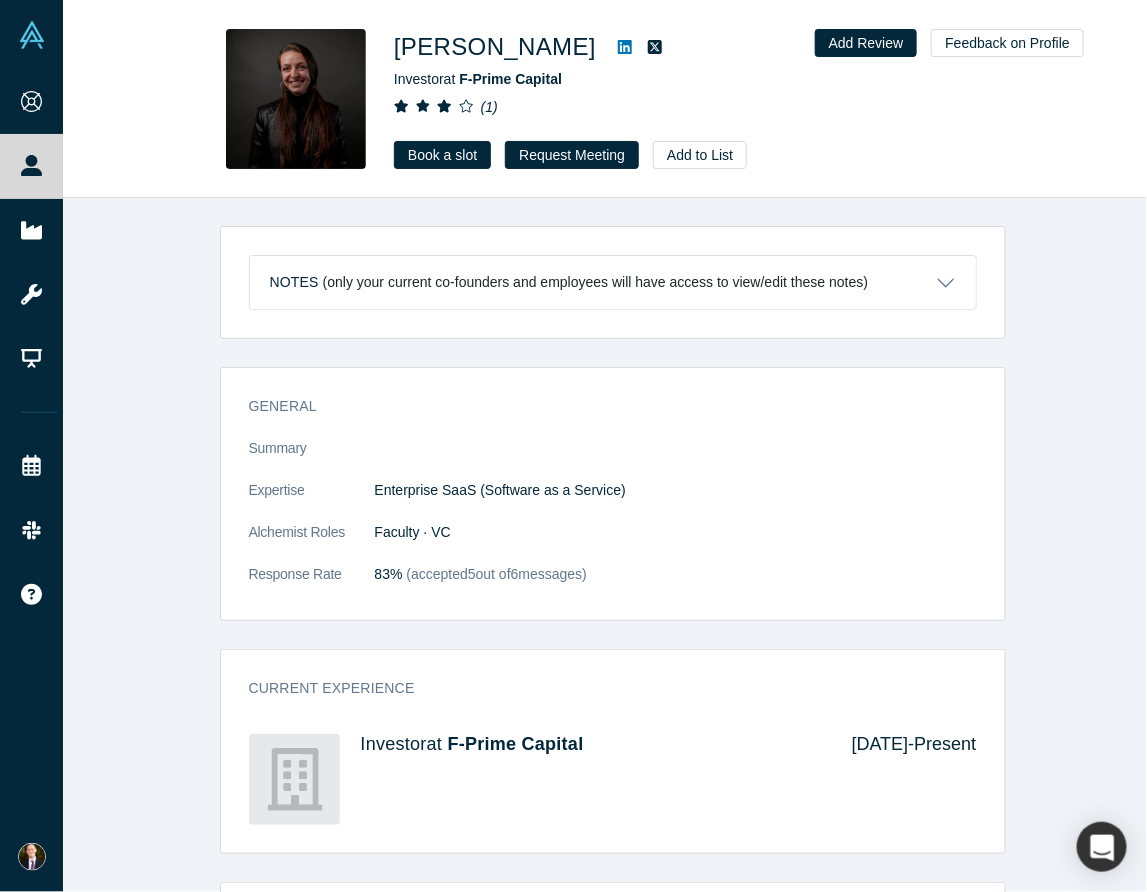 click 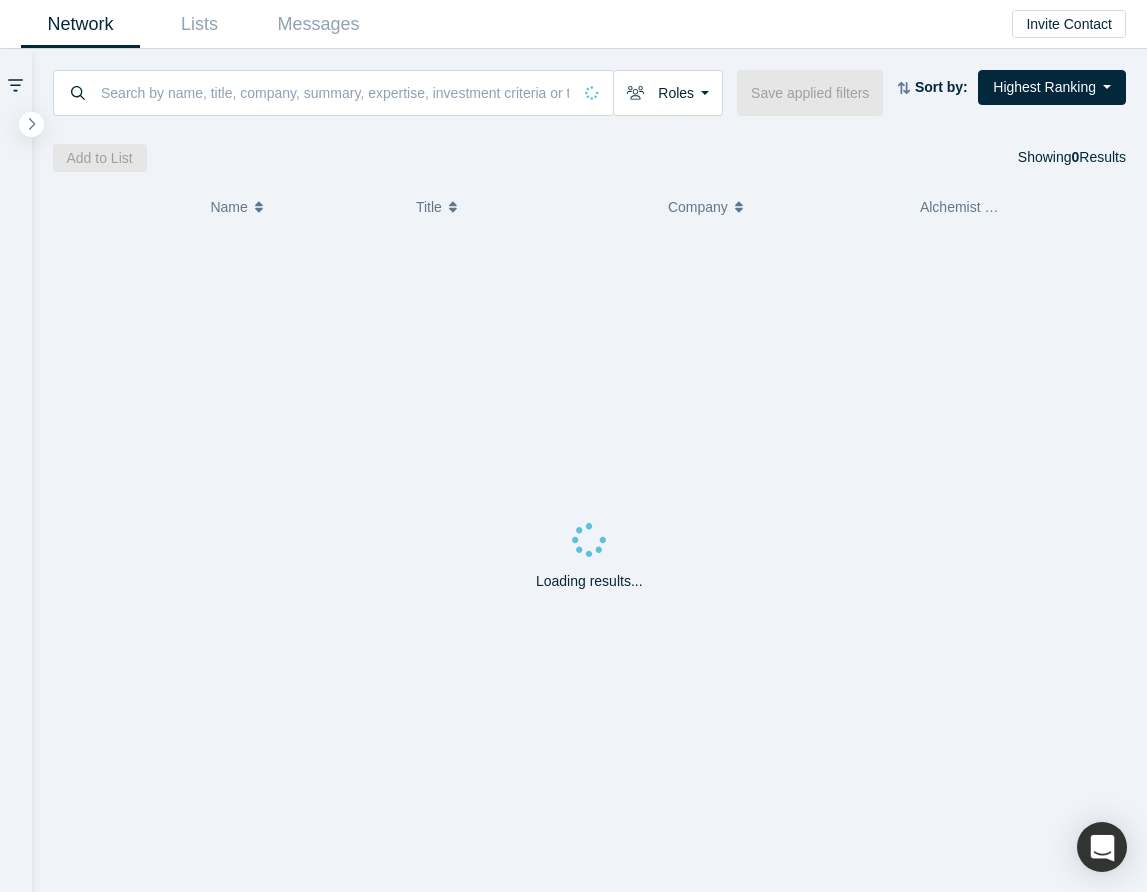 scroll, scrollTop: 0, scrollLeft: 0, axis: both 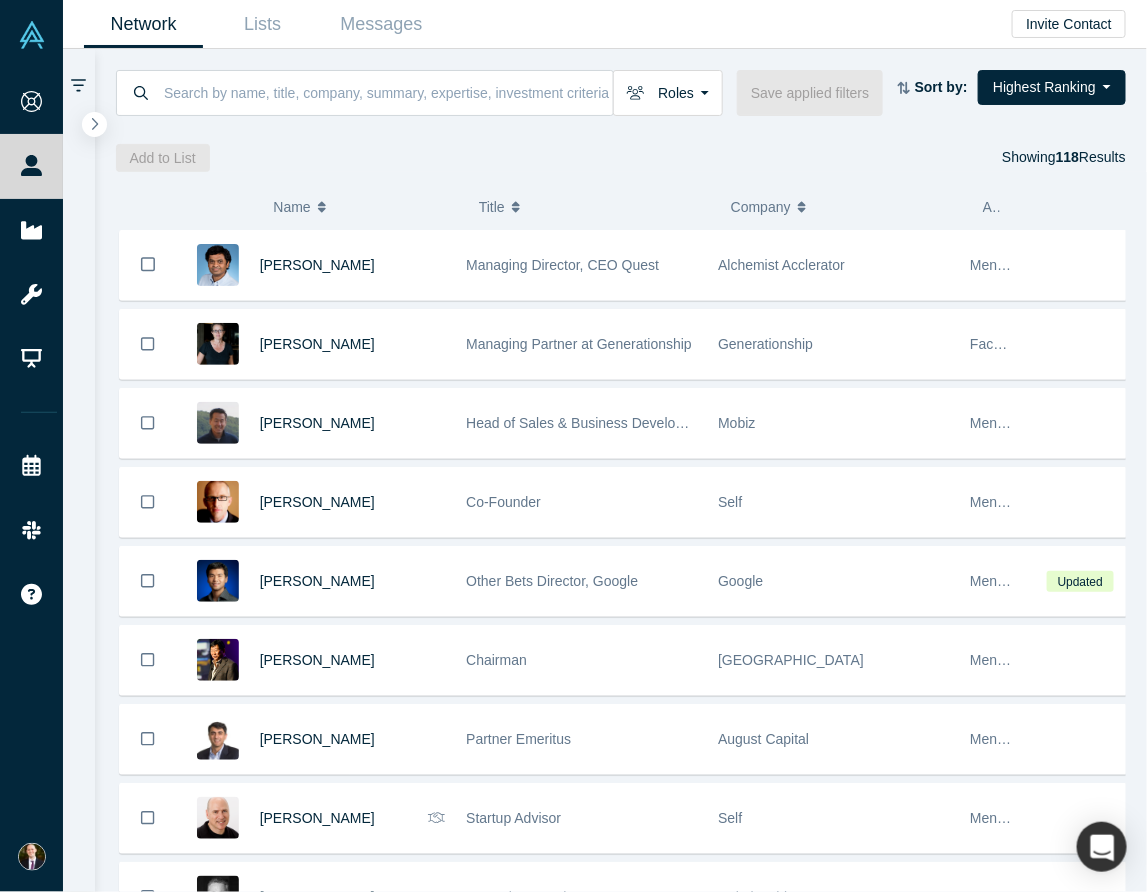 click on "Roles Founders Faculty Mentors Alumni Mentor Angels VCs Corporate Innovator Service Providers Press Save applied filters Sort by: Highest Ranking Recommended Highest Ranking Highest Responsiveness Most Recent Updates Add to List Showing  118  Results" at bounding box center [621, 110] 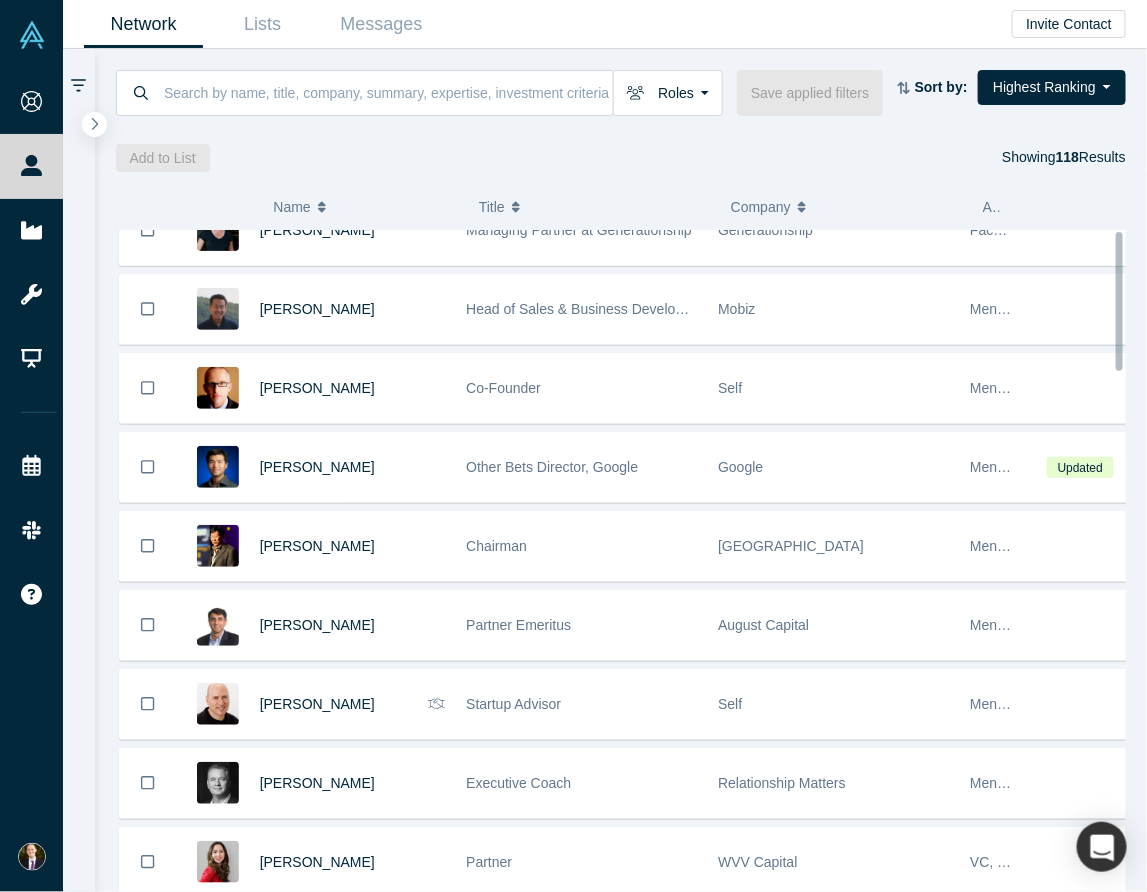 scroll, scrollTop: 0, scrollLeft: 0, axis: both 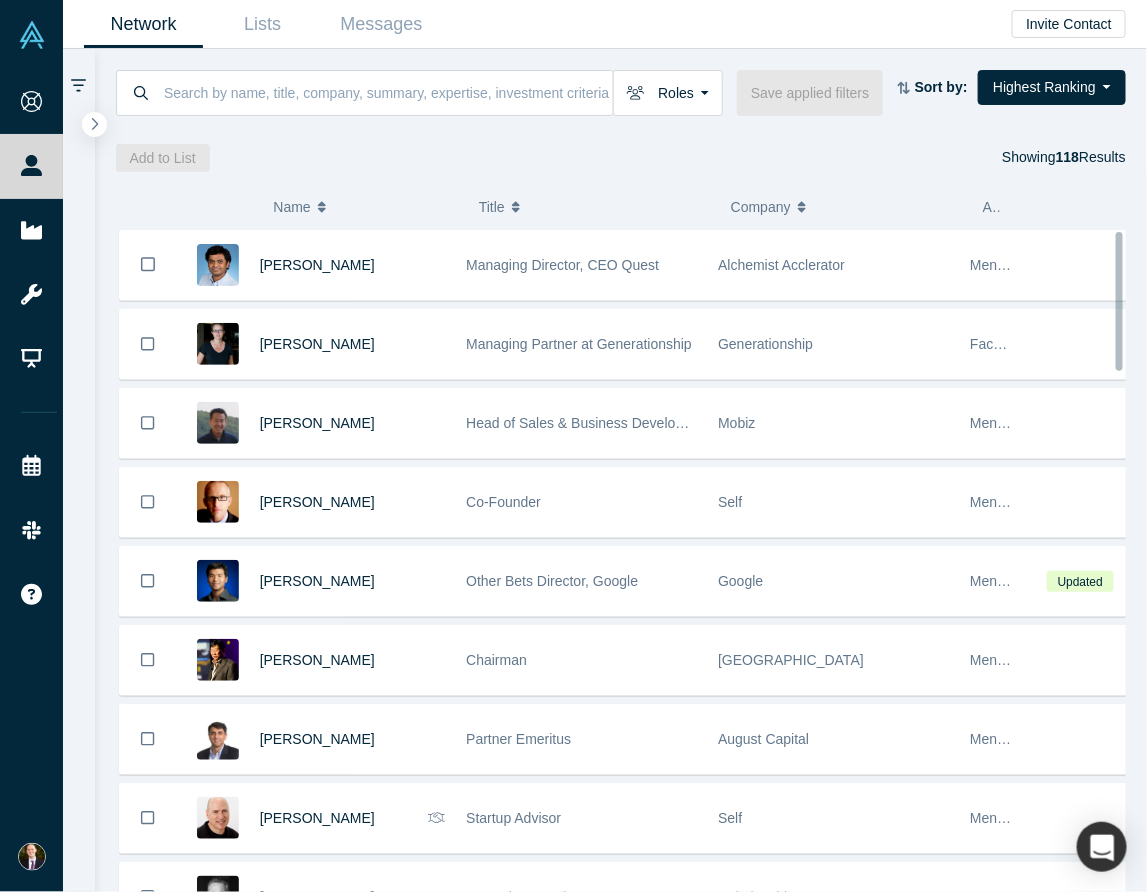 click at bounding box center [387, 92] 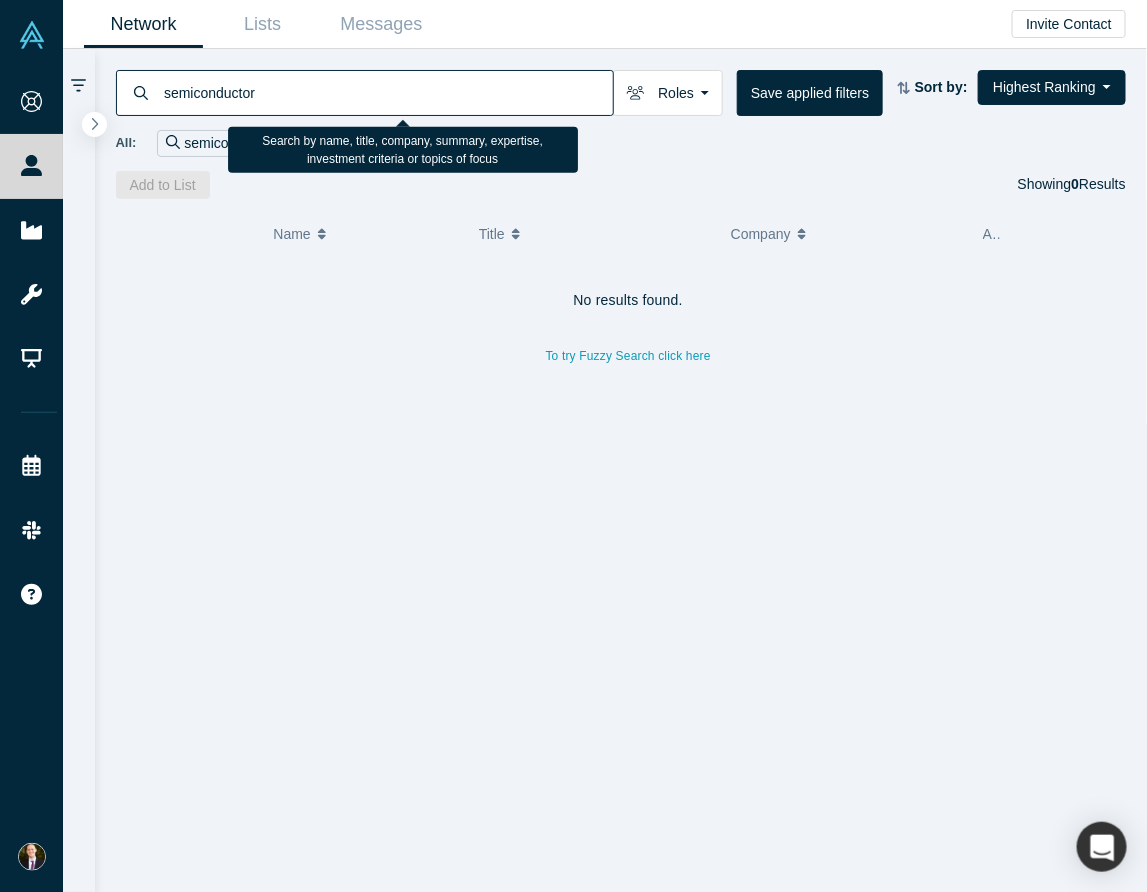 type on "semiconductor" 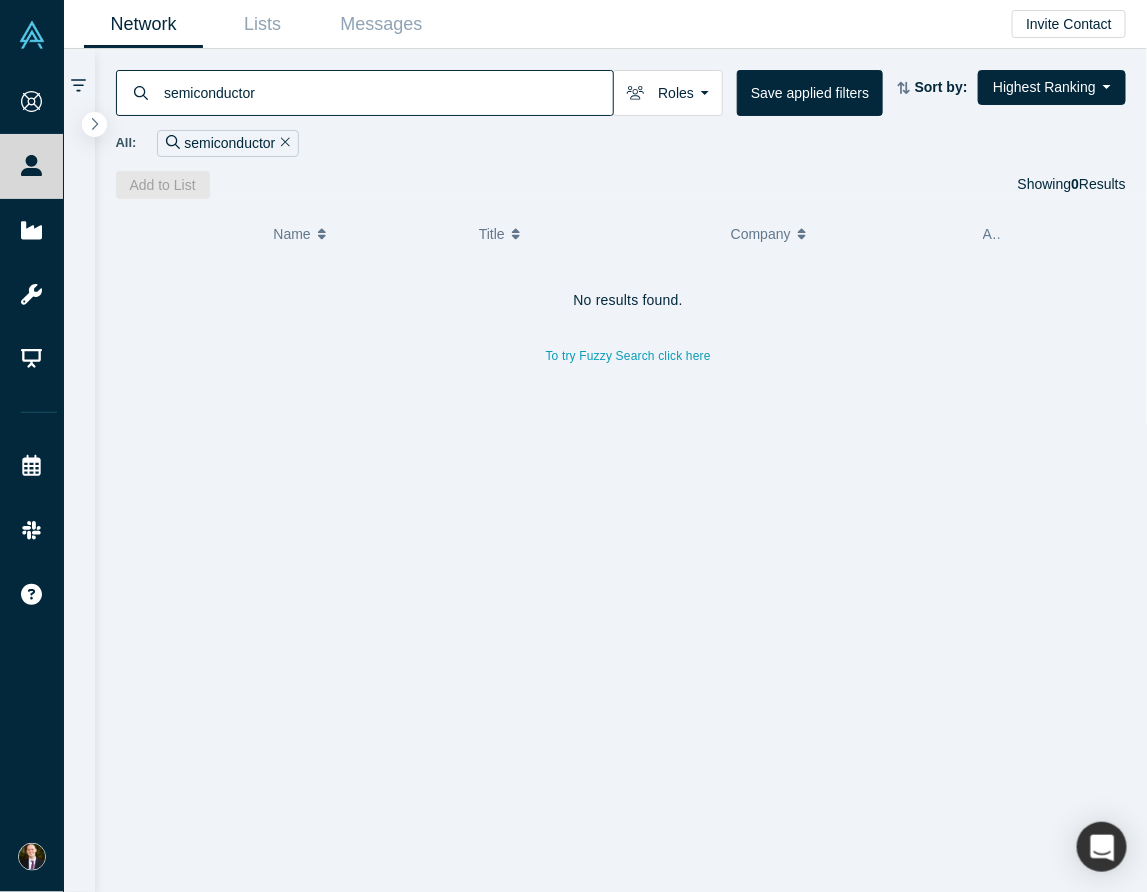click on "No results found." at bounding box center (629, 300) 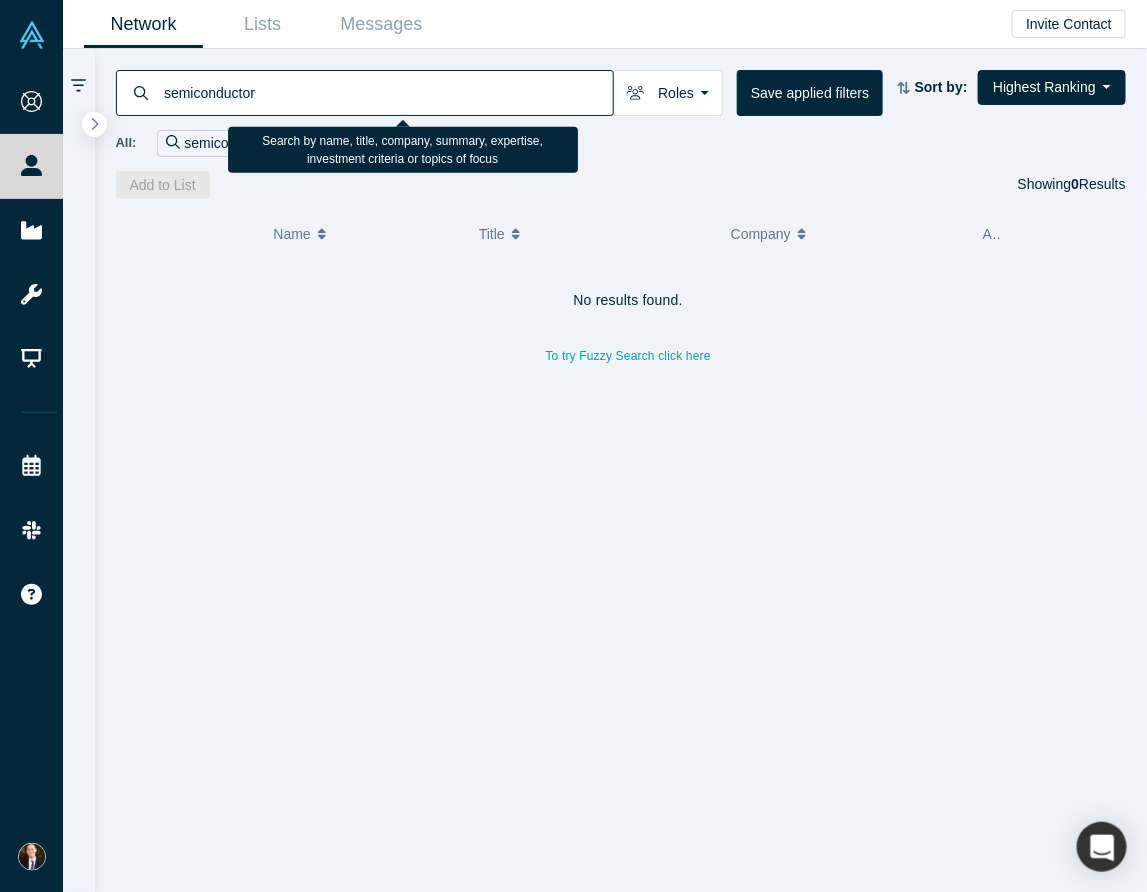 click on "semiconductor" at bounding box center (387, 92) 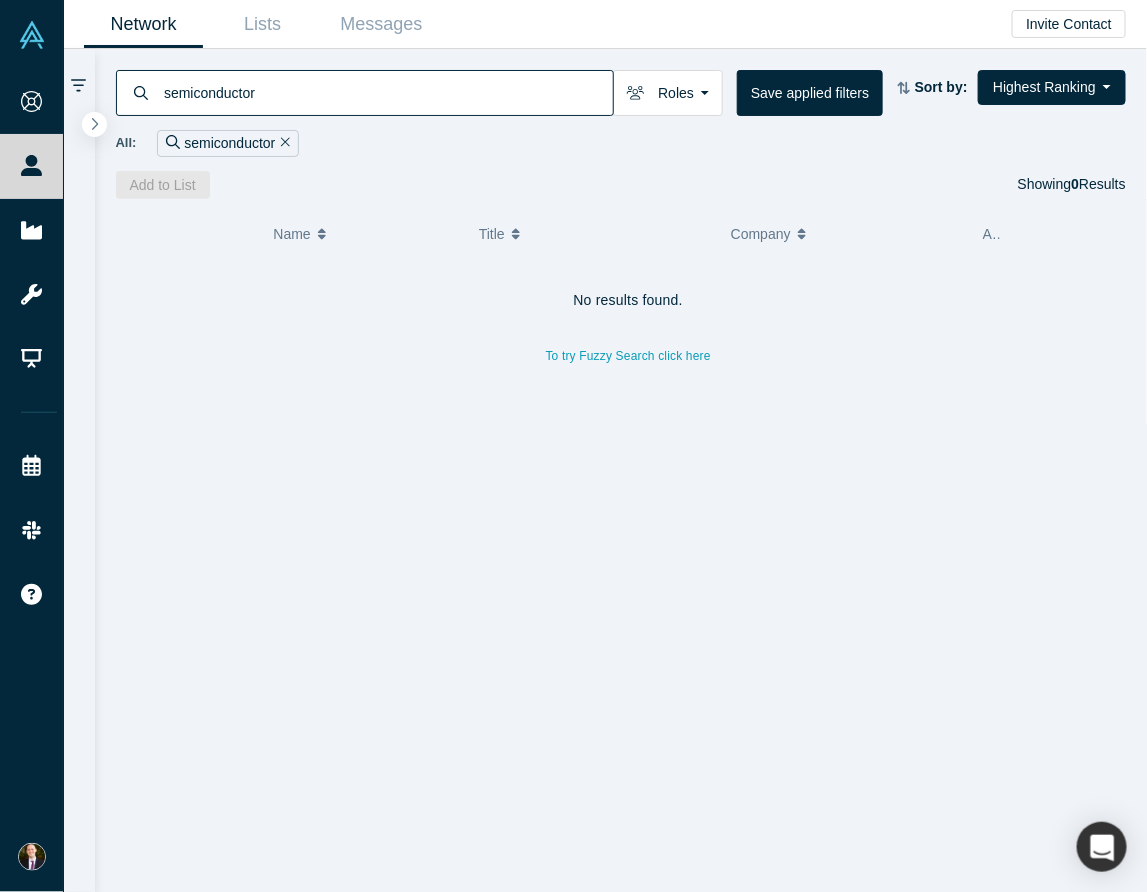 click on "semiconductor" at bounding box center (387, 92) 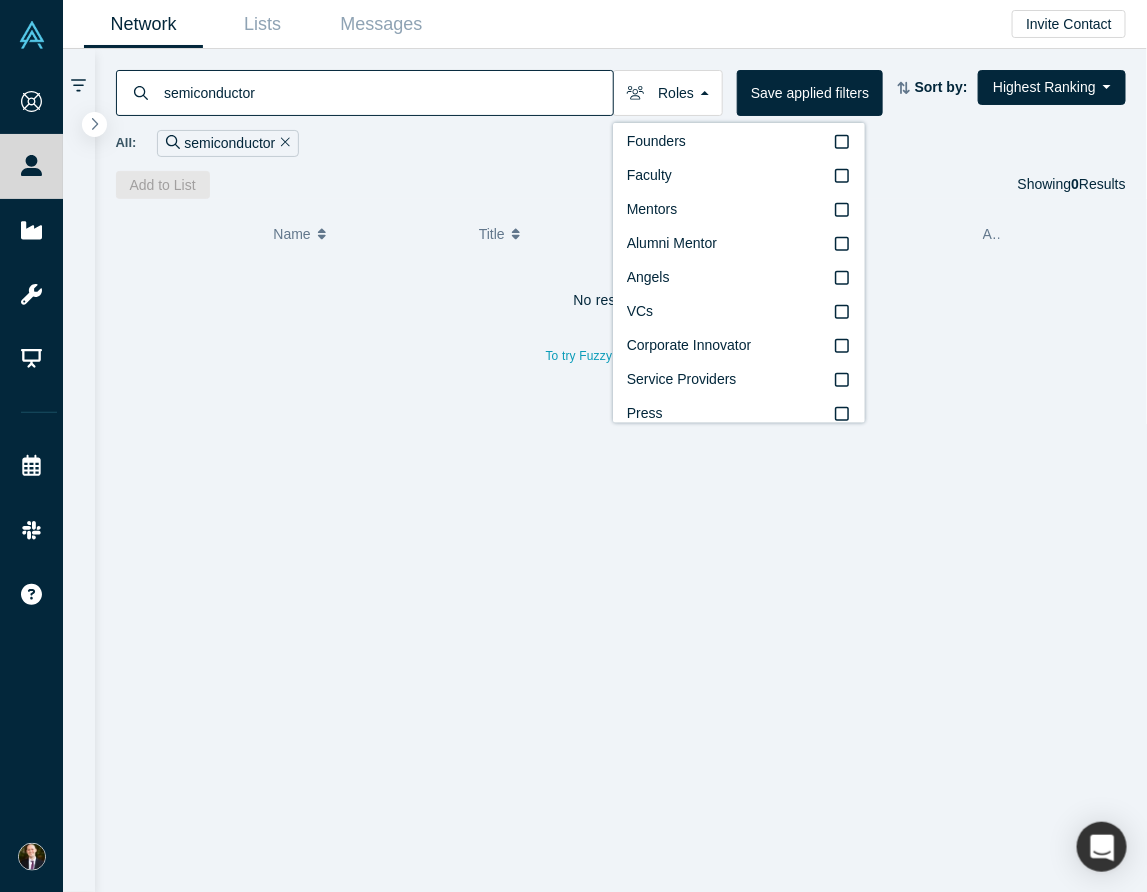 scroll, scrollTop: 0, scrollLeft: 0, axis: both 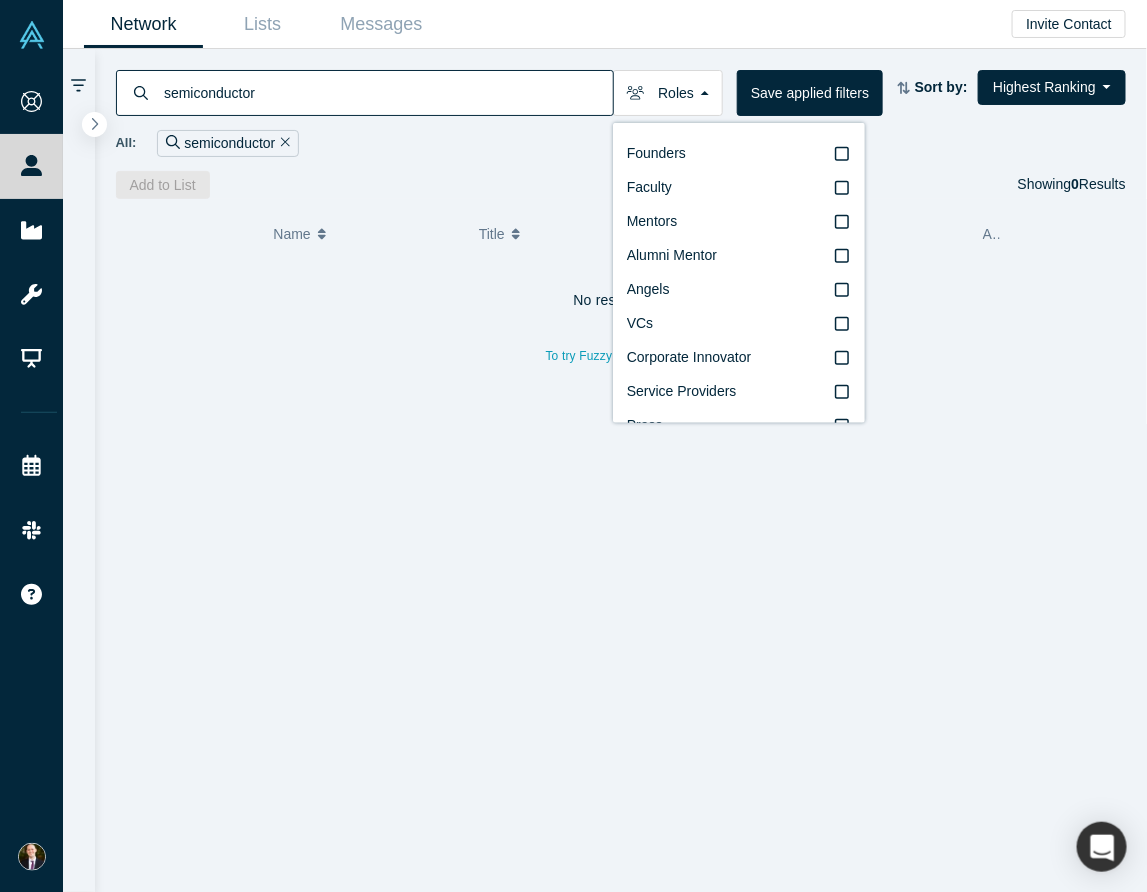 click on "semiconductor" at bounding box center (387, 92) 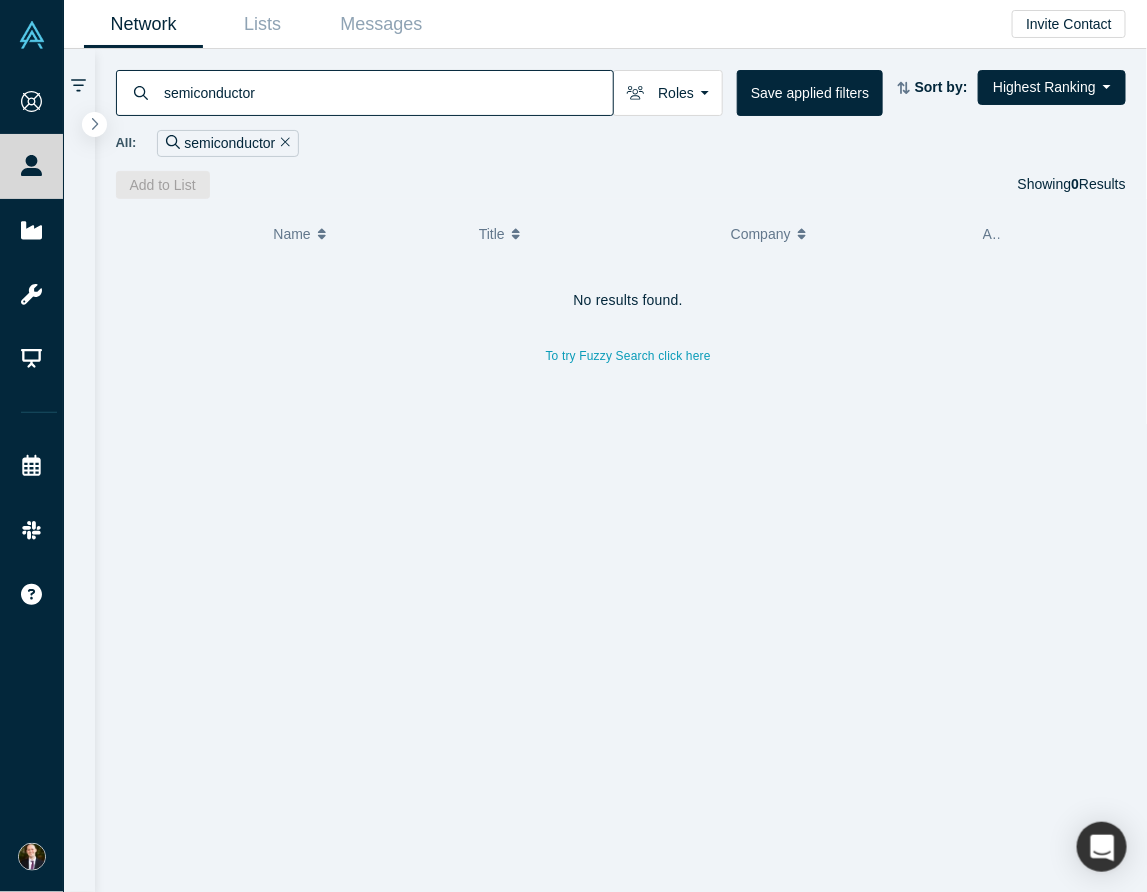 click 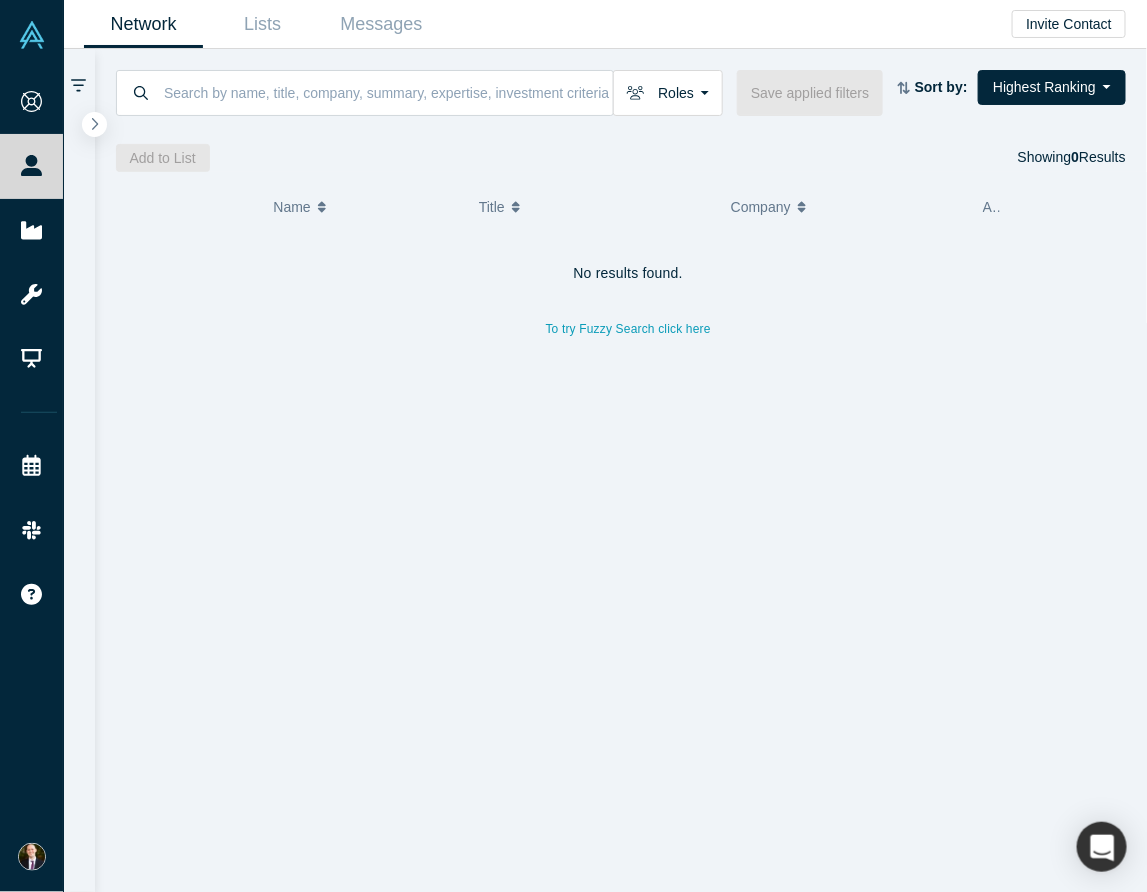 click at bounding box center (387, 92) 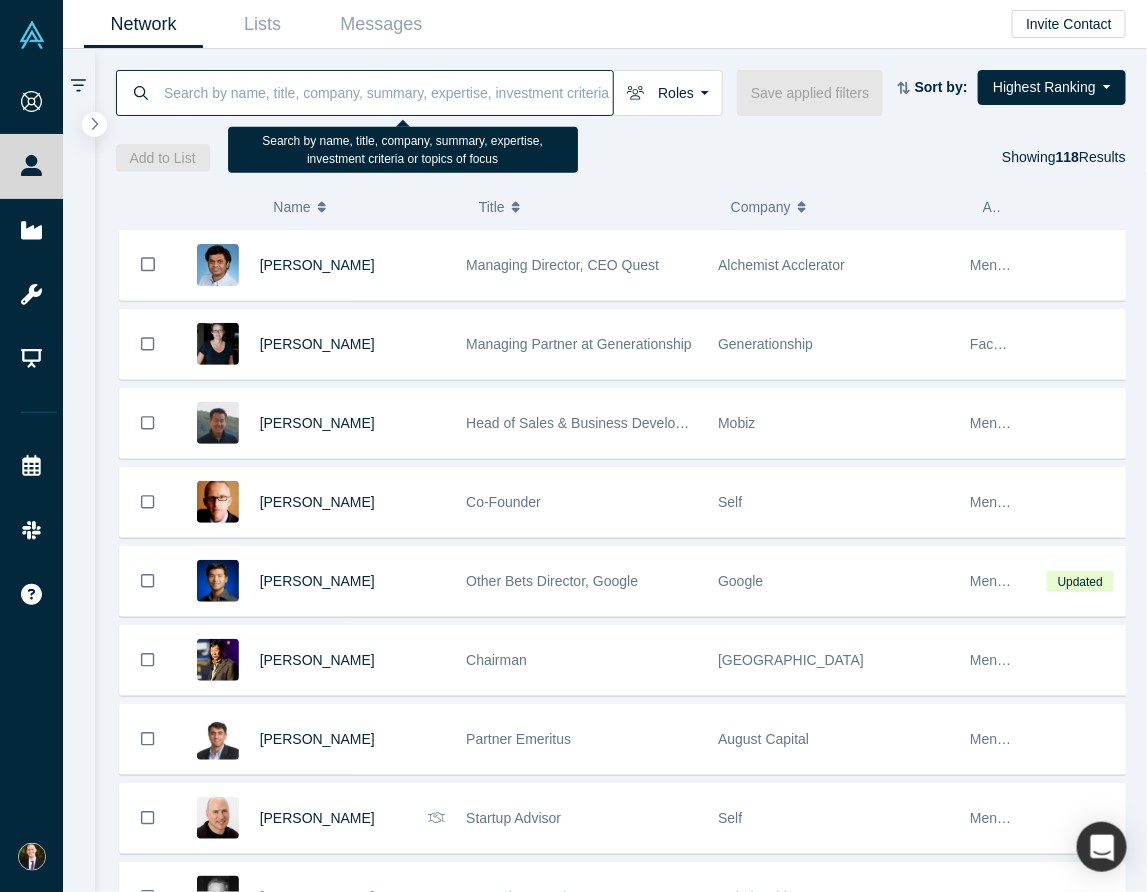 click at bounding box center (387, 92) 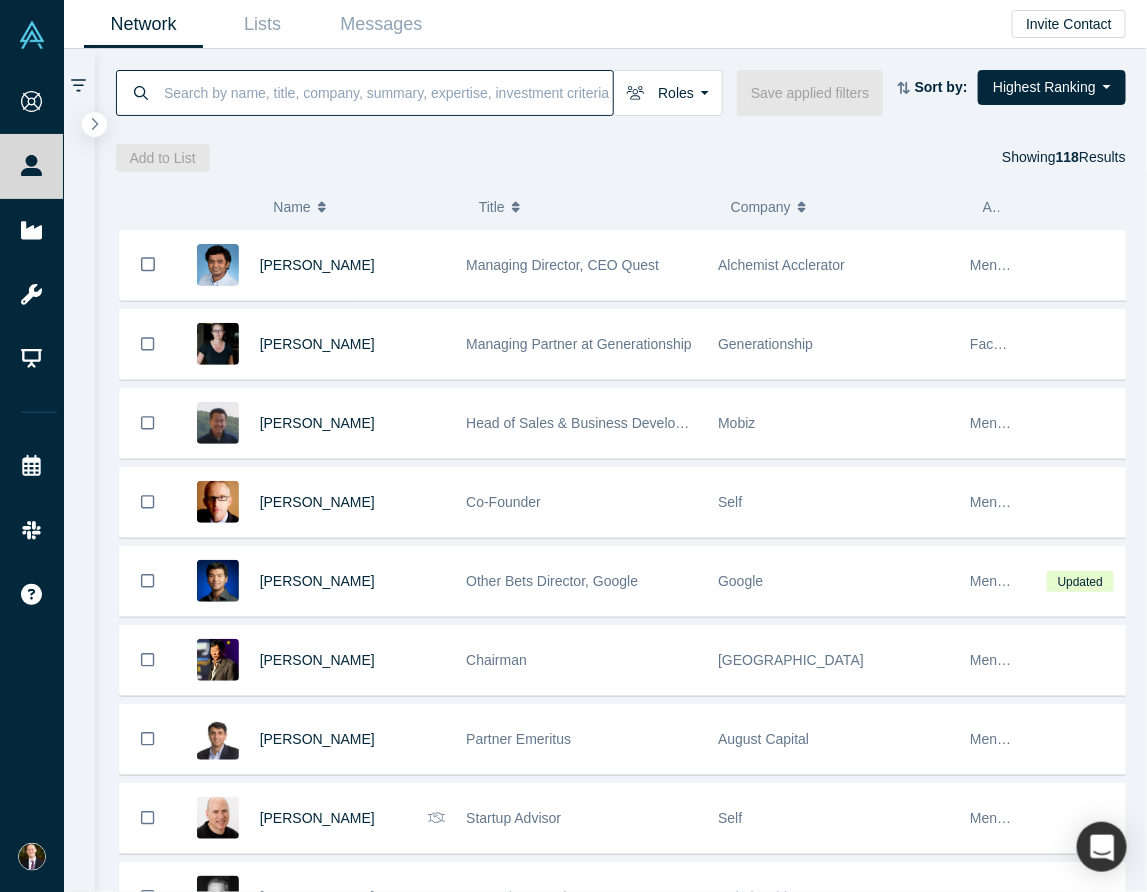 click on "Roles" at bounding box center (668, 93) 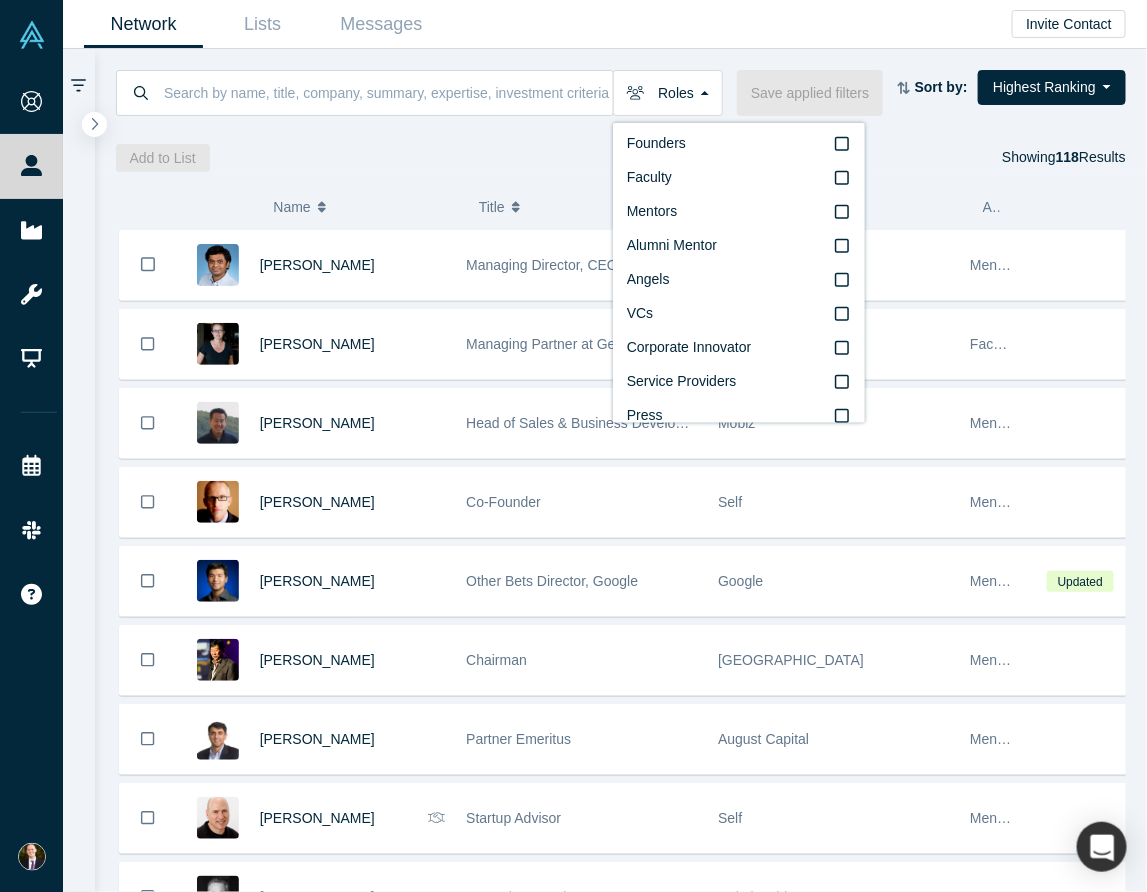 scroll, scrollTop: 0, scrollLeft: 0, axis: both 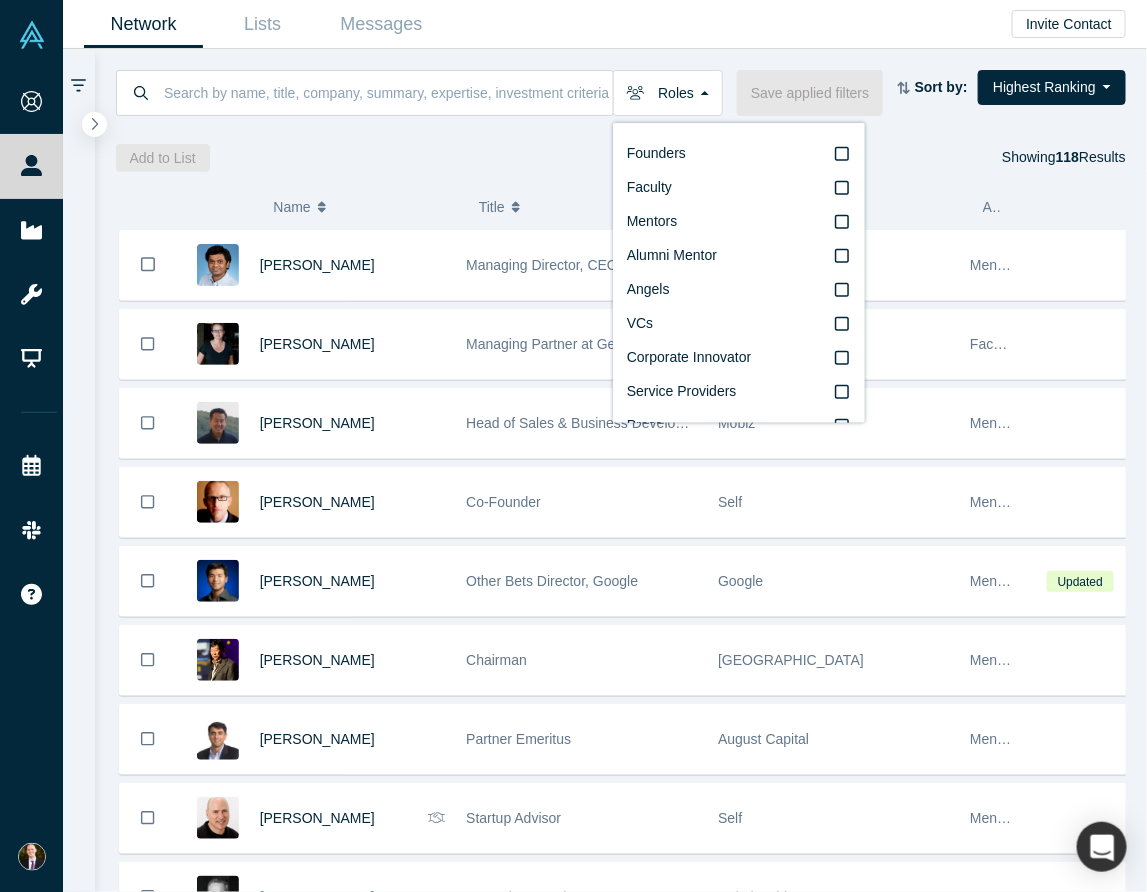 click 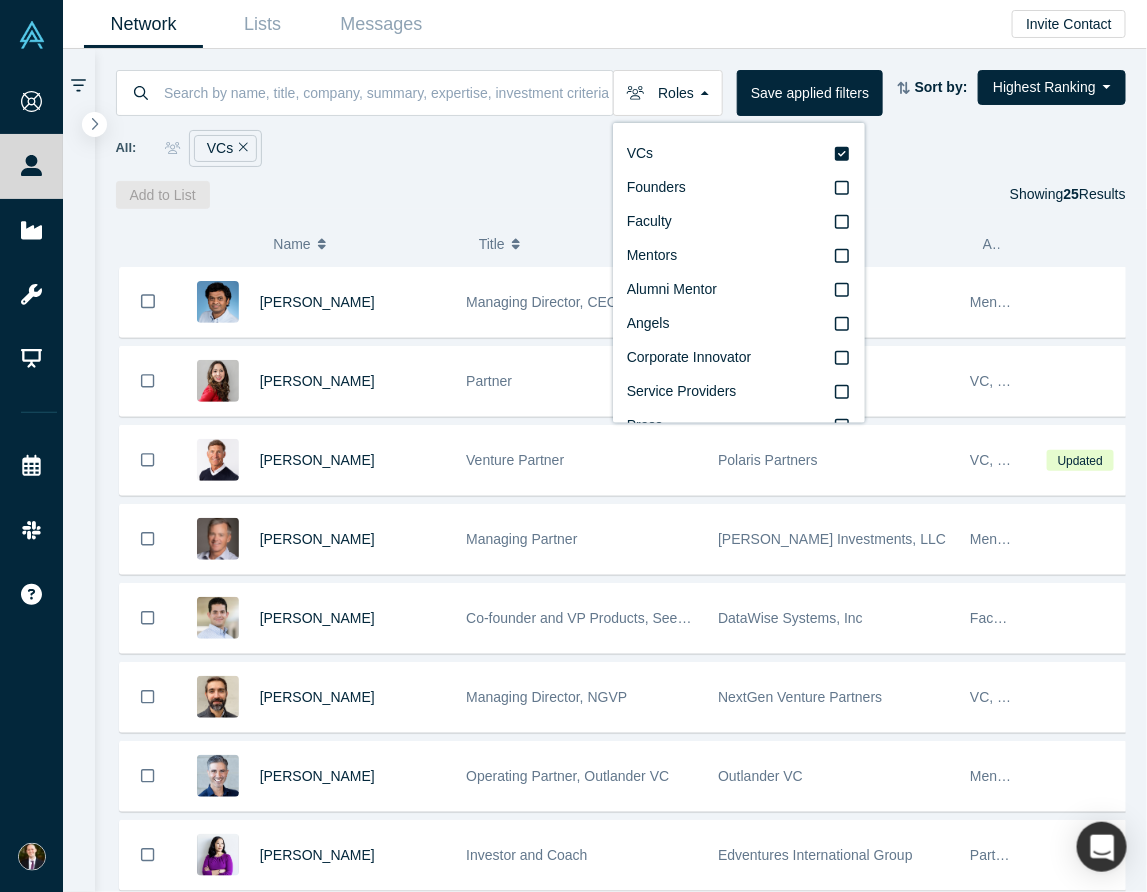 click 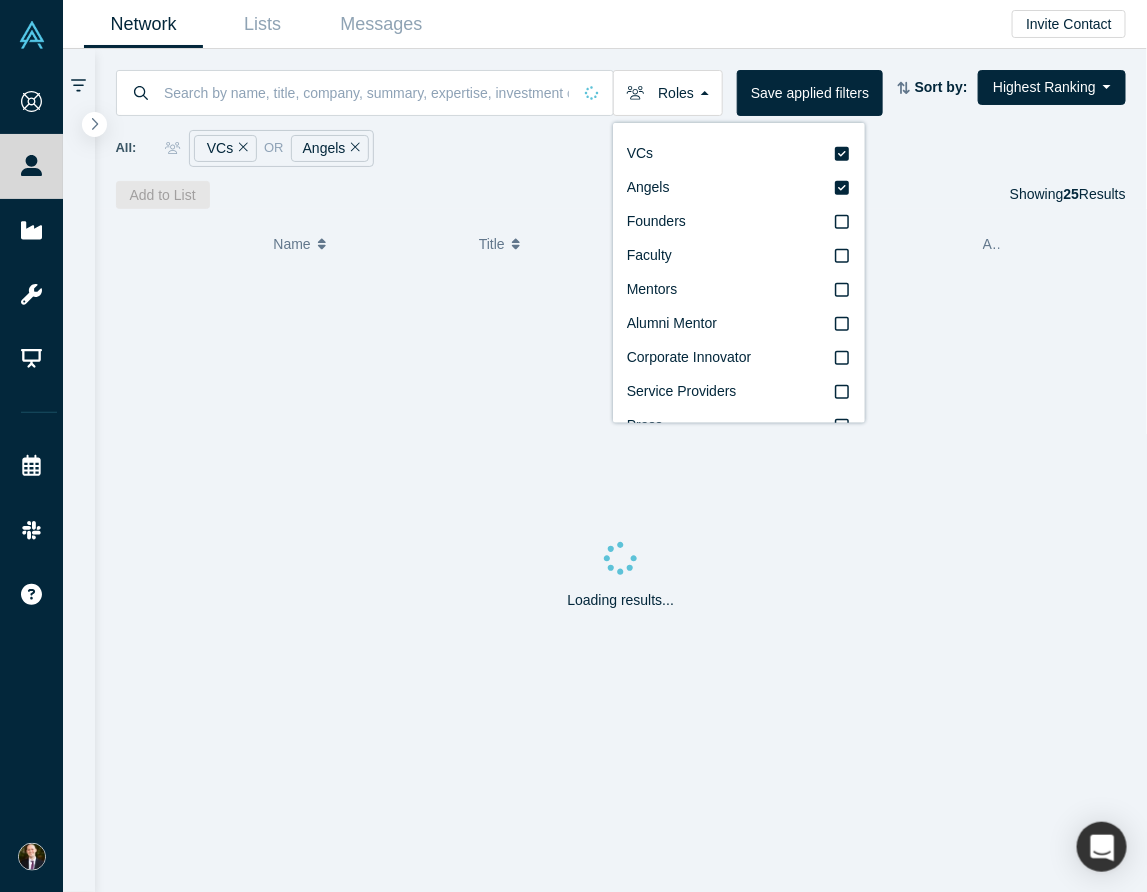click 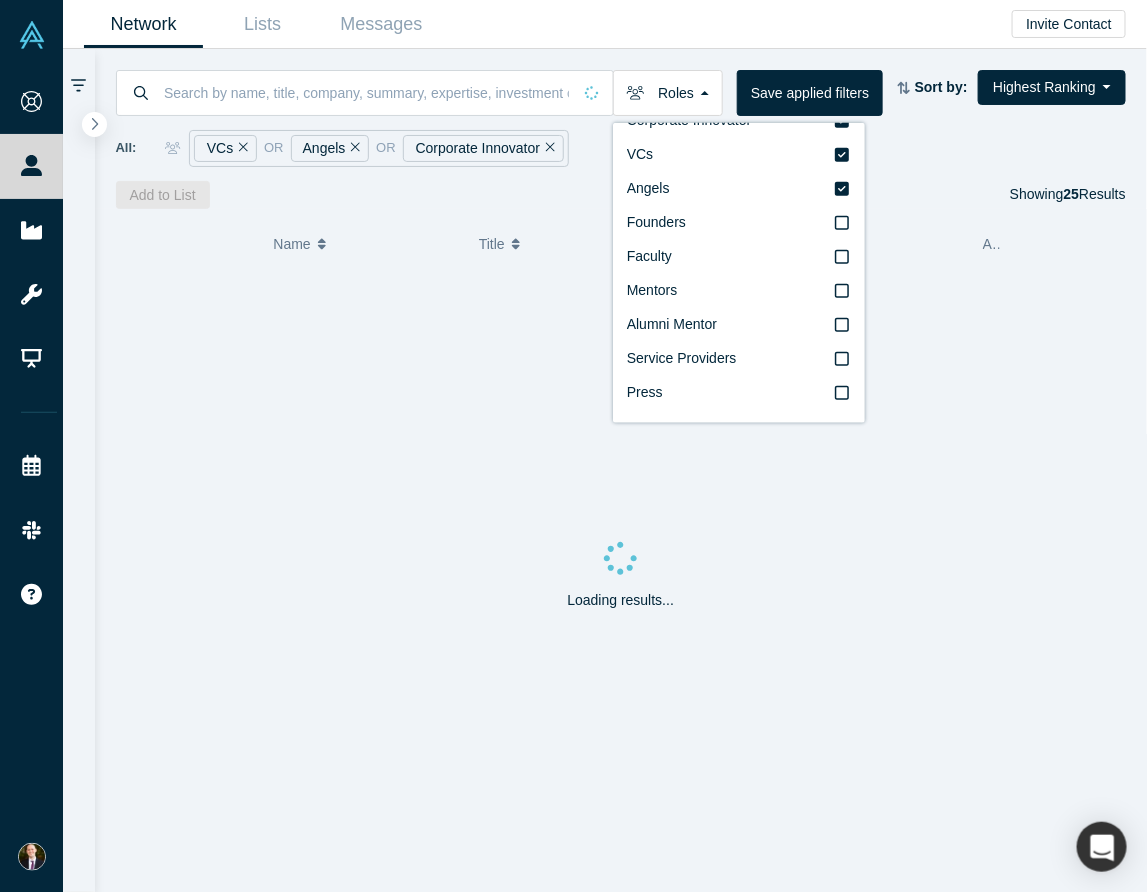scroll, scrollTop: 34, scrollLeft: 0, axis: vertical 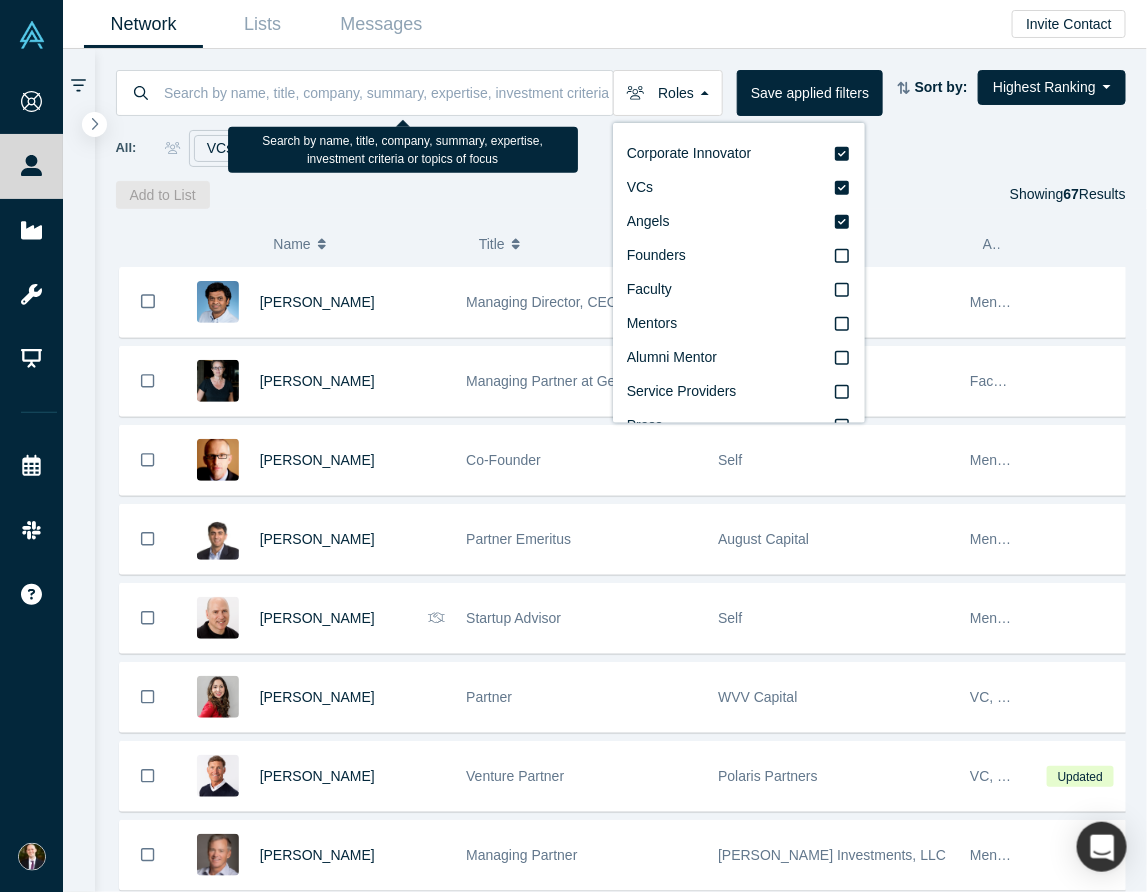 click at bounding box center (387, 92) 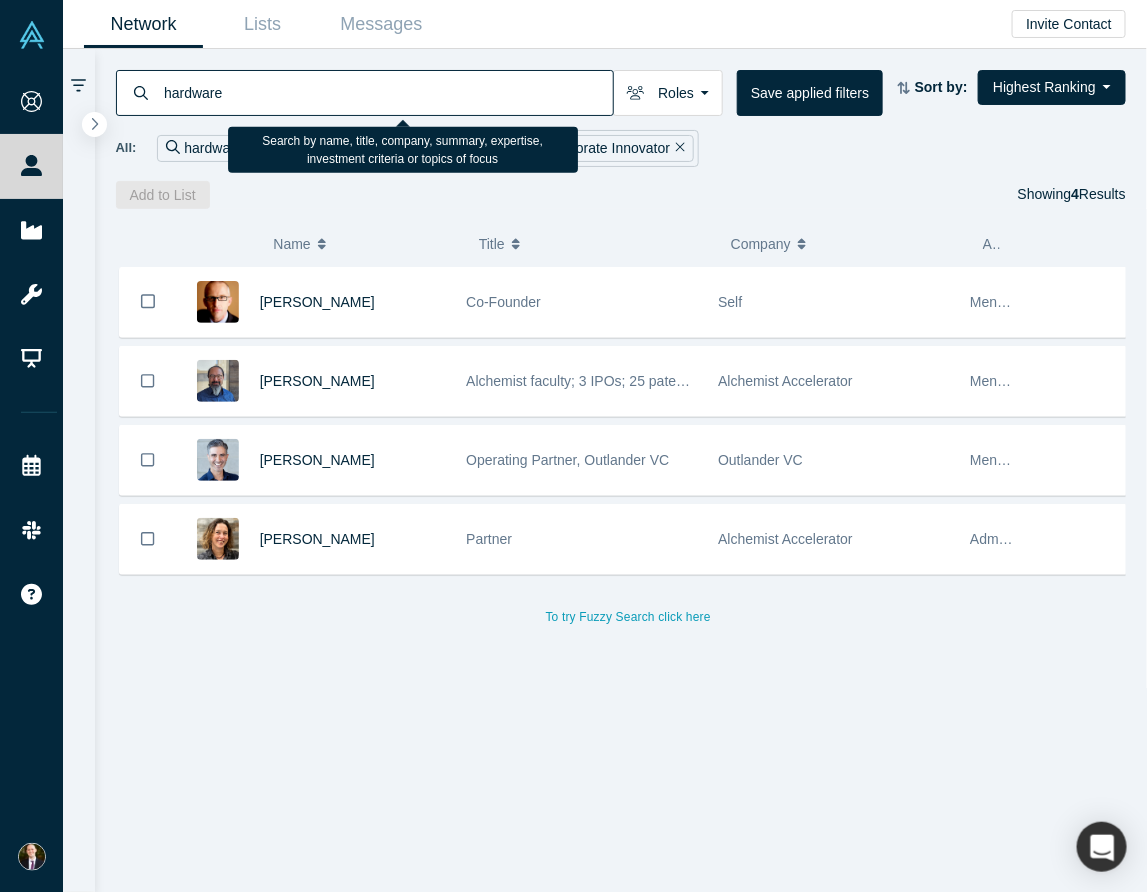 click on "hardware" at bounding box center (387, 92) 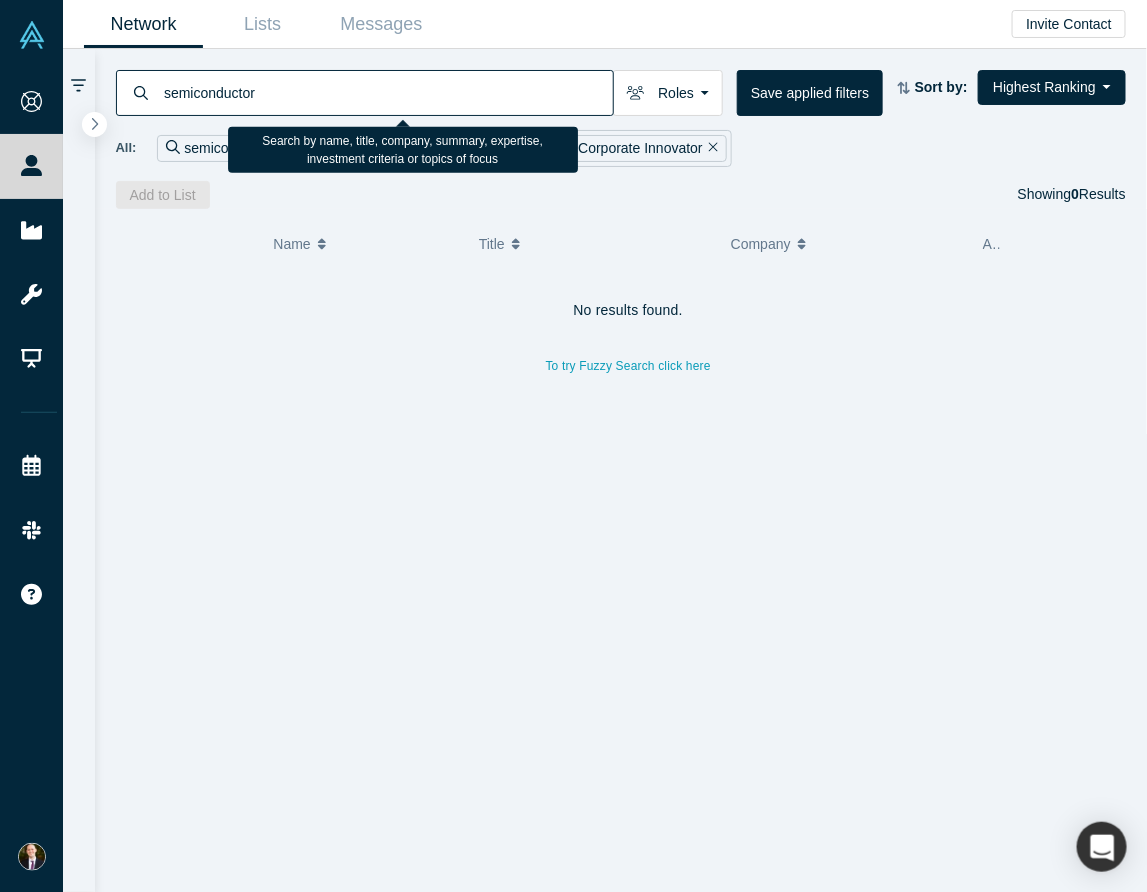 click on "semiconductor" at bounding box center [387, 92] 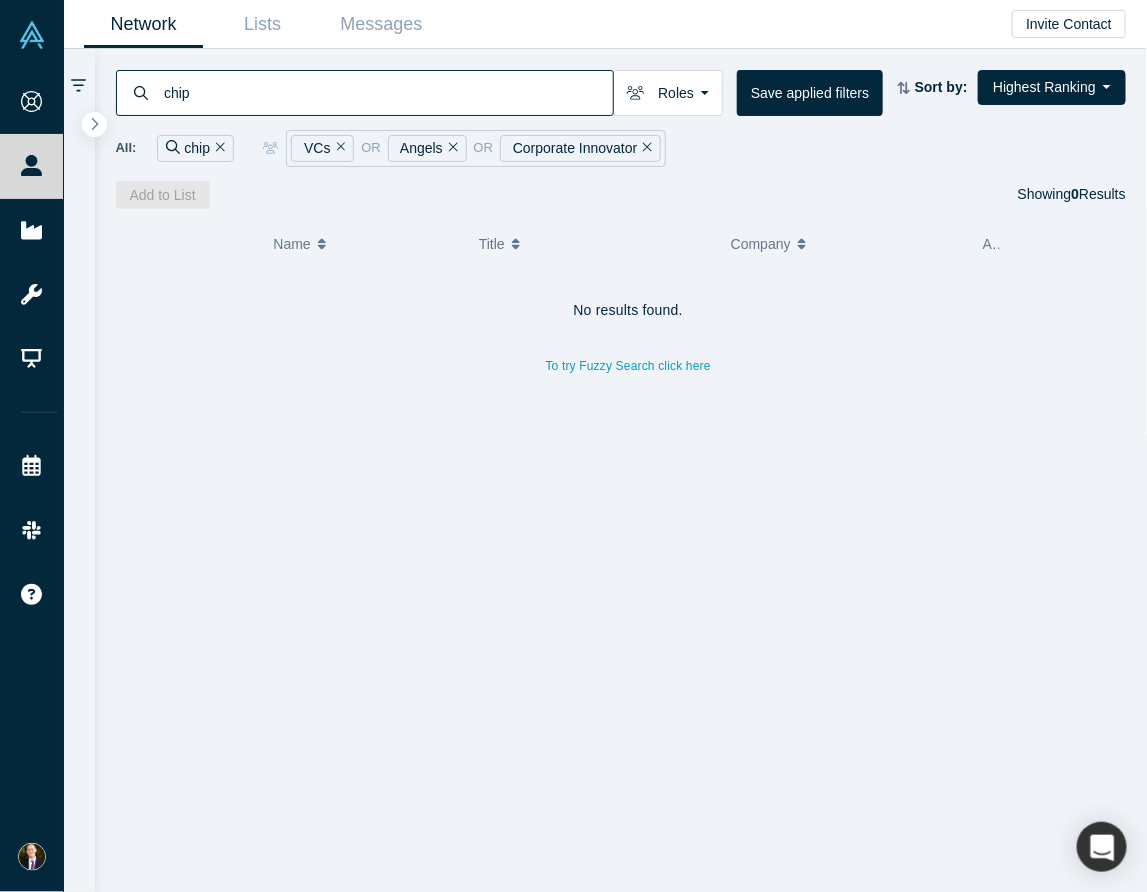 click on "chip" at bounding box center (387, 92) 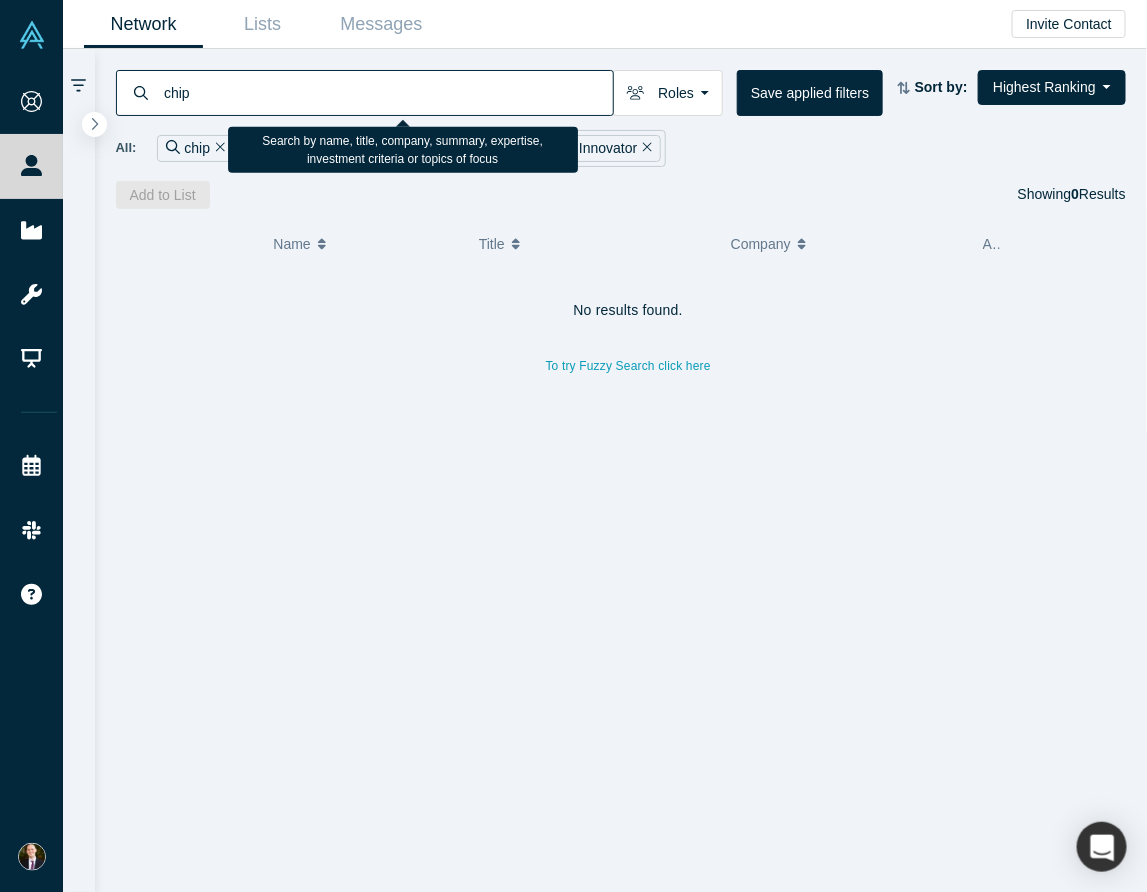 click on "chip" at bounding box center (387, 92) 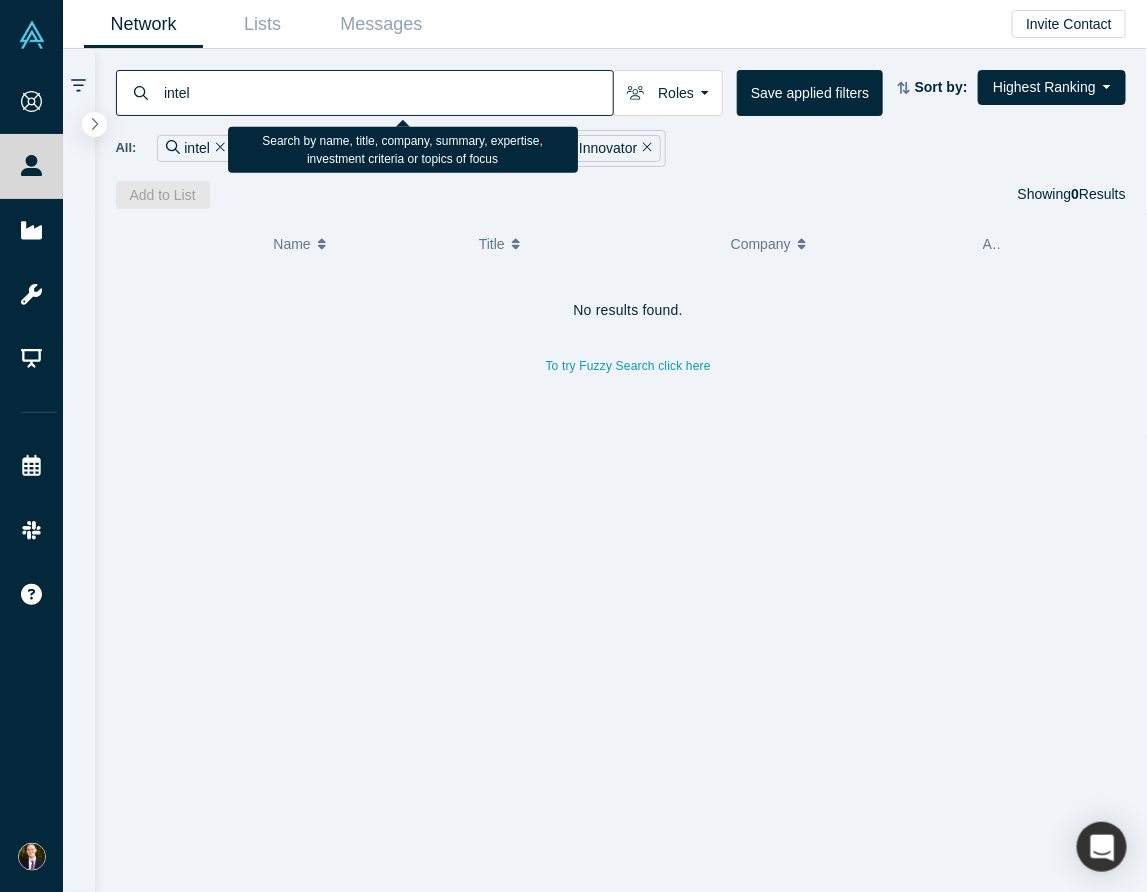 type on "intel" 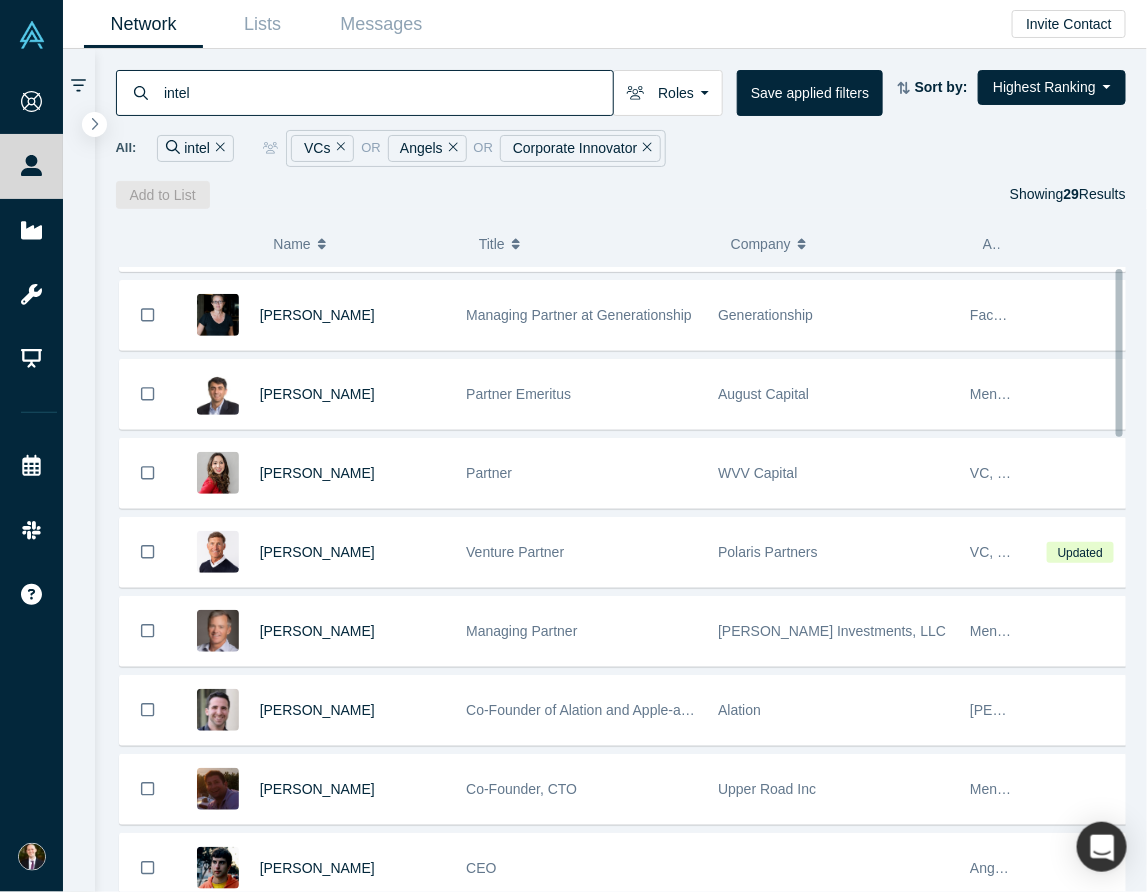 scroll, scrollTop: 0, scrollLeft: 0, axis: both 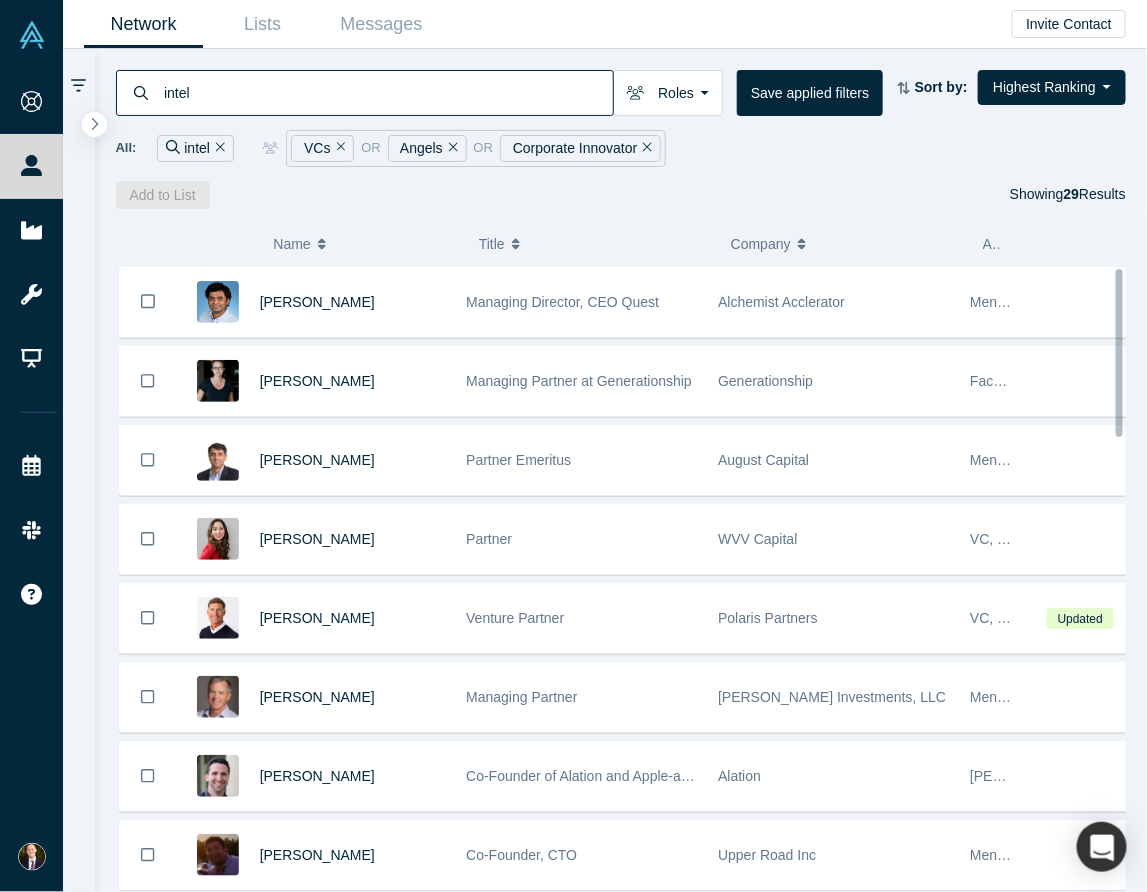click on "Roles" at bounding box center (668, 93) 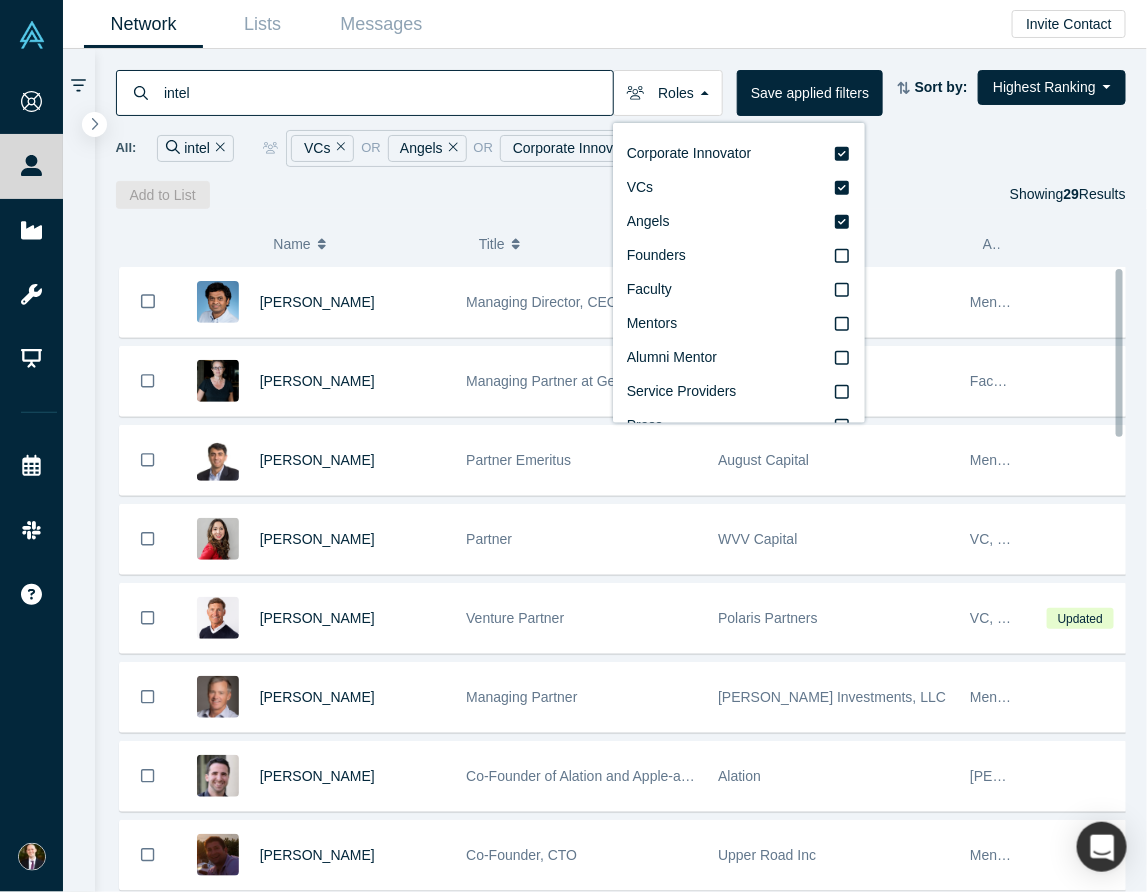 click on "Roles" at bounding box center [668, 93] 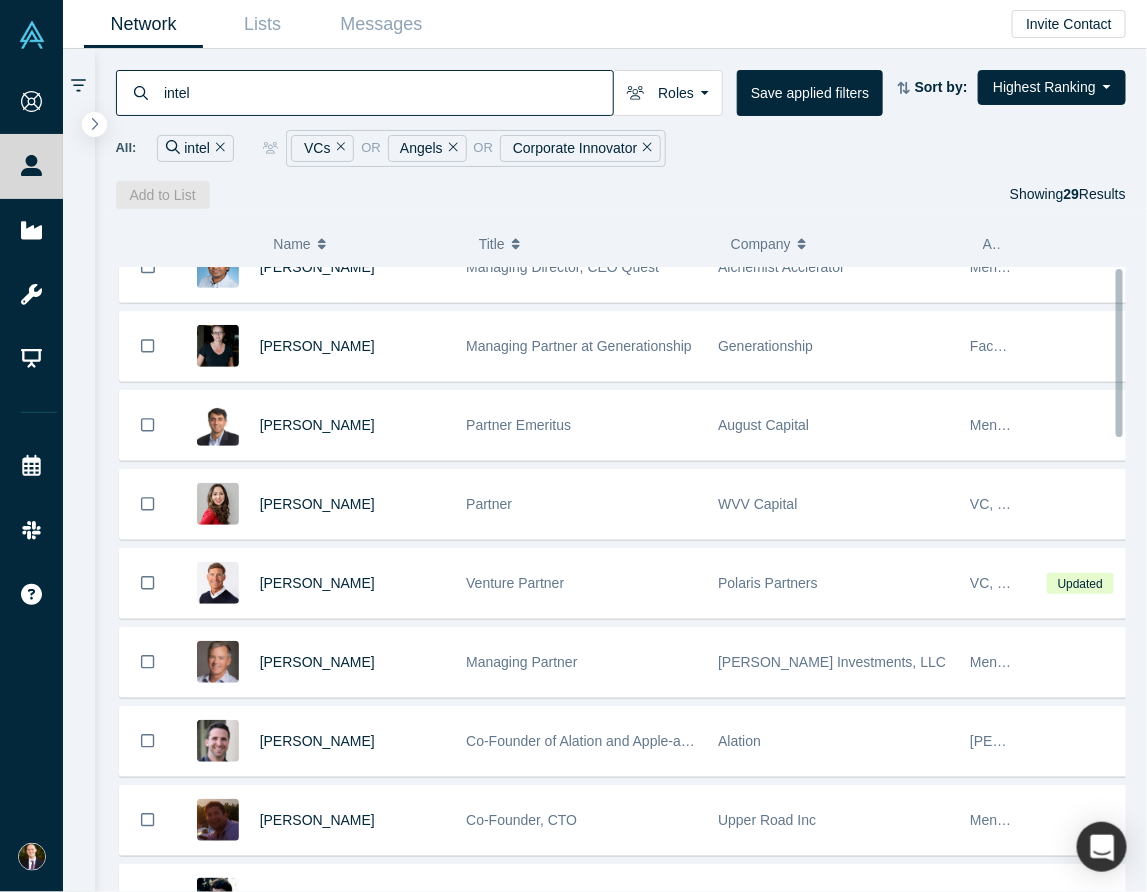 scroll, scrollTop: 0, scrollLeft: 0, axis: both 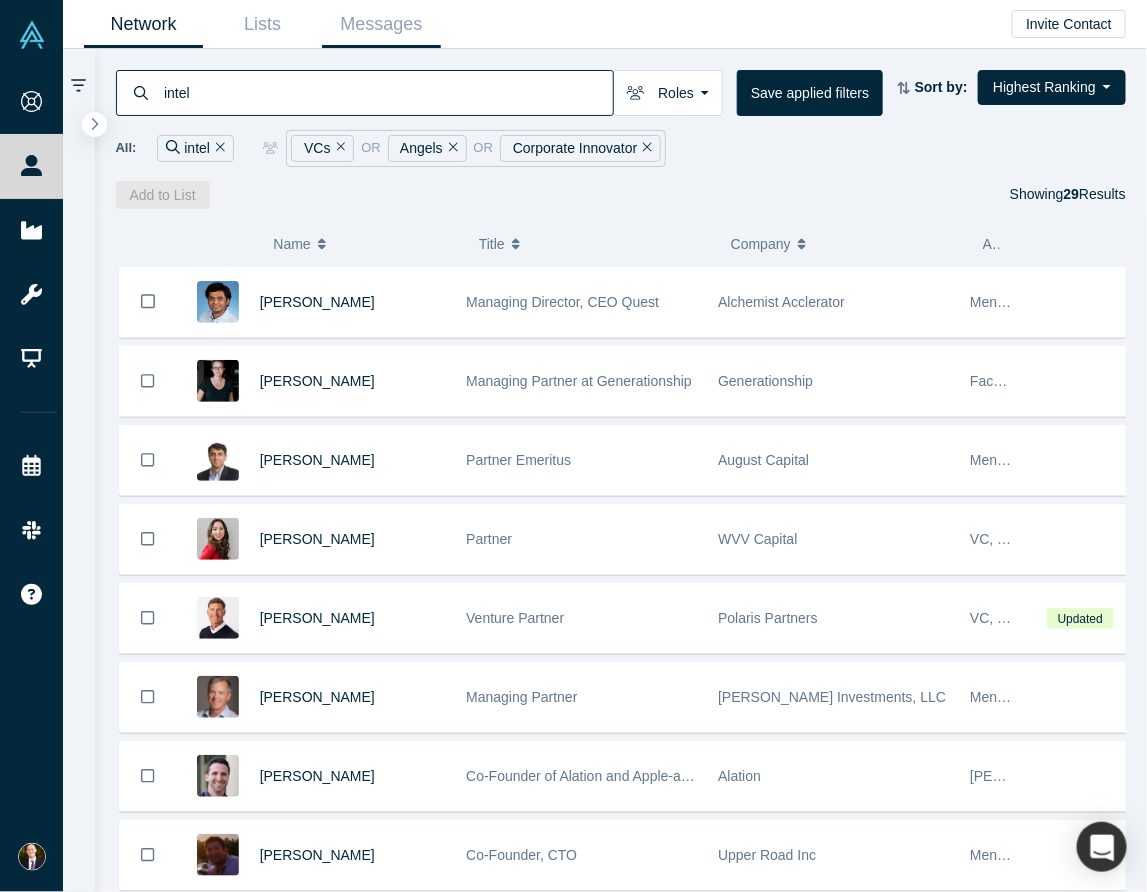 click on "Messages" at bounding box center (381, 24) 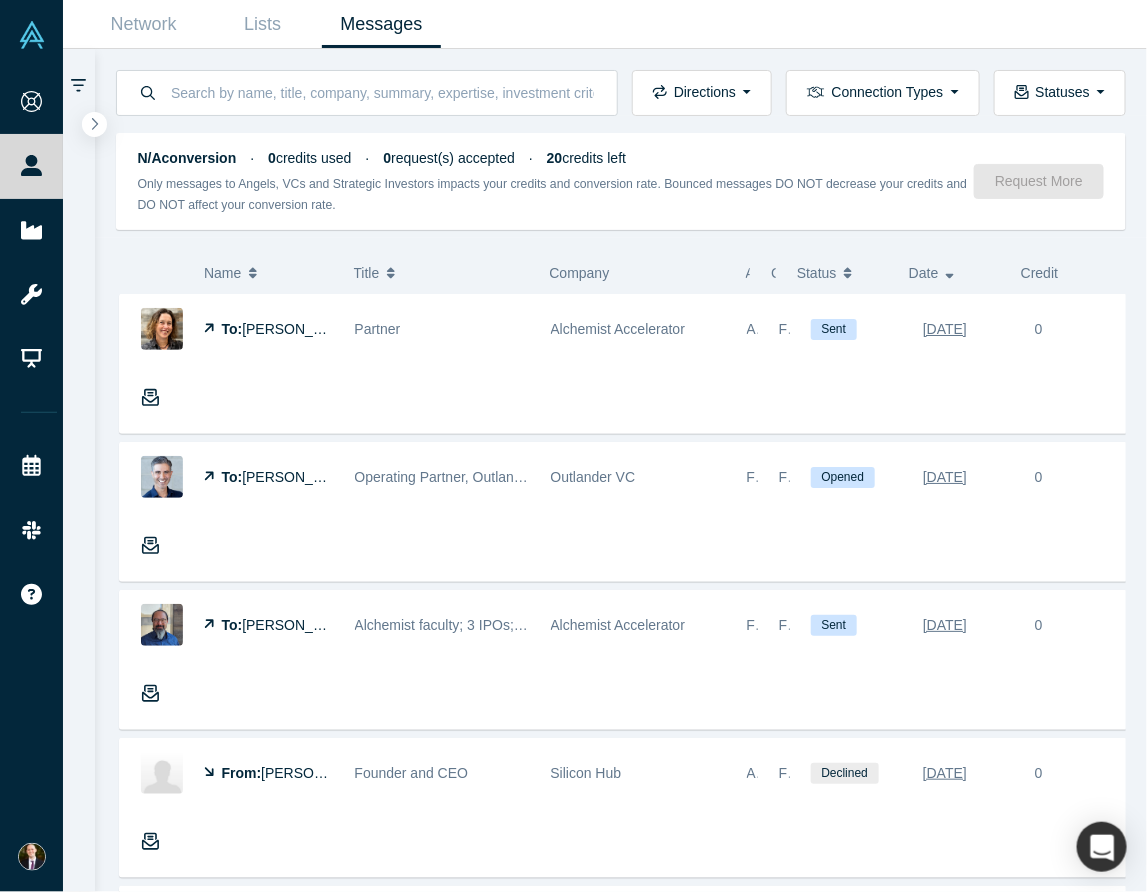click on "Partner" at bounding box center [378, 329] 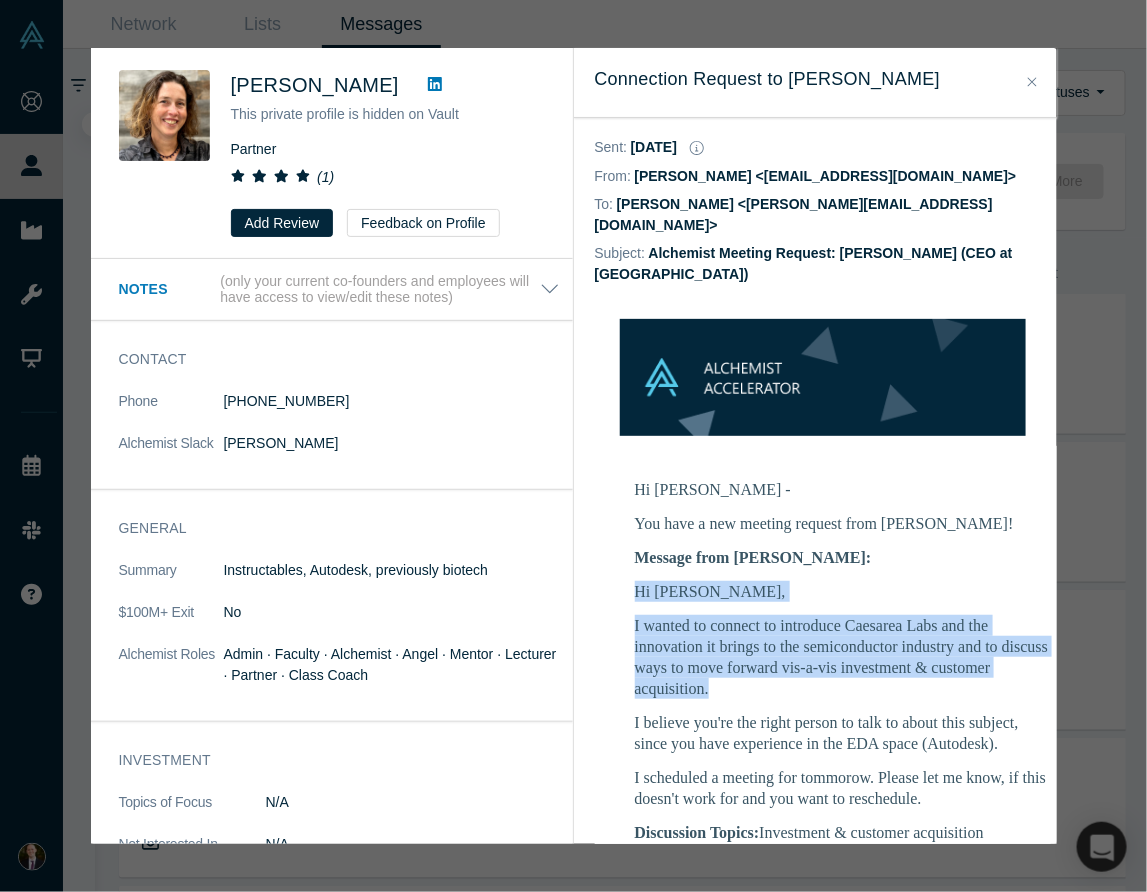 drag, startPoint x: 633, startPoint y: 566, endPoint x: 869, endPoint y: 666, distance: 256.31232 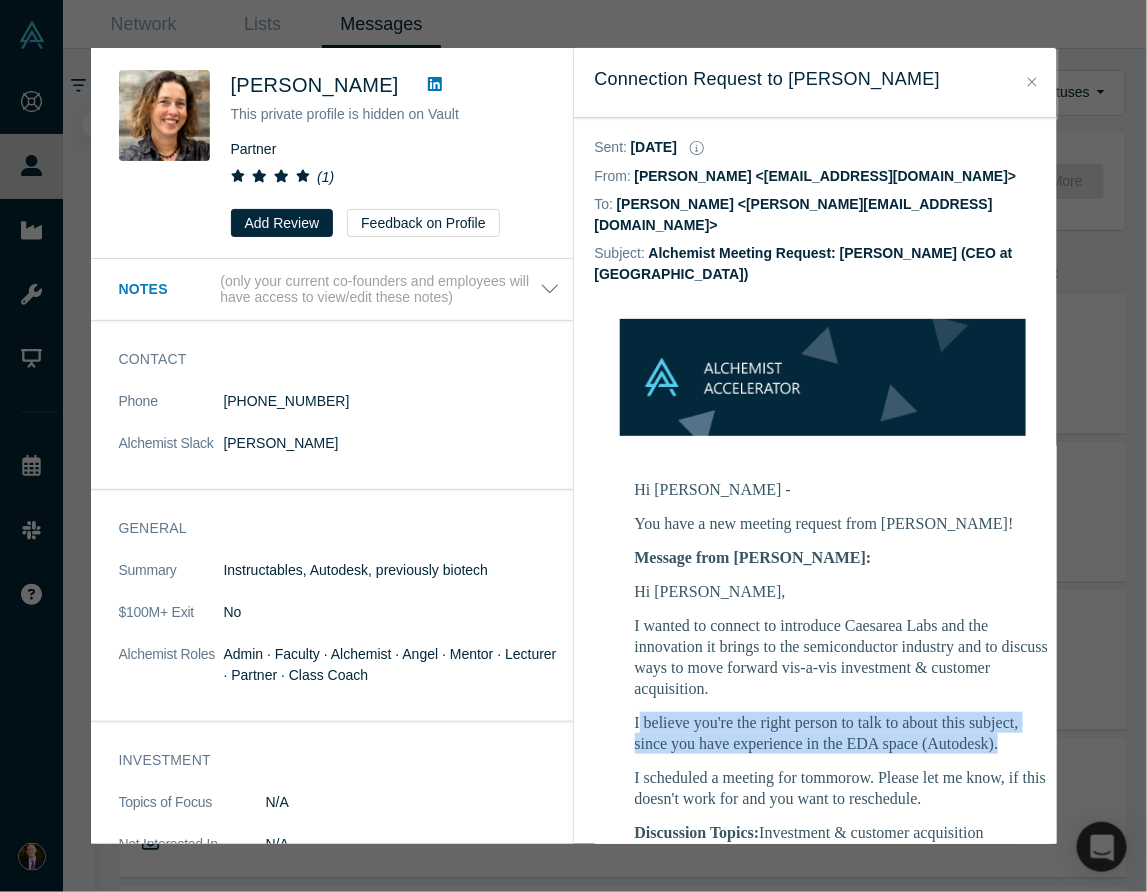 drag, startPoint x: 639, startPoint y: 687, endPoint x: 753, endPoint y: 735, distance: 123.69317 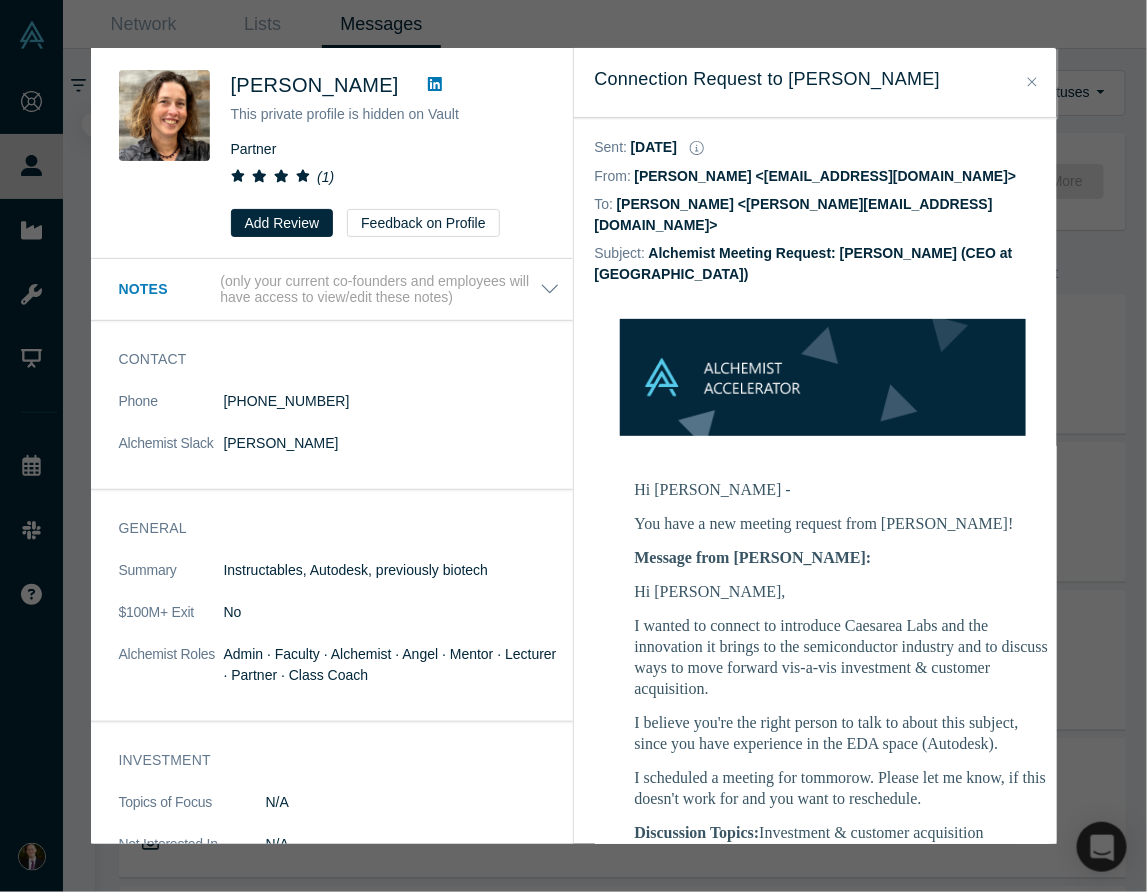 click on "Hi Christy -
You have a new meeting request from Moshe Noy!
Message from Moshe:
Hi Christy, I wanted to connect to introduce Caesarea Labs and the innovation it brings to the semiconductor industry and to discuss ways to move forward vis-a-vis investment & customer acquisition. I believe you're the right person to talk to about this subject, since you have experience in the EDA space (Autodesk). I scheduled a meeting for tommorow. Please let me know, if this doesn't work for and you want to reschedule.
Discussion Topics:  Investment & customer acquisition
Startup Information:
Name:
Moshe Noy
Title:" at bounding box center (845, 1015) 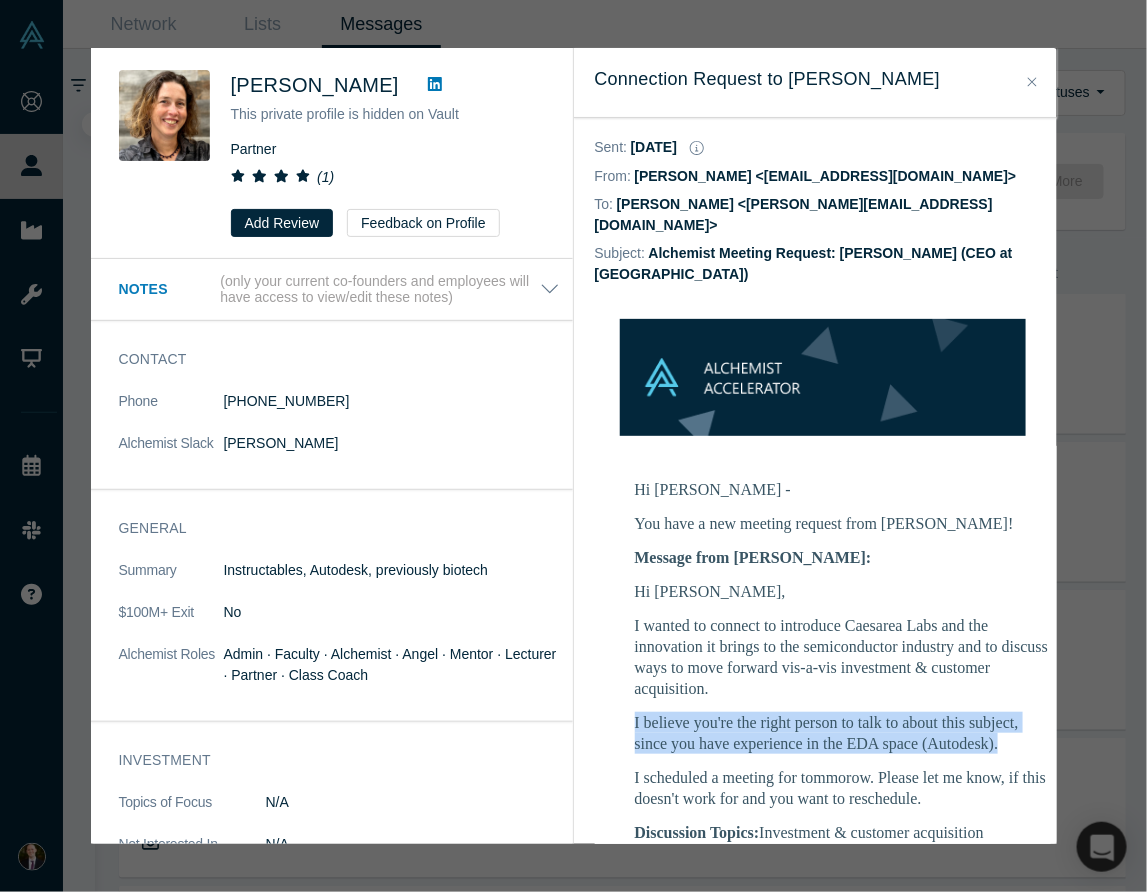 drag, startPoint x: 630, startPoint y: 691, endPoint x: 735, endPoint y: 737, distance: 114.6342 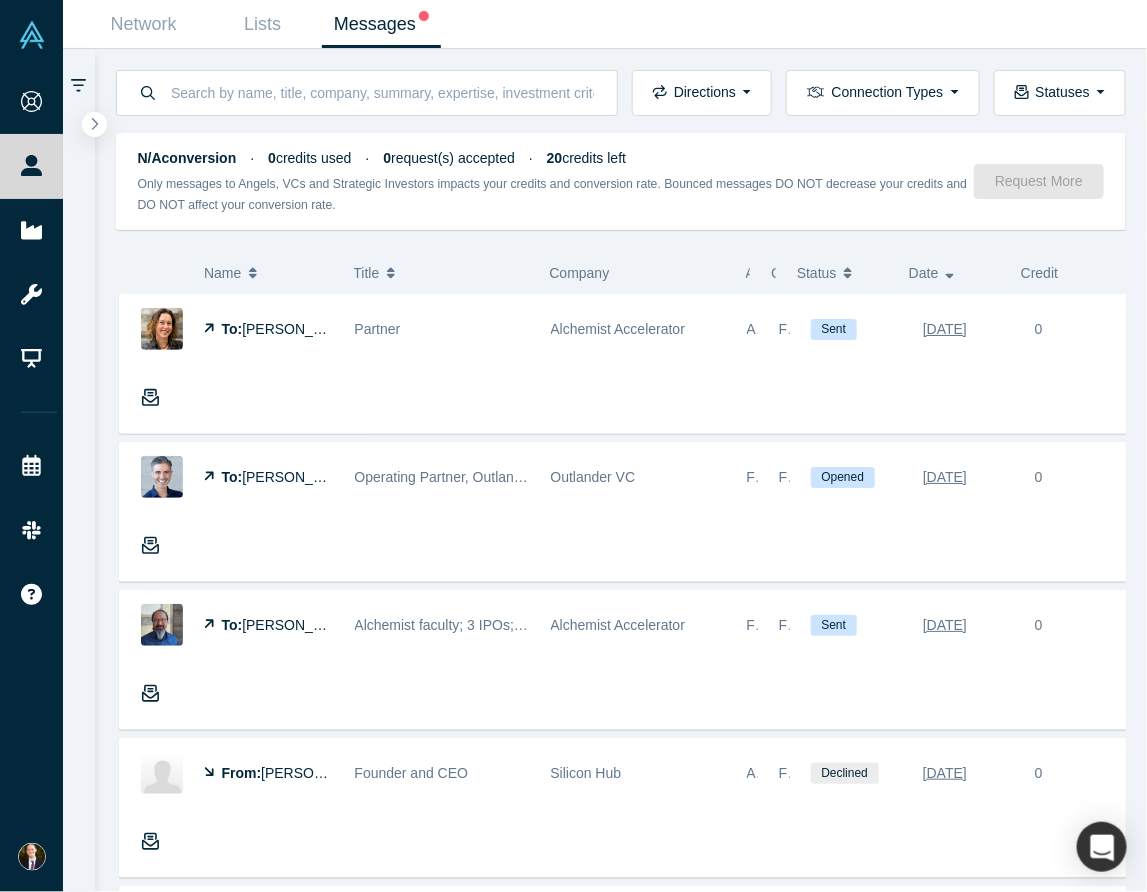 click 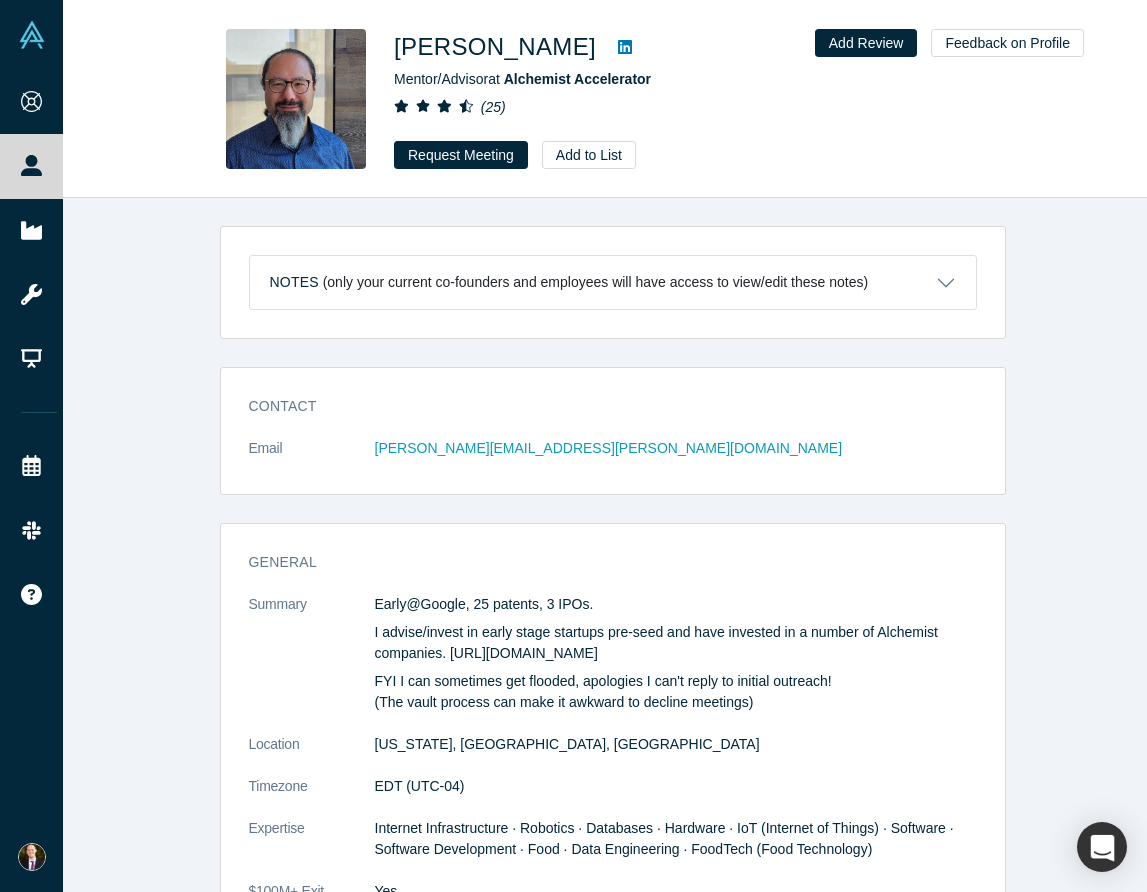 scroll, scrollTop: 0, scrollLeft: 0, axis: both 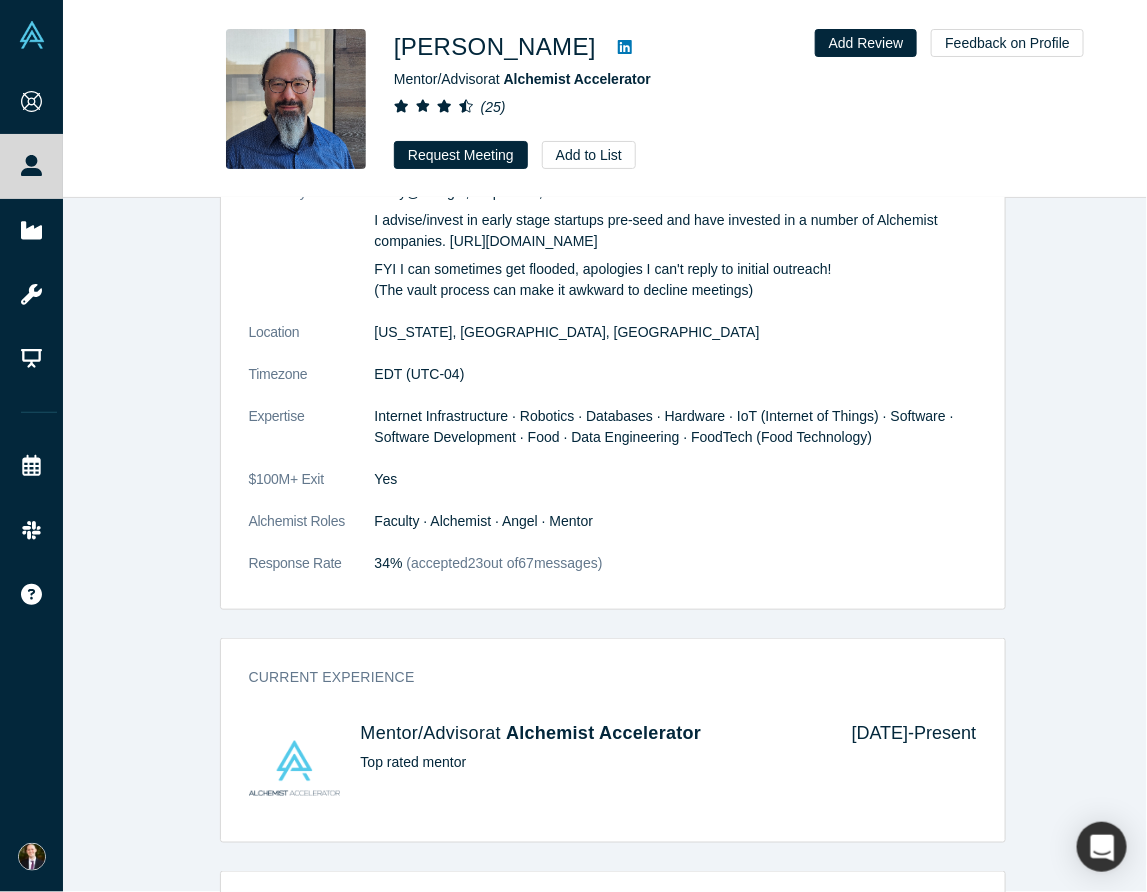 drag, startPoint x: 171, startPoint y: 283, endPoint x: 204, endPoint y: 299, distance: 36.67424 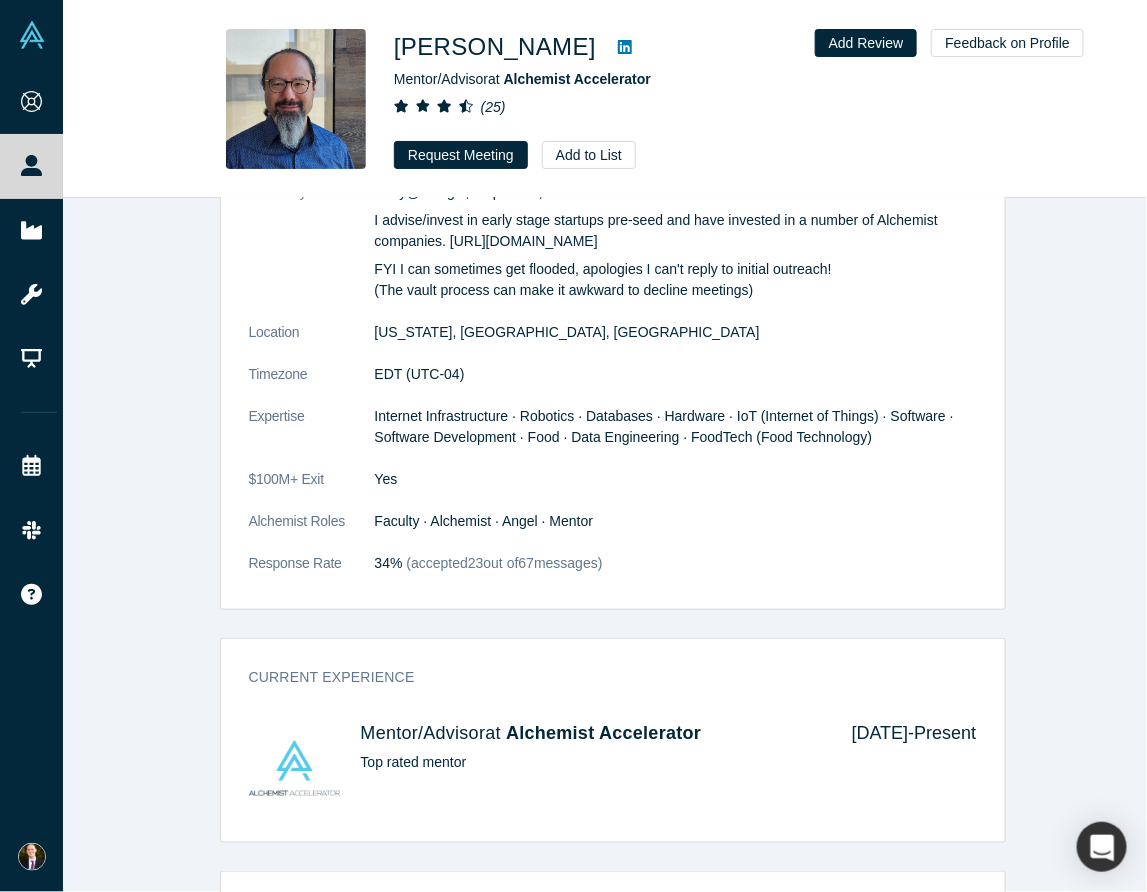 click on "Request Meeting" at bounding box center (461, 155) 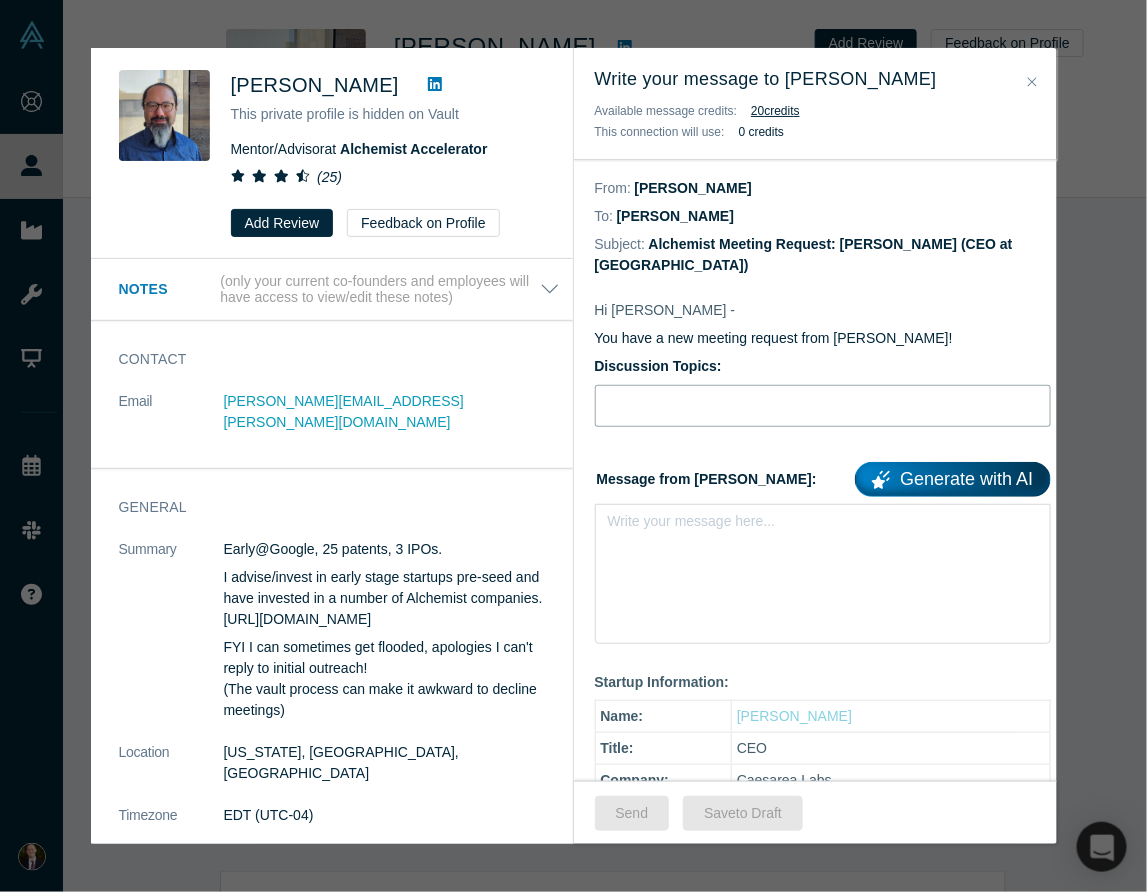 click at bounding box center [823, 406] 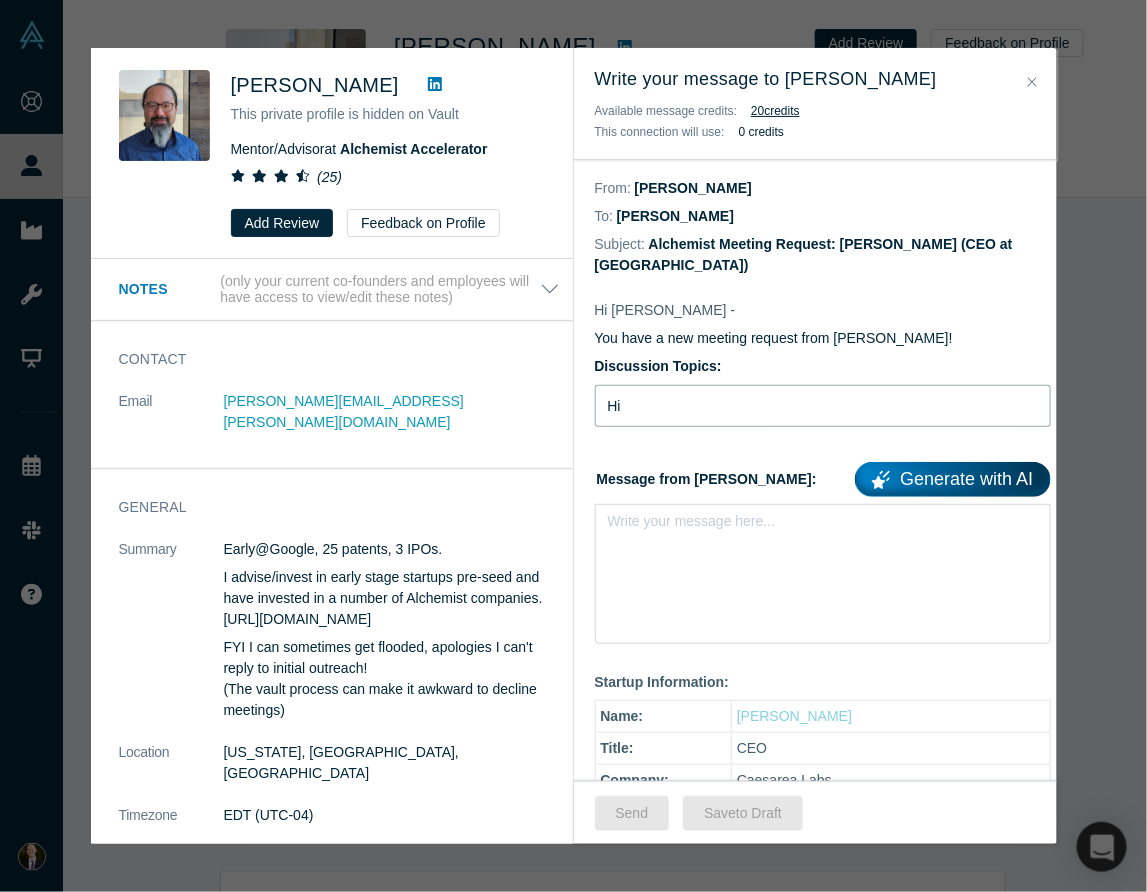 type on "H" 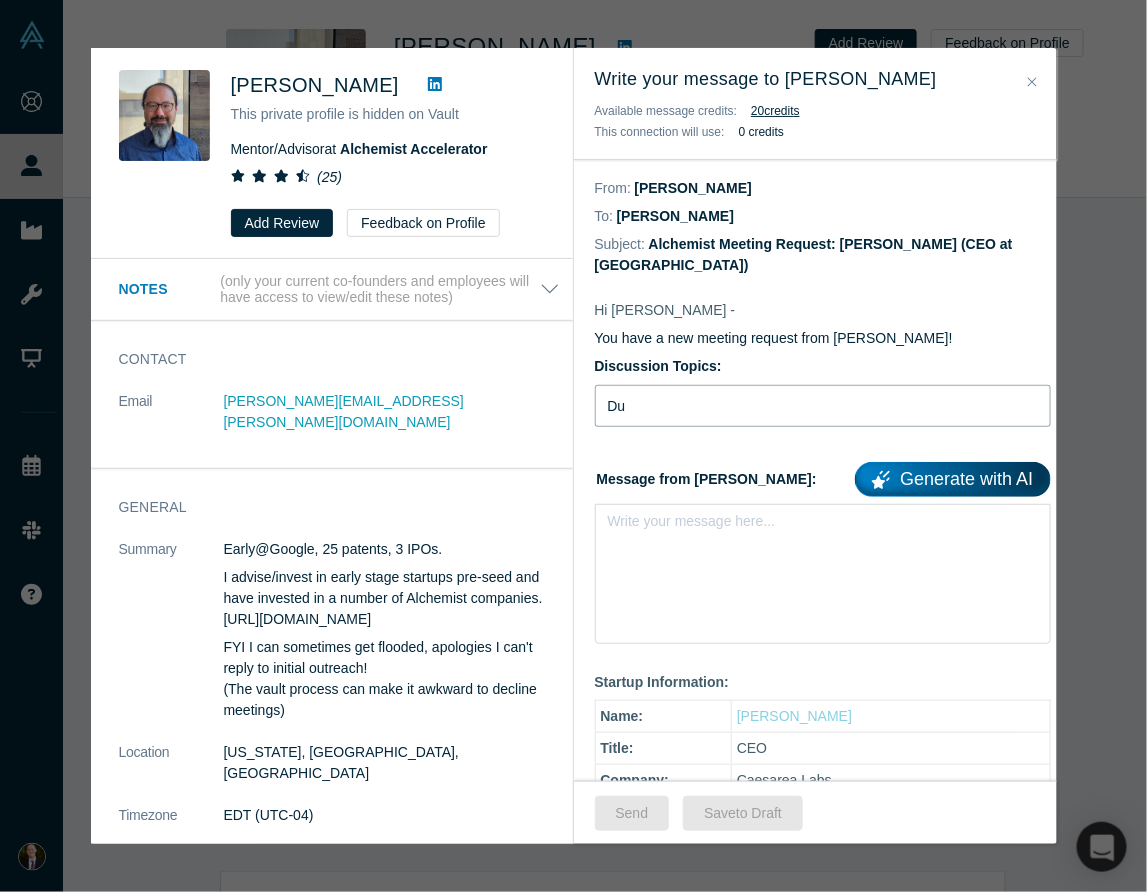 type on "D" 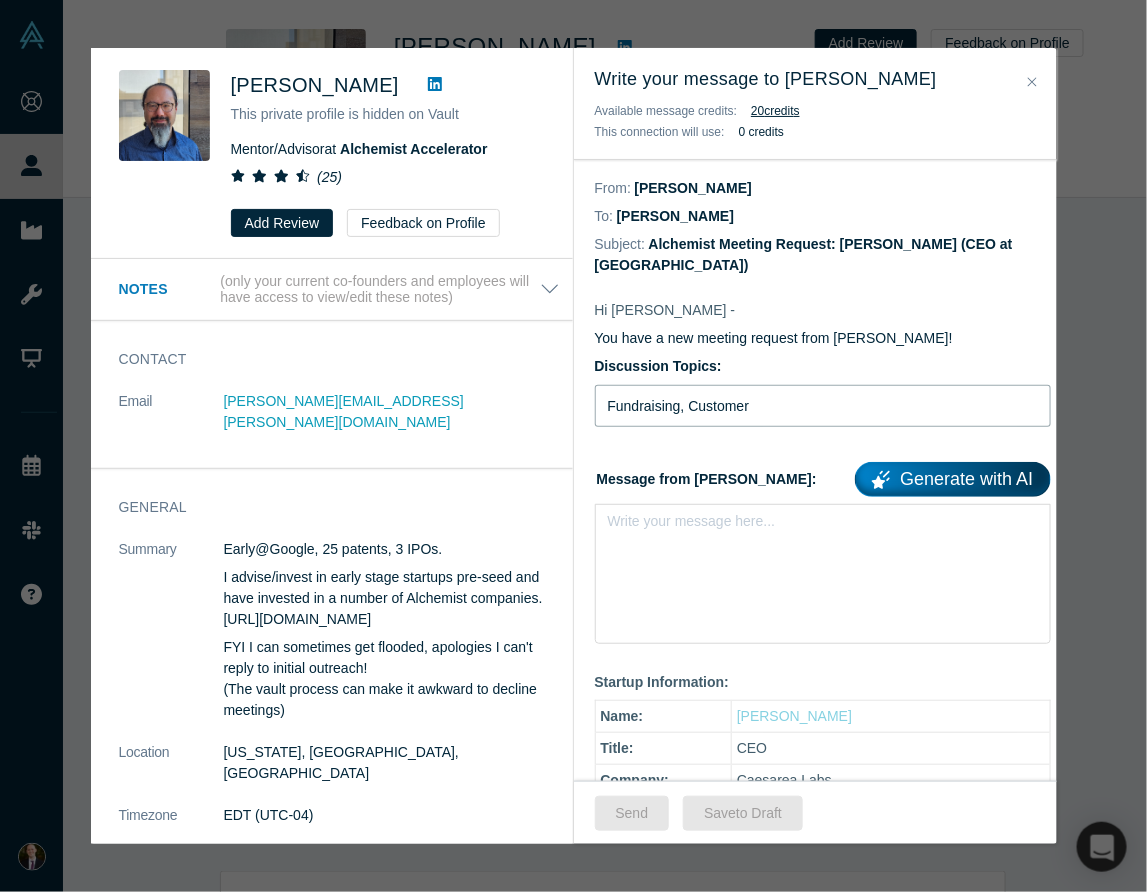 paste on "semiconductor" 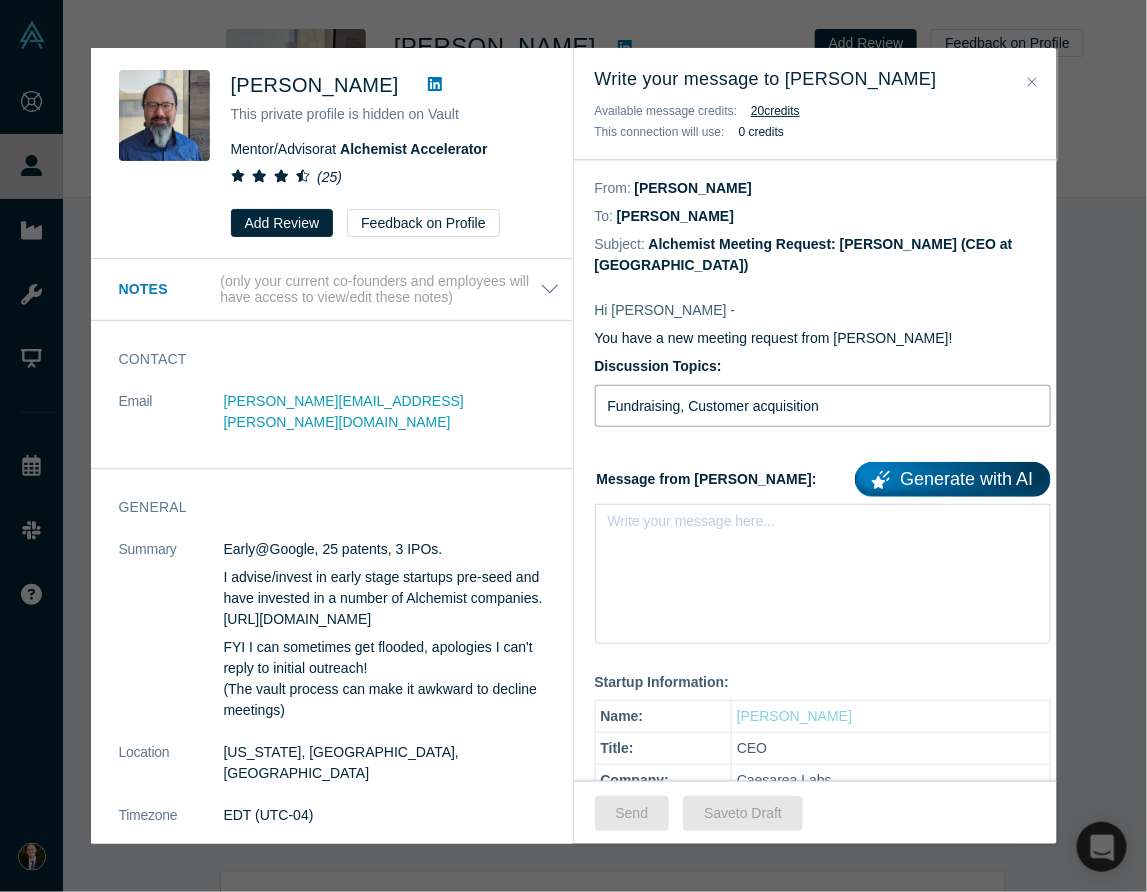 type on "Fundraising, Customer acquisition" 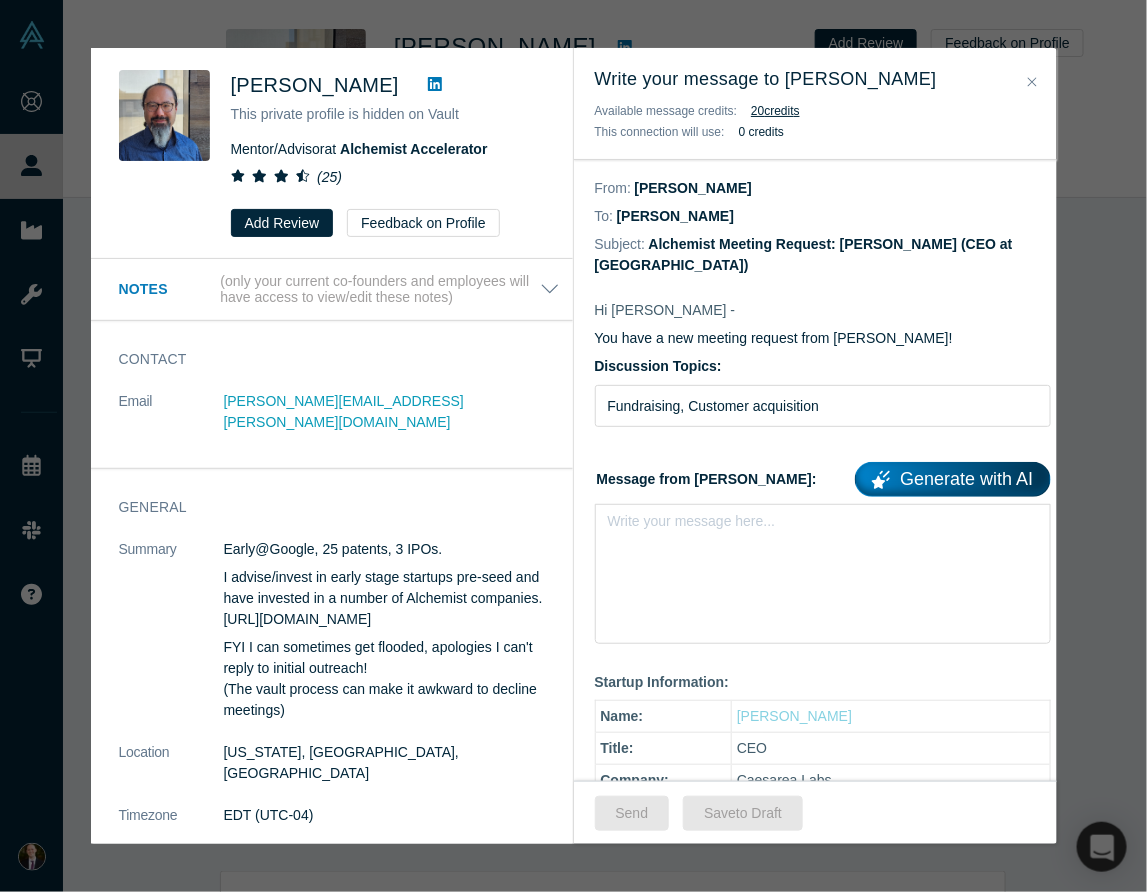 click at bounding box center (823, 527) 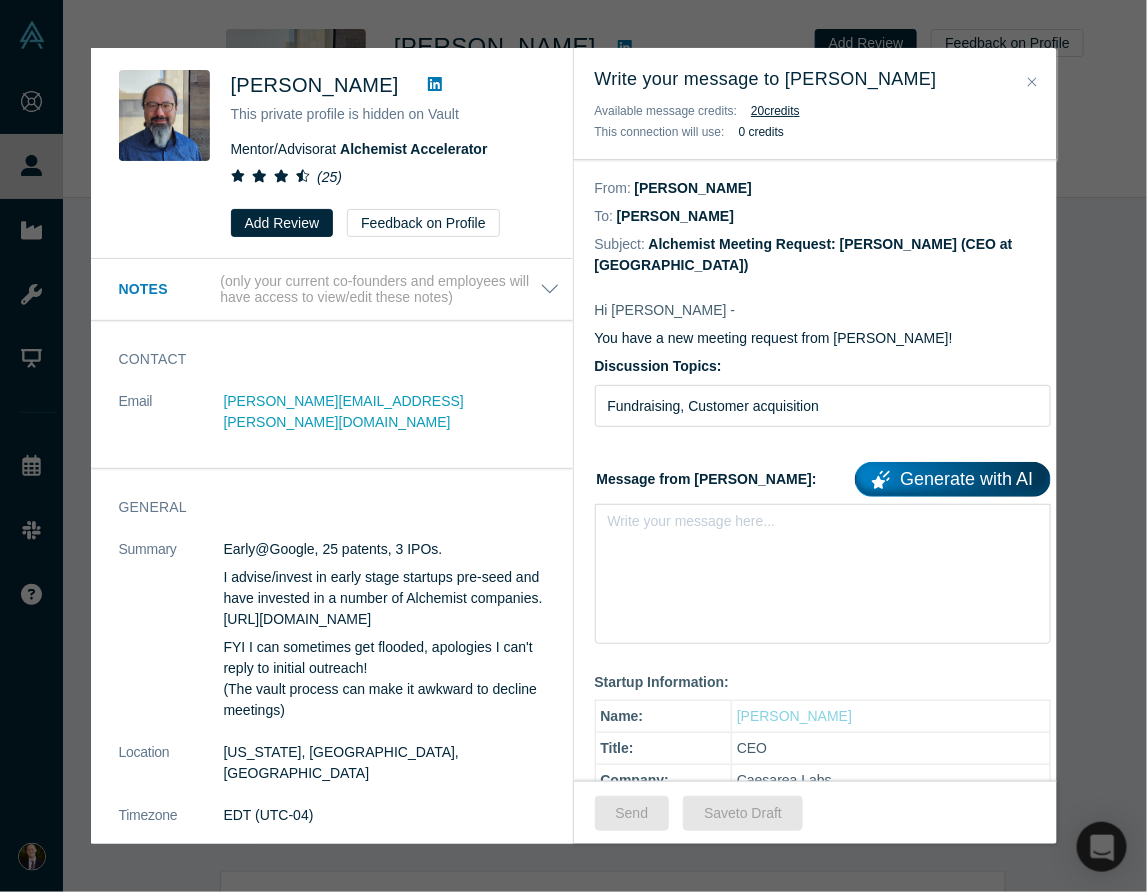 drag, startPoint x: 228, startPoint y: 596, endPoint x: 335, endPoint y: 599, distance: 107.042046 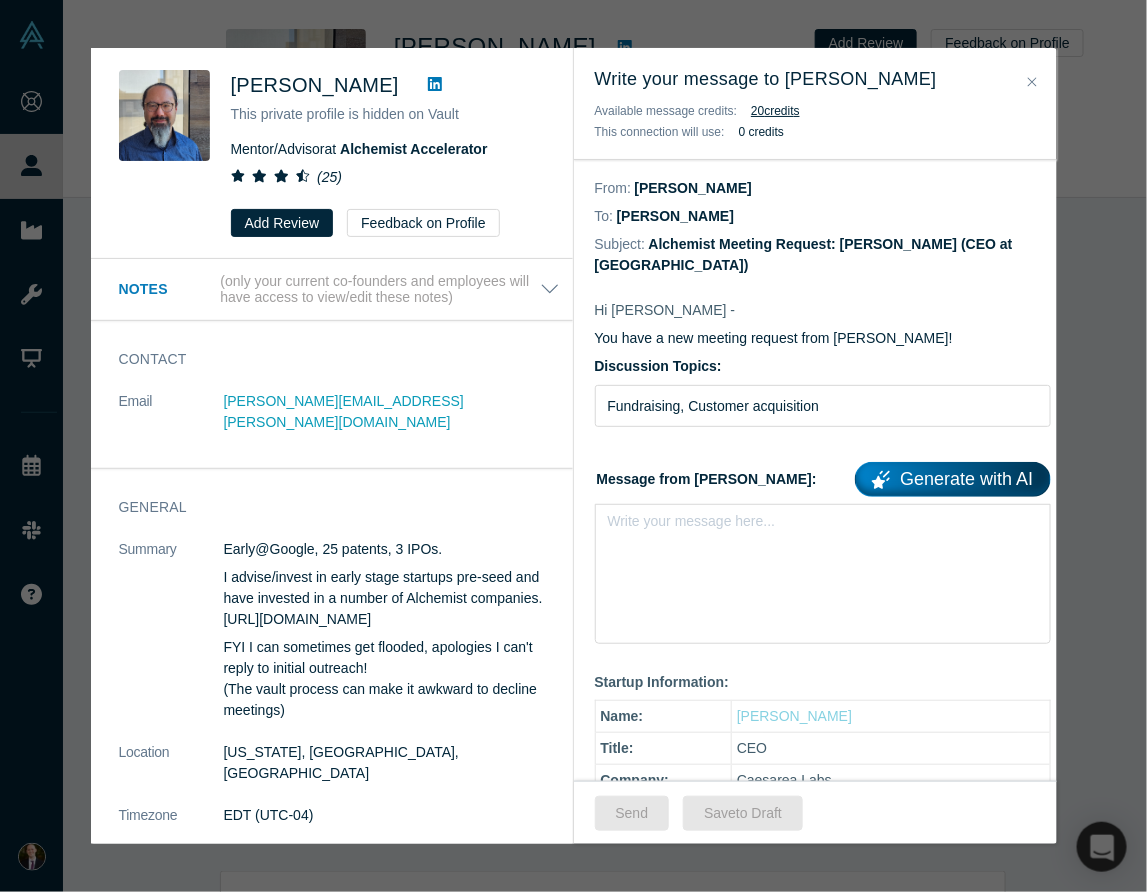 click at bounding box center [823, 527] 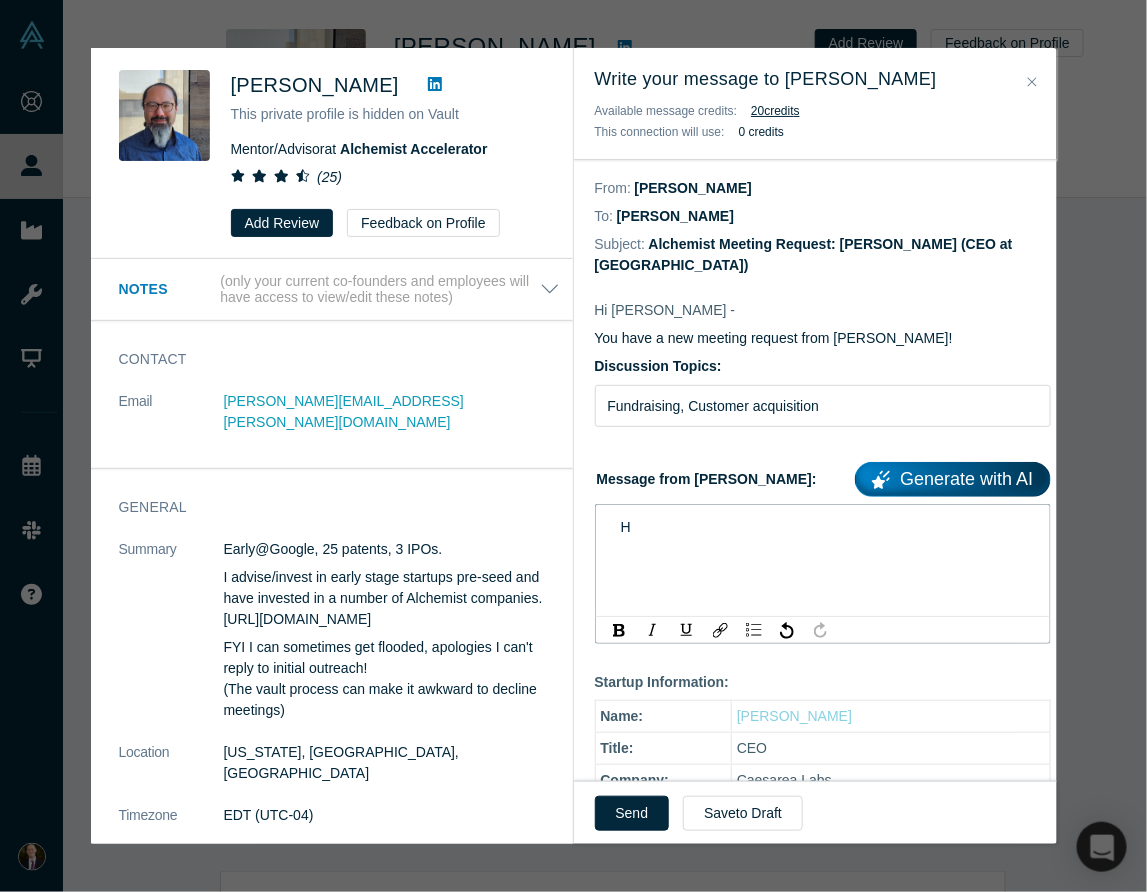 type 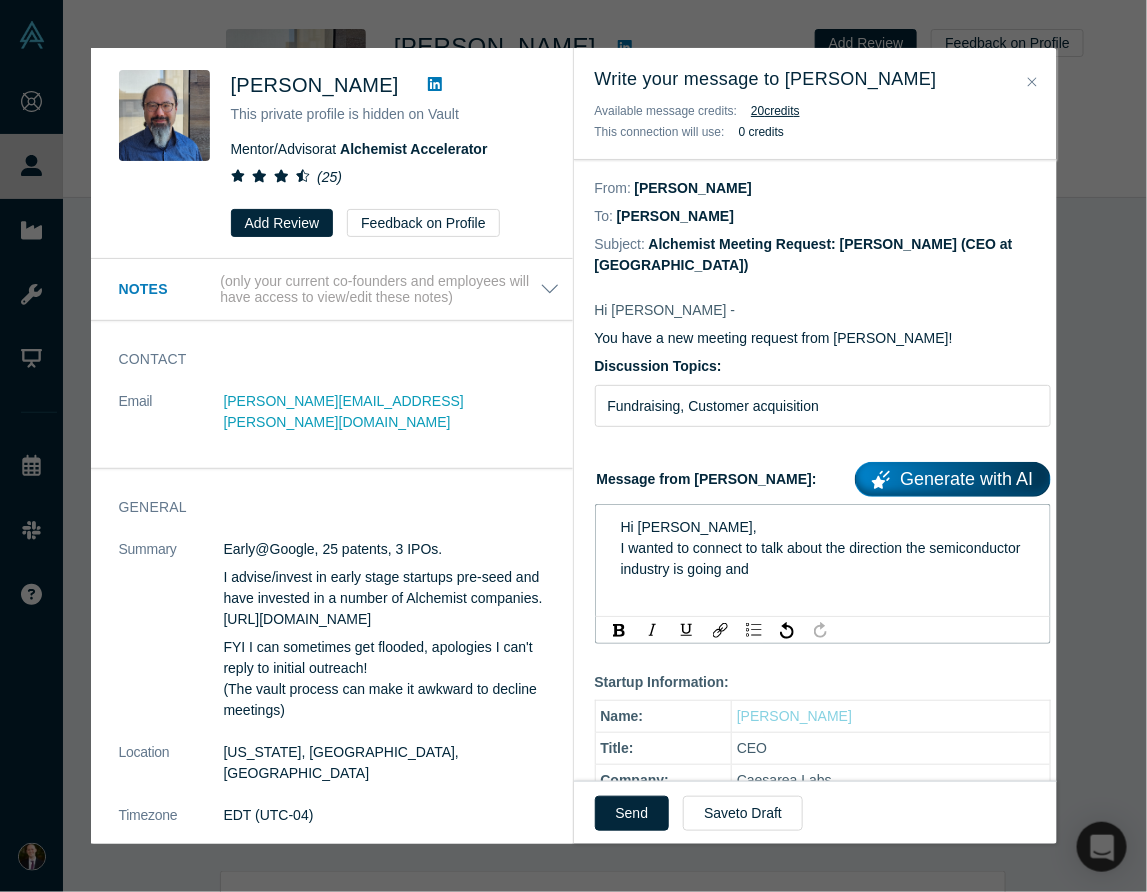 click on "I wanted to connect to talk about the direction the semiconductor industry is going and" at bounding box center (823, 558) 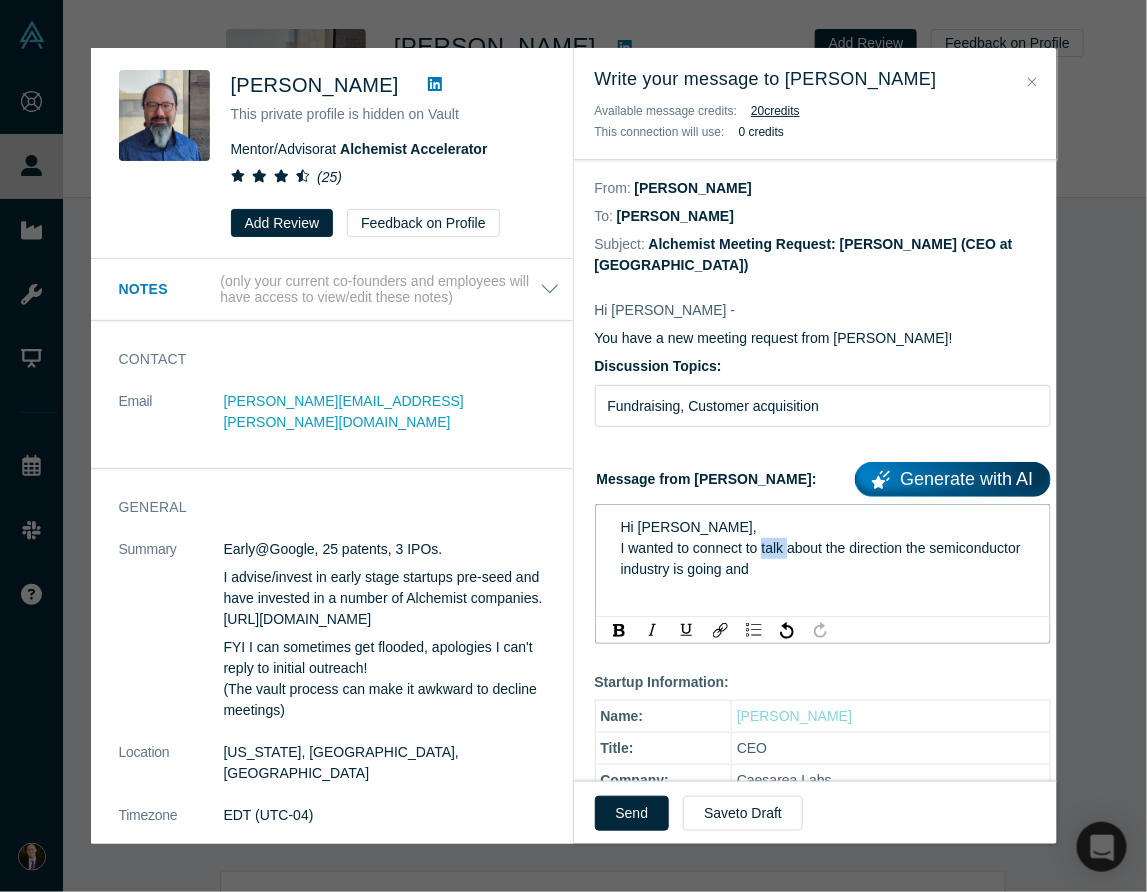 click on "I wanted to connect to talk about the direction the semiconductor industry is going and" at bounding box center [823, 558] 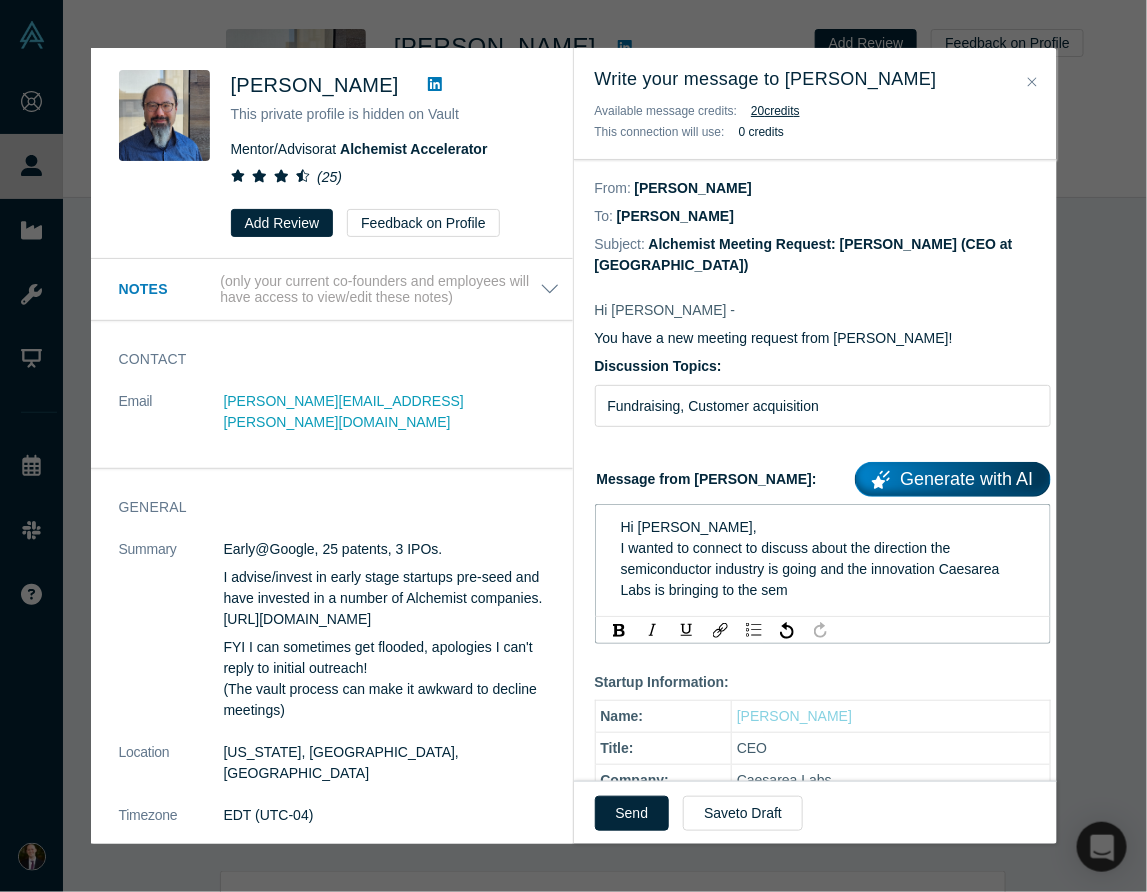 drag, startPoint x: 788, startPoint y: 589, endPoint x: 800, endPoint y: 593, distance: 12.649111 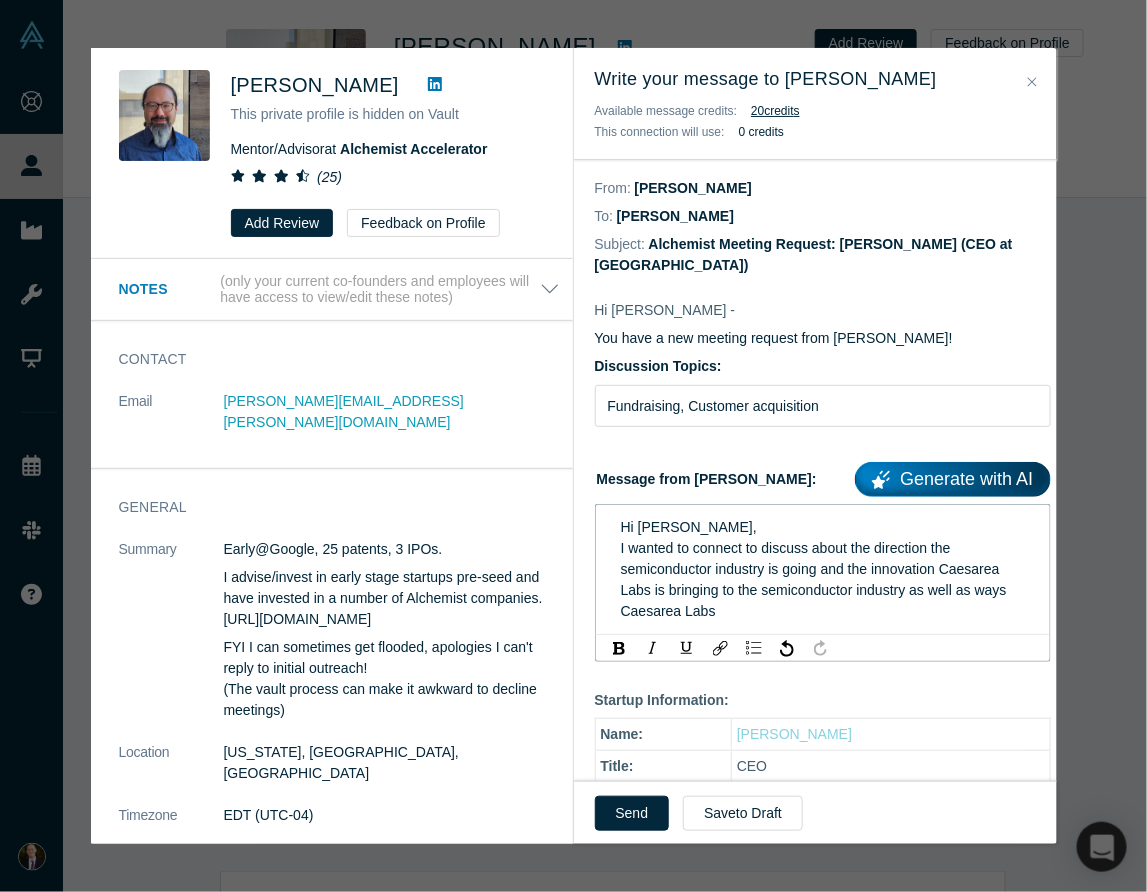 click on "I wanted to connect to discuss about the direction the semiconductor industry is going and the innovation Caesarea Labs is bringing to the semiconductor industry as well as ways Caesarea Labs" at bounding box center (816, 579) 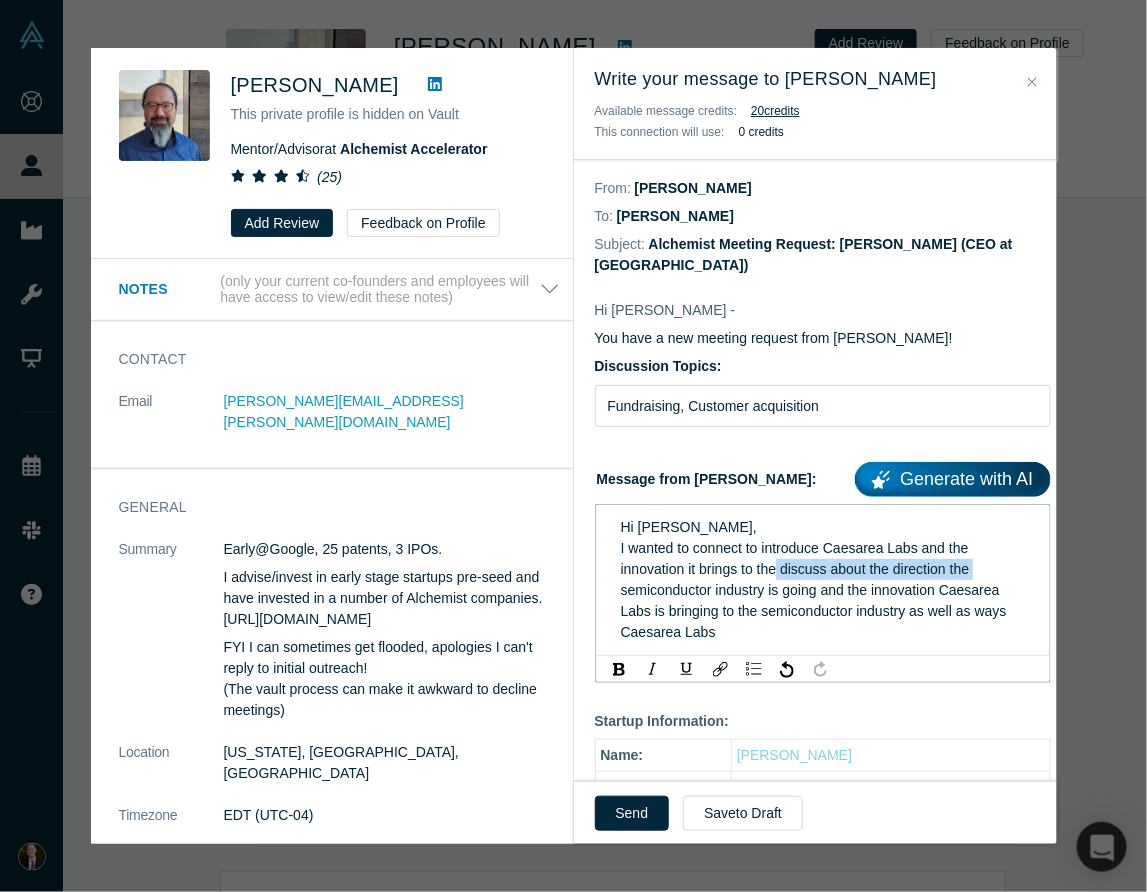 drag, startPoint x: 782, startPoint y: 569, endPoint x: 983, endPoint y: 571, distance: 201.00995 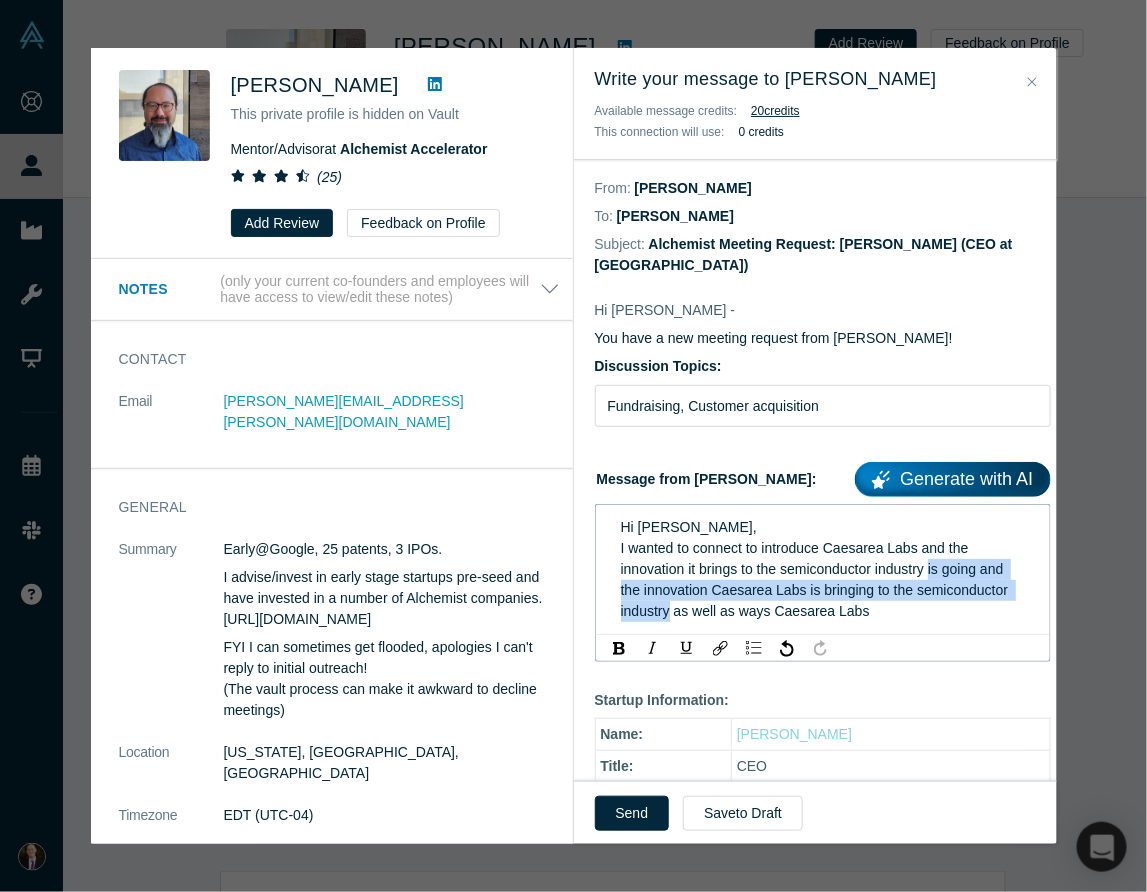 drag, startPoint x: 934, startPoint y: 563, endPoint x: 670, endPoint y: 609, distance: 267.9776 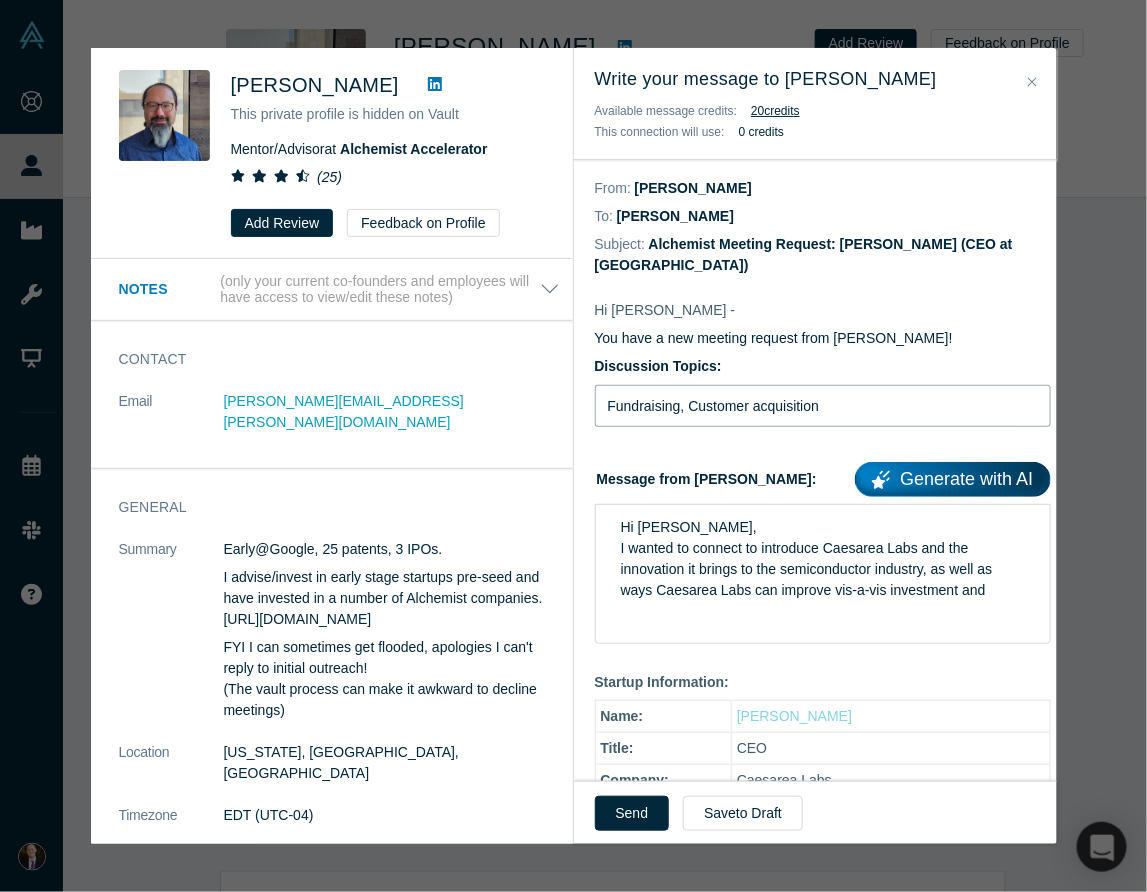 drag, startPoint x: 827, startPoint y: 406, endPoint x: 689, endPoint y: 405, distance: 138.00362 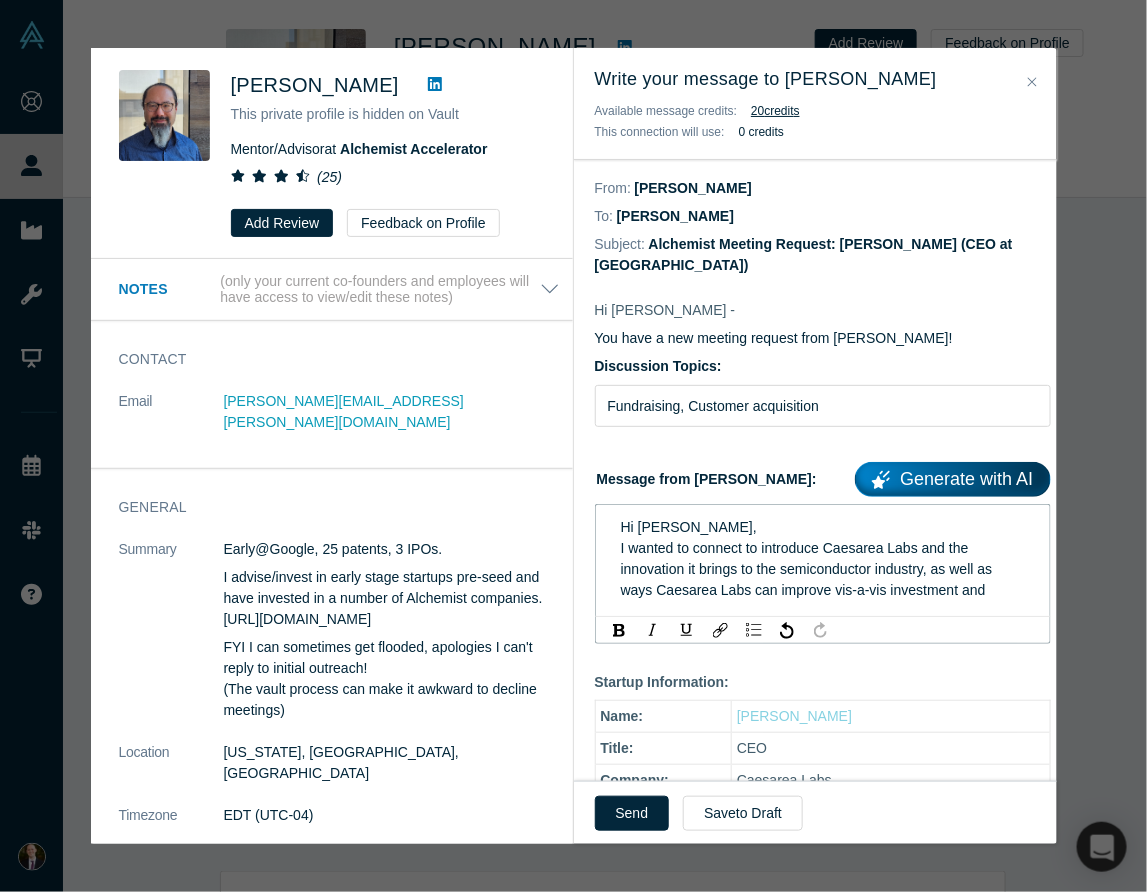 click on "I wanted to connect to introduce Caesarea Labs and the innovation it brings to the semiconductor industry, as well as ways Caesarea Labs can improve vis-a-vis investment and" at bounding box center (823, 569) 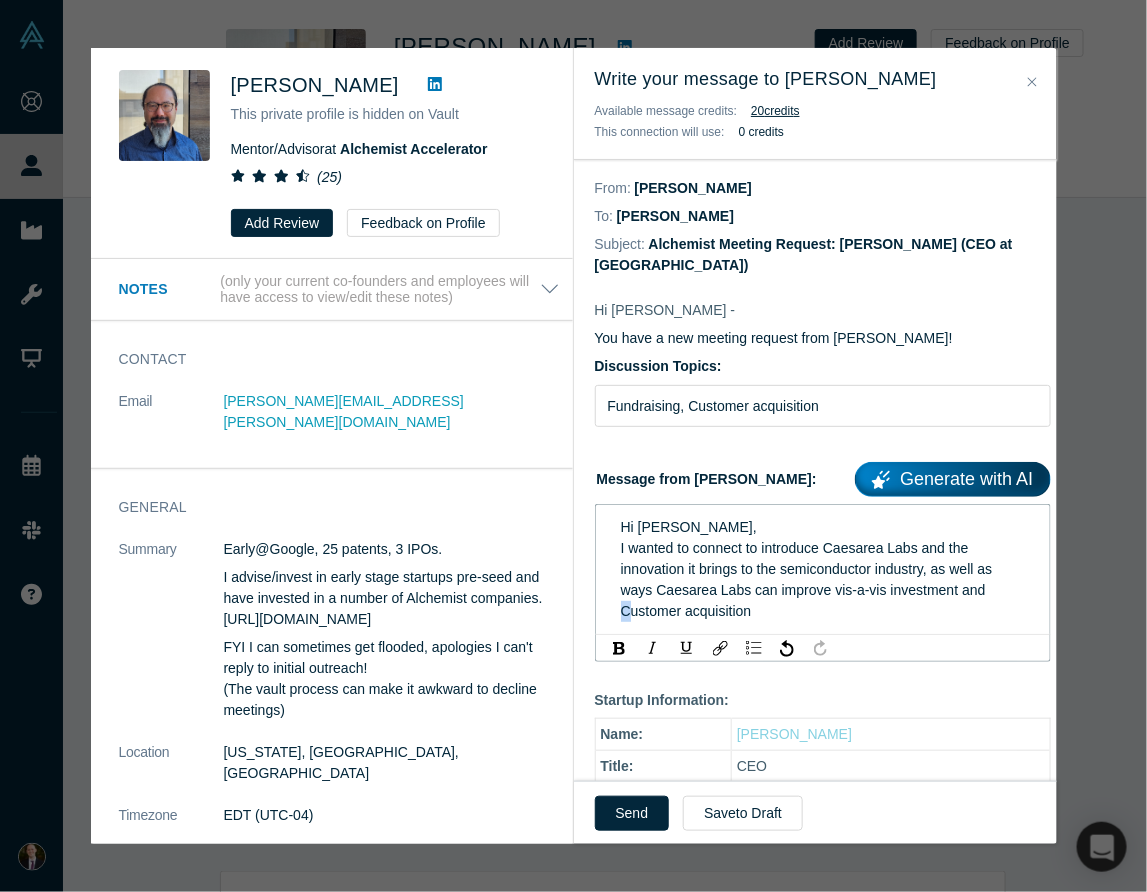 click on "I wanted to connect to introduce Caesarea Labs and the innovation it brings to the semiconductor industry, as well as ways Caesarea Labs can improve vis-a-vis investment and Customer acquisition" at bounding box center [809, 579] 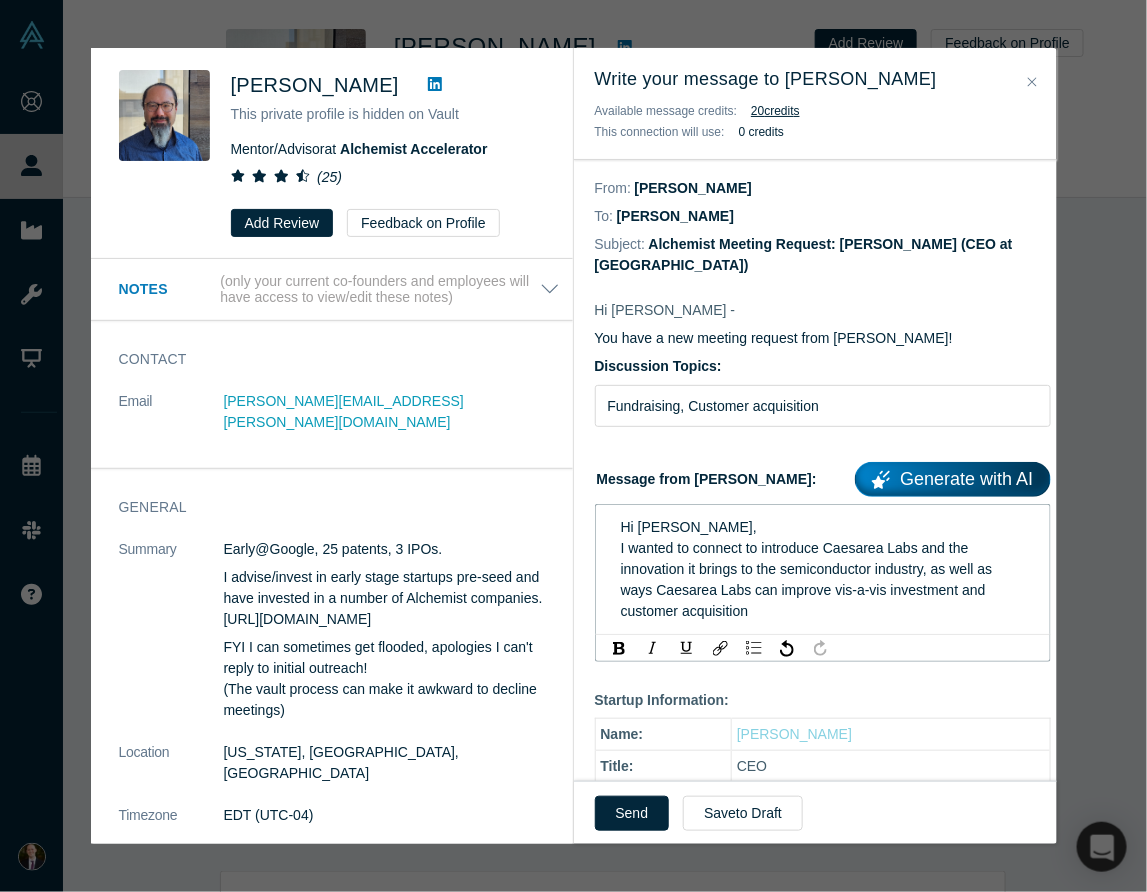 click on "I wanted to connect to introduce Caesarea Labs and the innovation it brings to the semiconductor industry, as well as ways Caesarea Labs can improve vis-a-vis investment and customer acquisition" at bounding box center (823, 580) 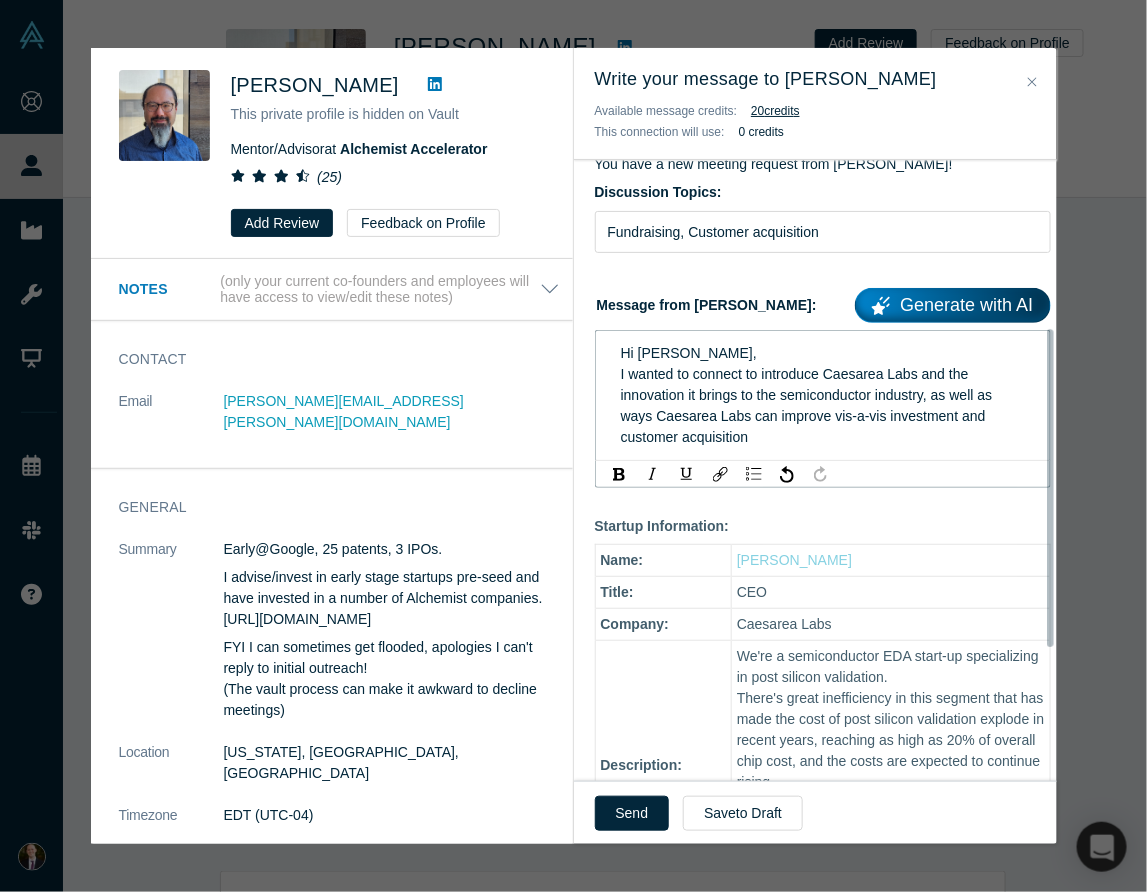 scroll, scrollTop: 80, scrollLeft: 0, axis: vertical 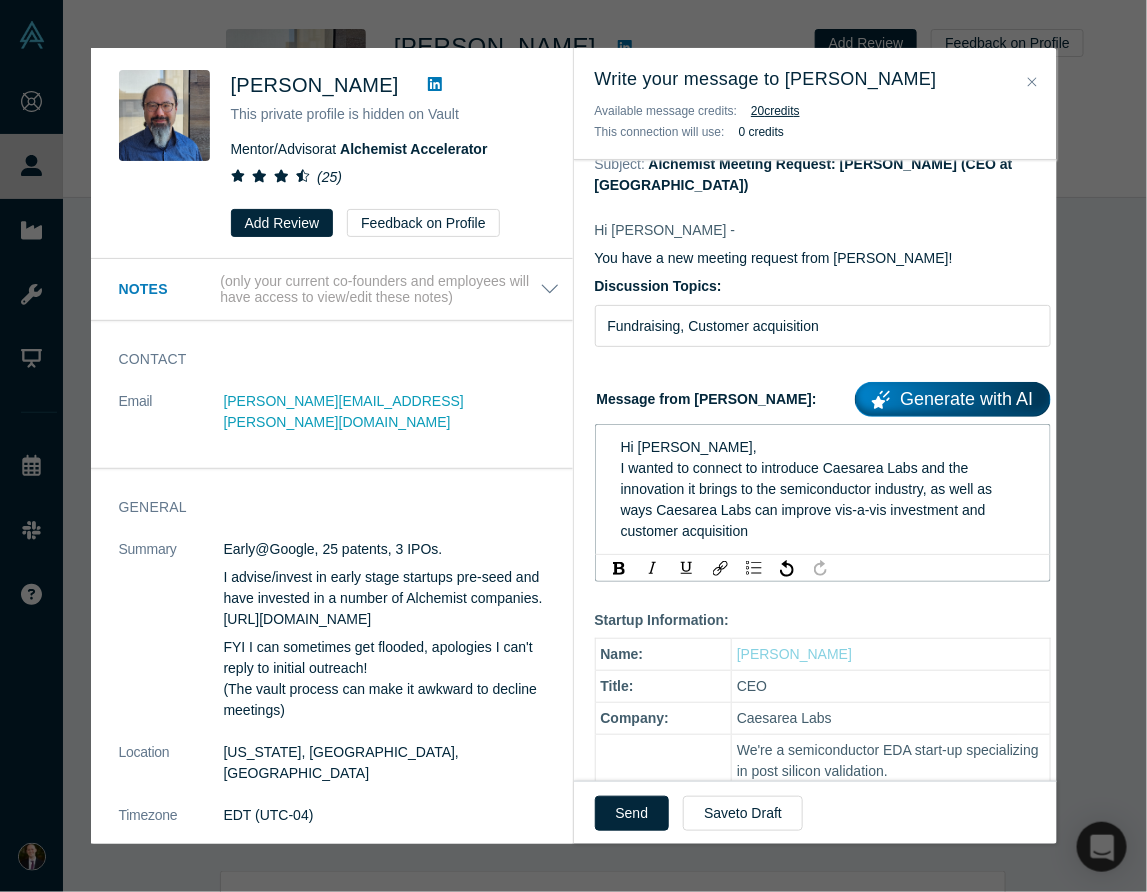 click on "Send" at bounding box center [632, 813] 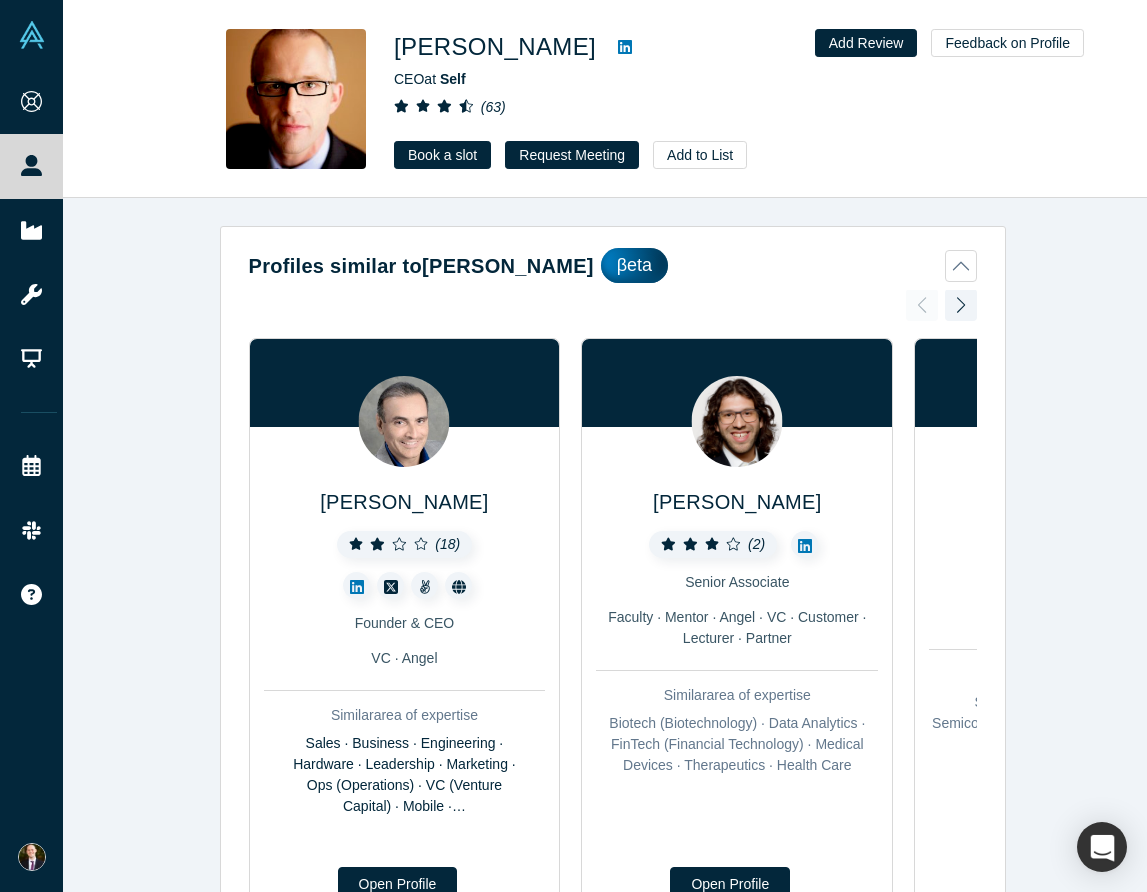 scroll, scrollTop: 0, scrollLeft: 0, axis: both 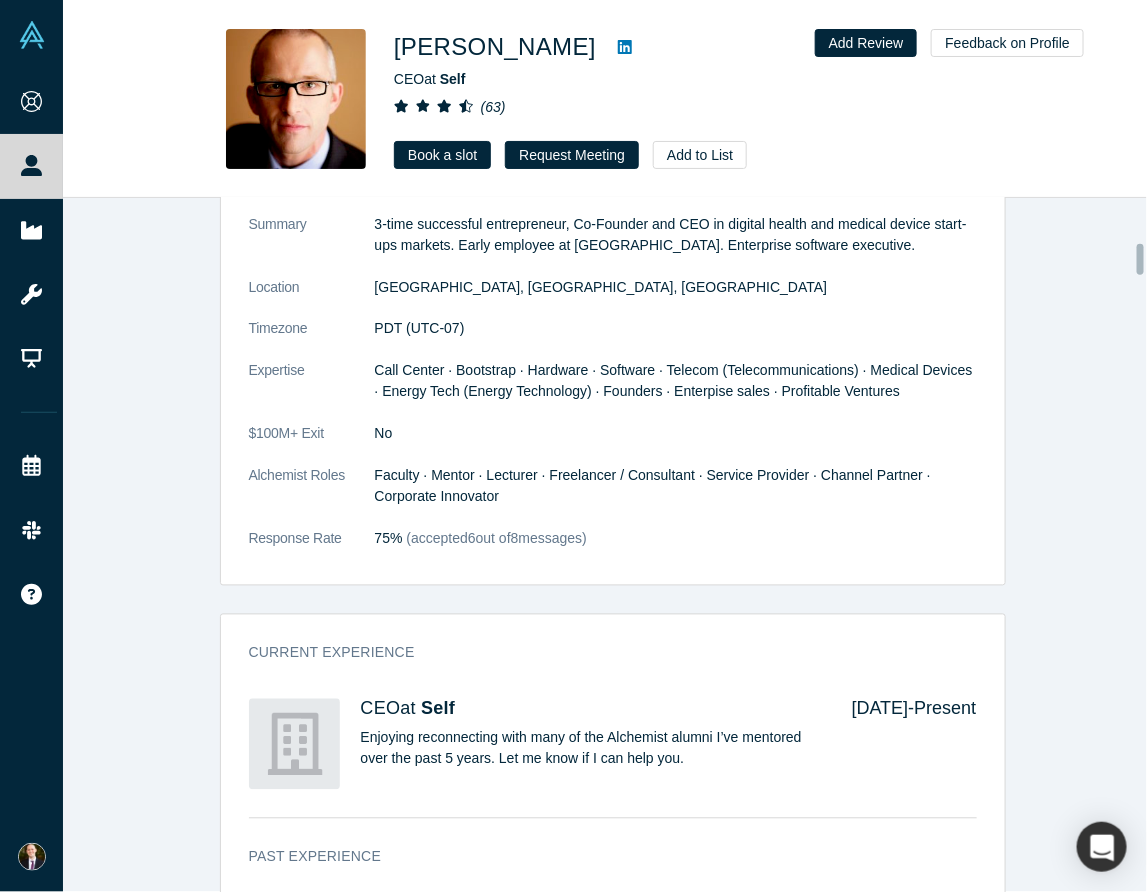 drag, startPoint x: 201, startPoint y: 362, endPoint x: 198, endPoint y: 387, distance: 25.179358 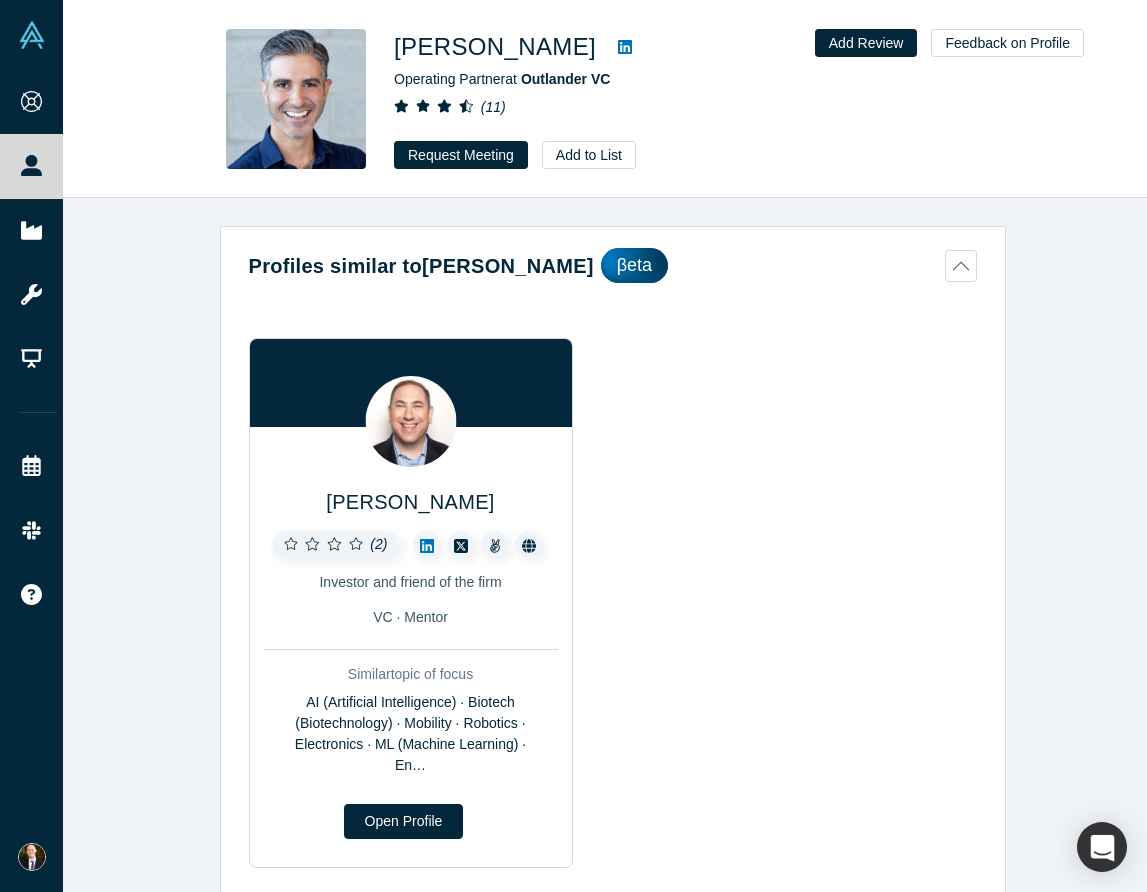 scroll, scrollTop: 0, scrollLeft: 0, axis: both 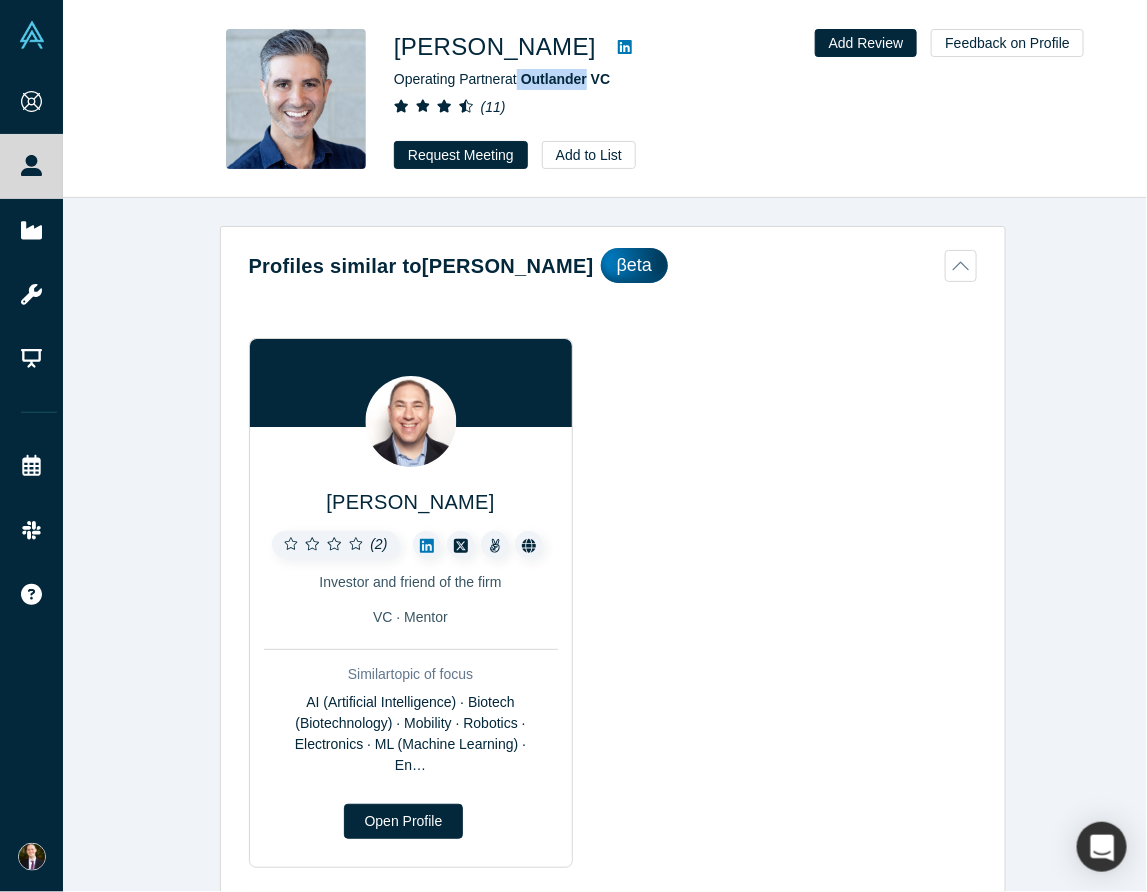 drag, startPoint x: 521, startPoint y: 81, endPoint x: 590, endPoint y: 77, distance: 69.115845 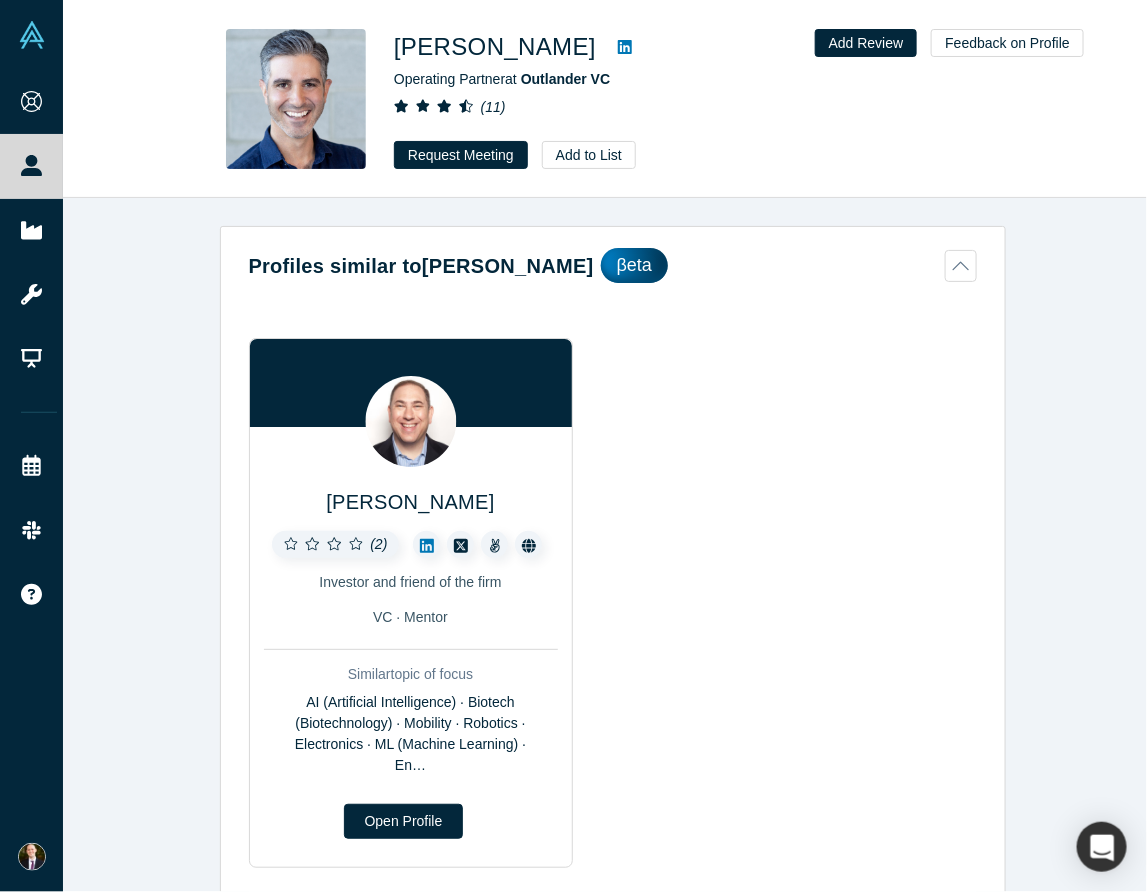 click on "Operating Partner  at   Outlander VC" at bounding box center [674, 79] 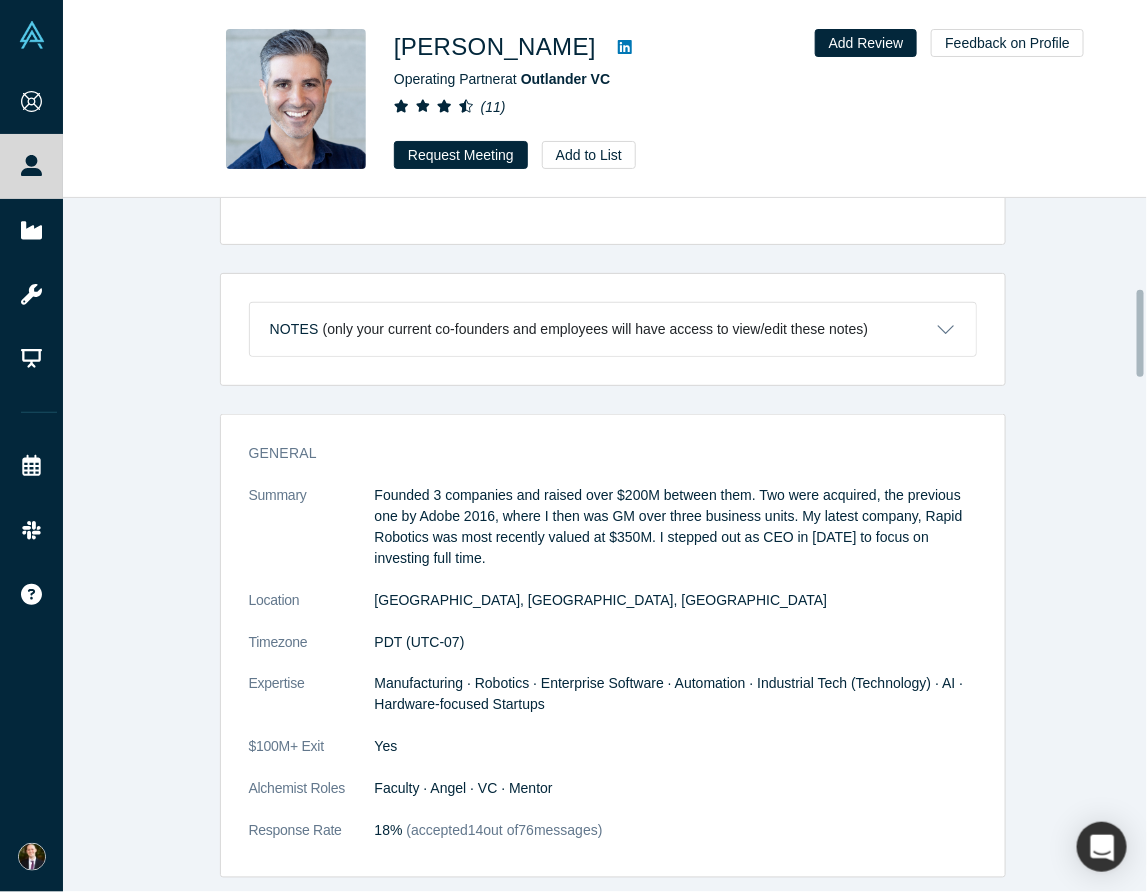 scroll, scrollTop: 899, scrollLeft: 0, axis: vertical 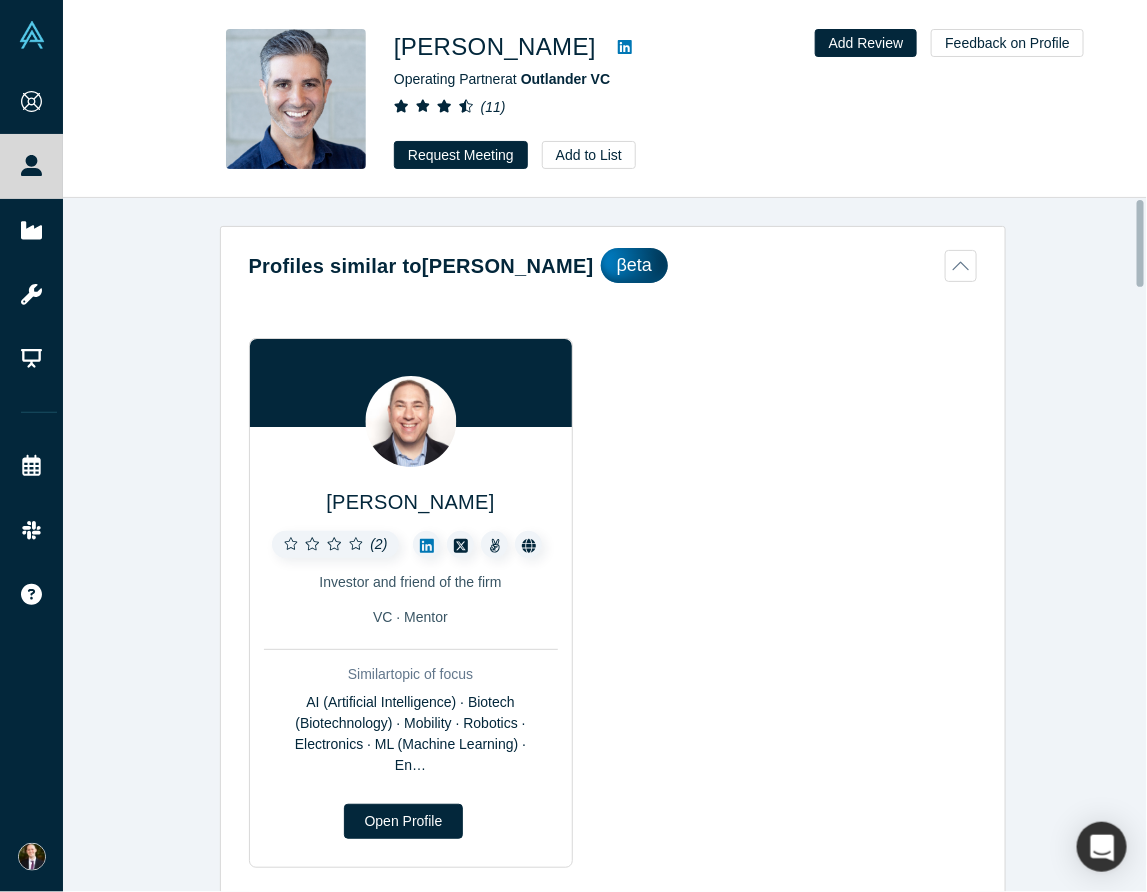 drag, startPoint x: 629, startPoint y: 534, endPoint x: 565, endPoint y: 204, distance: 336.14877 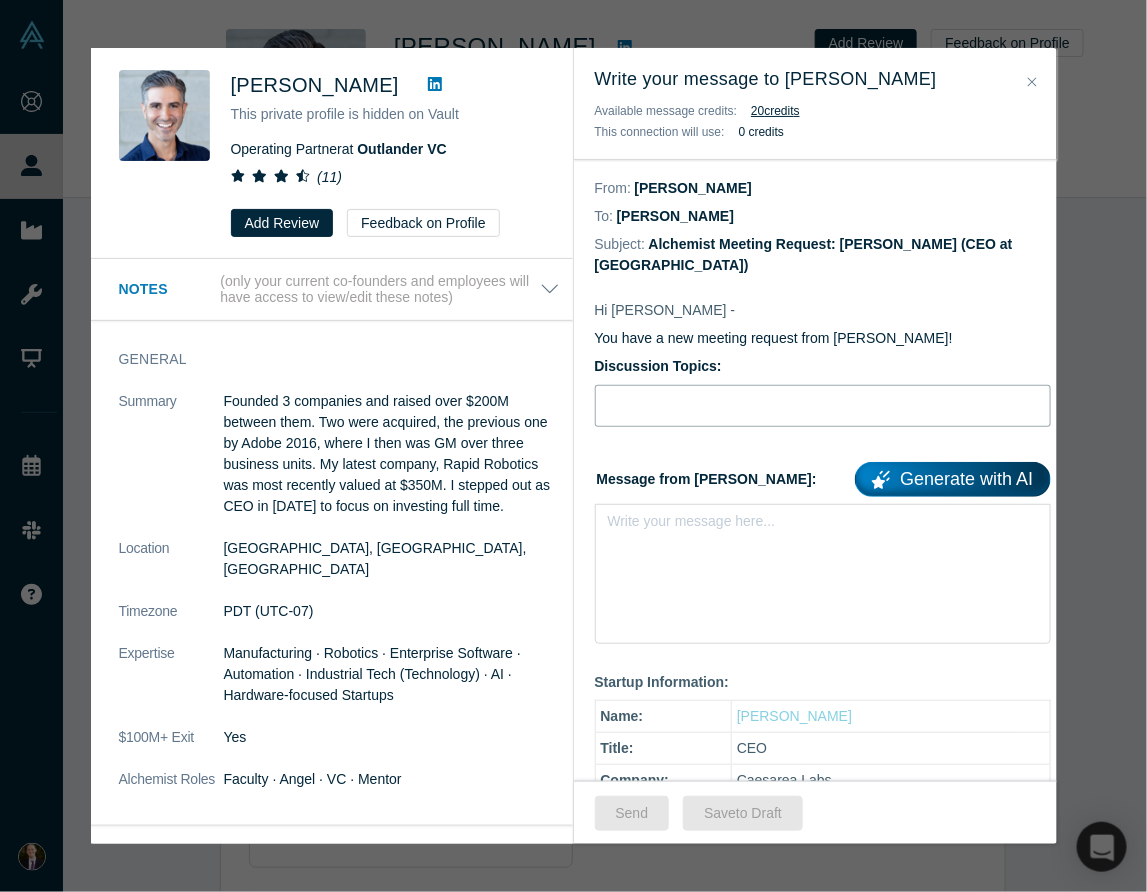 click at bounding box center [823, 406] 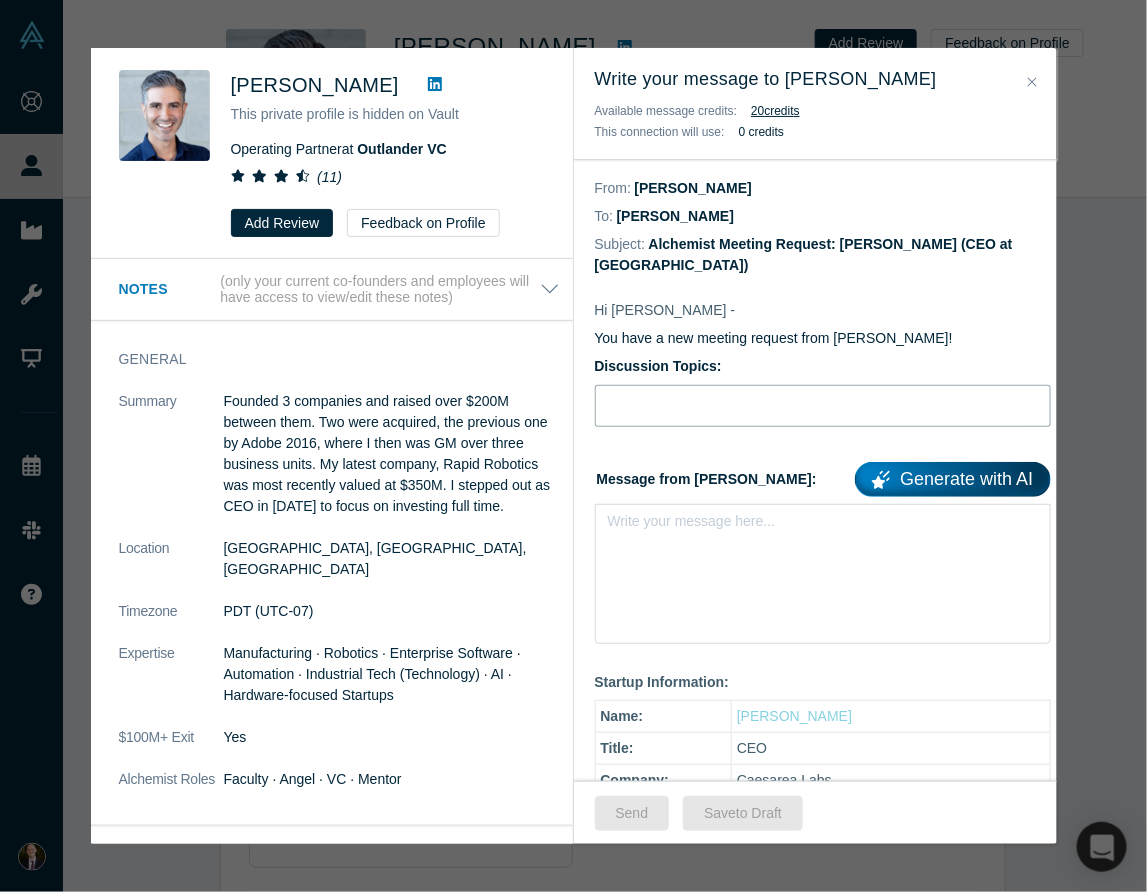 click at bounding box center (823, 406) 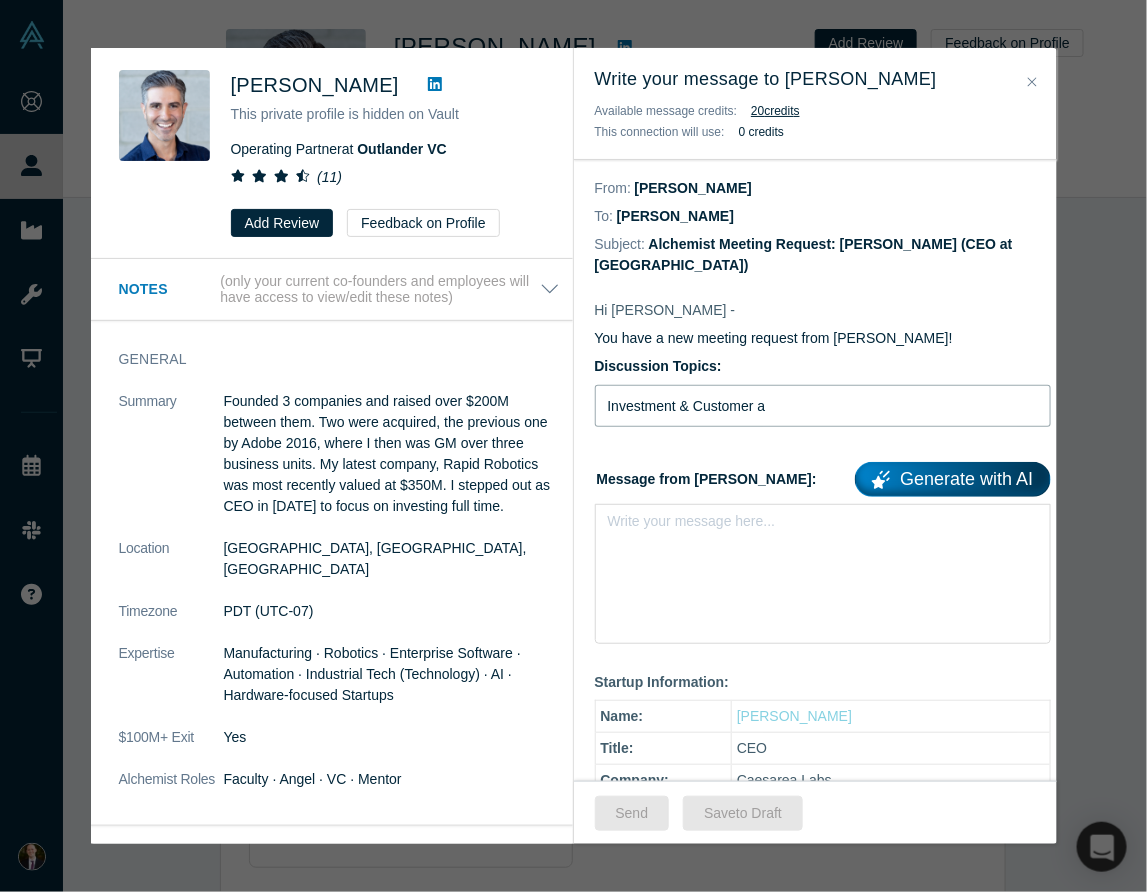drag, startPoint x: 784, startPoint y: 400, endPoint x: 785, endPoint y: 410, distance: 10.049875 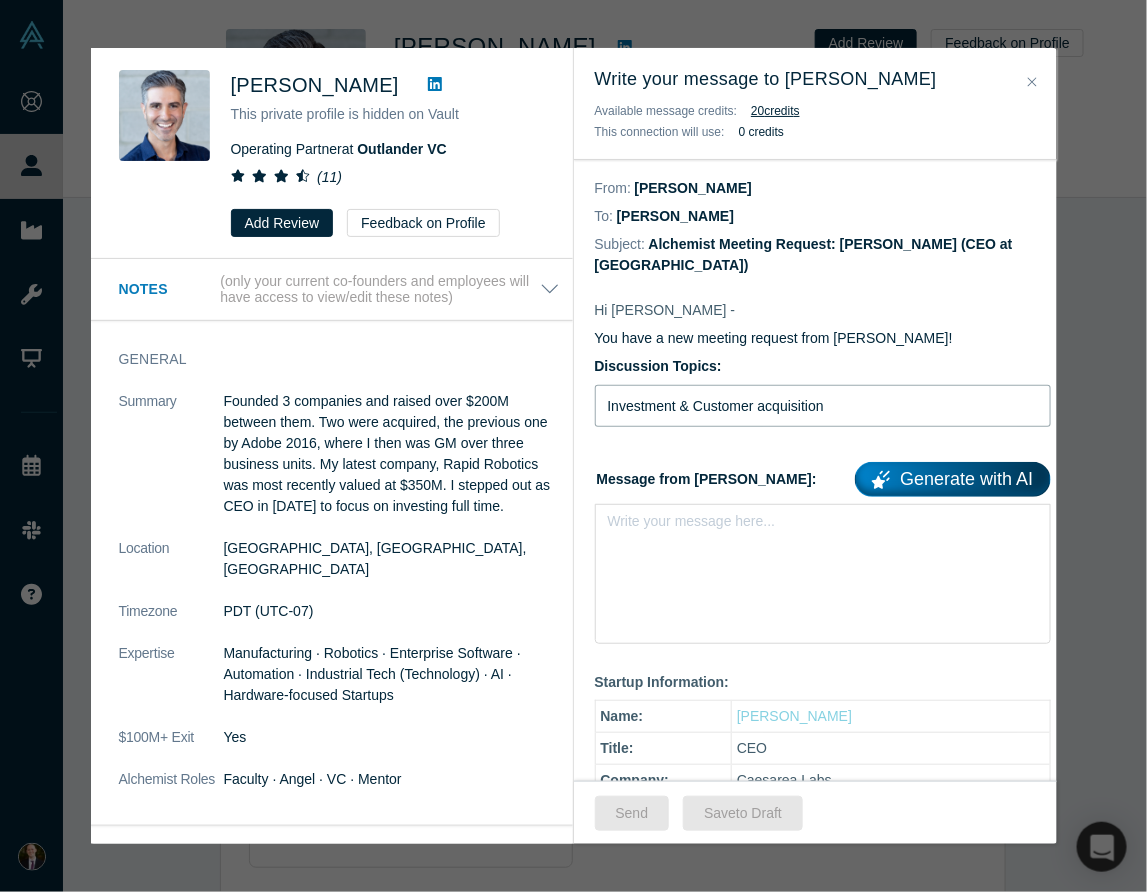 type on "Investment & Customer acquisition" 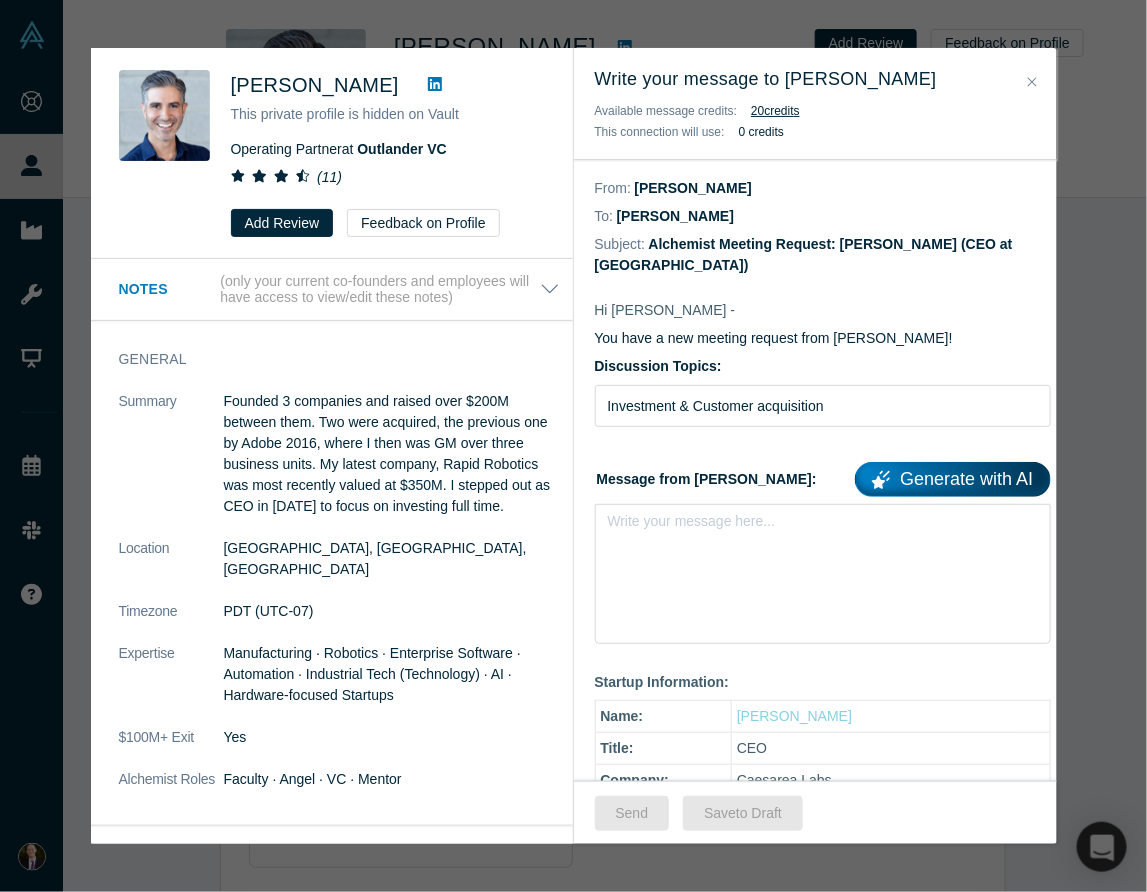 click on "Write your message here..." at bounding box center (823, 574) 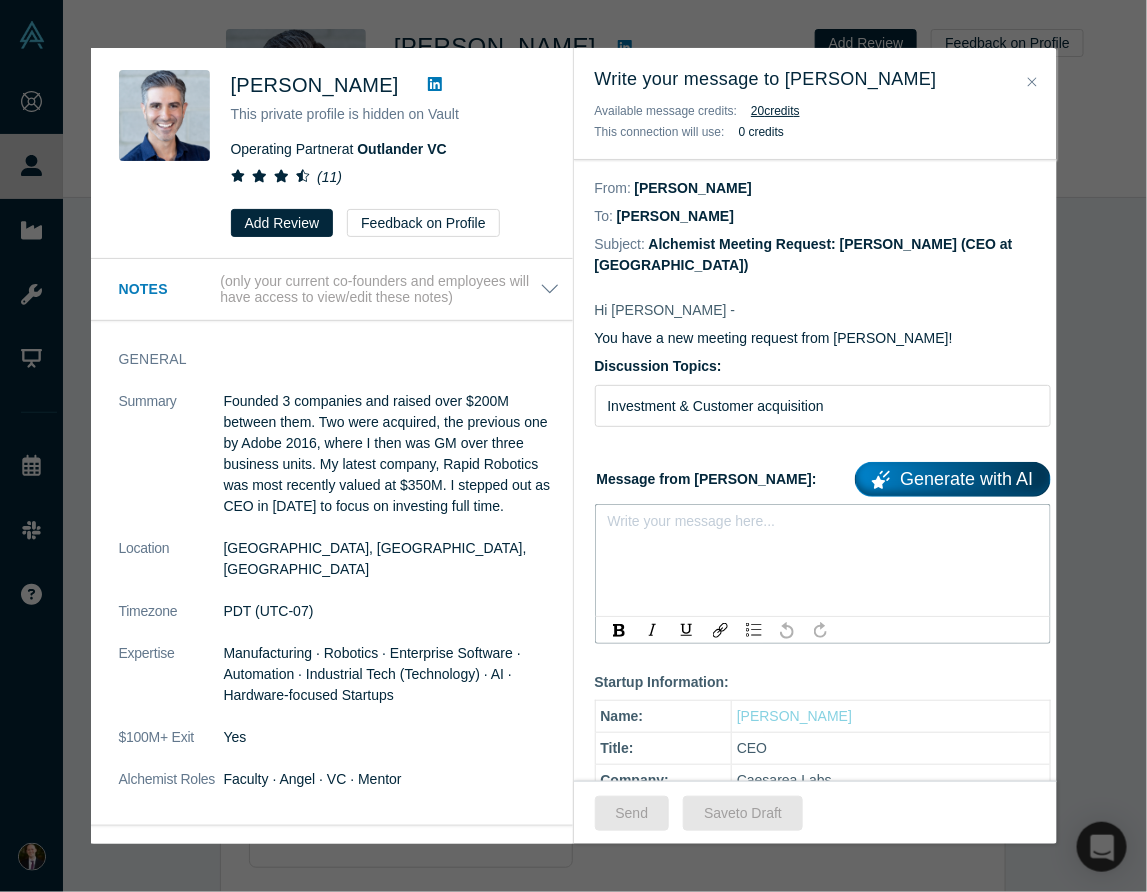 type 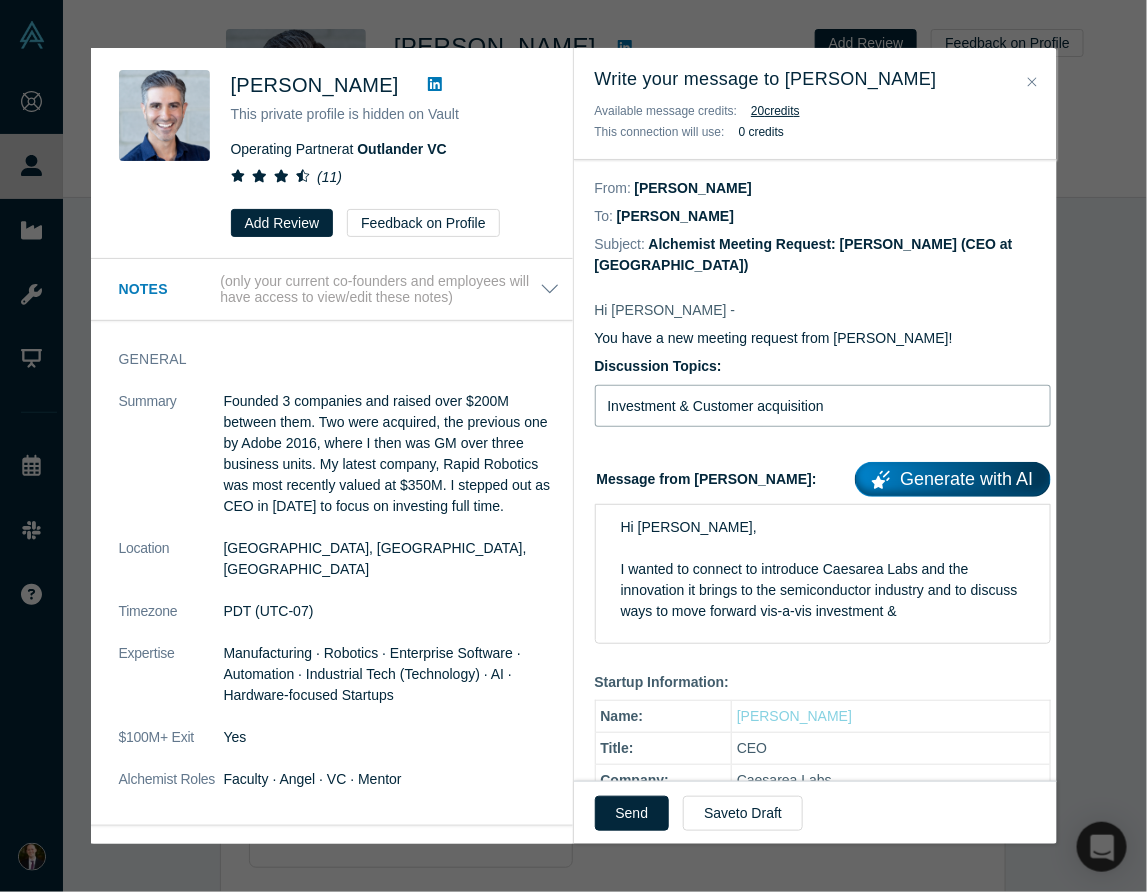 drag, startPoint x: 792, startPoint y: 408, endPoint x: 693, endPoint y: 391, distance: 100.44899 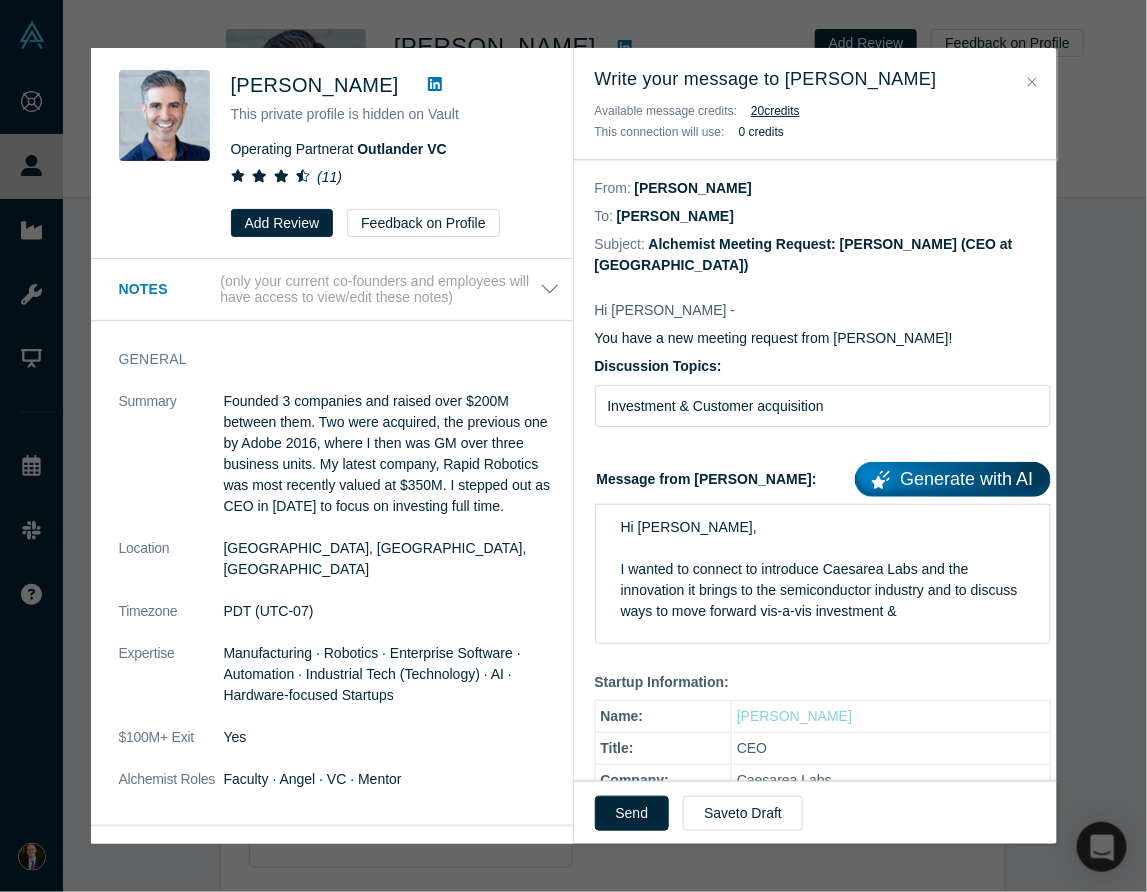 click on "I wanted to connect to introduce Caesarea Labs and the innovation it brings to the semiconductor industry and to discuss ways to move forward vis-a-vis investment &" at bounding box center [823, 590] 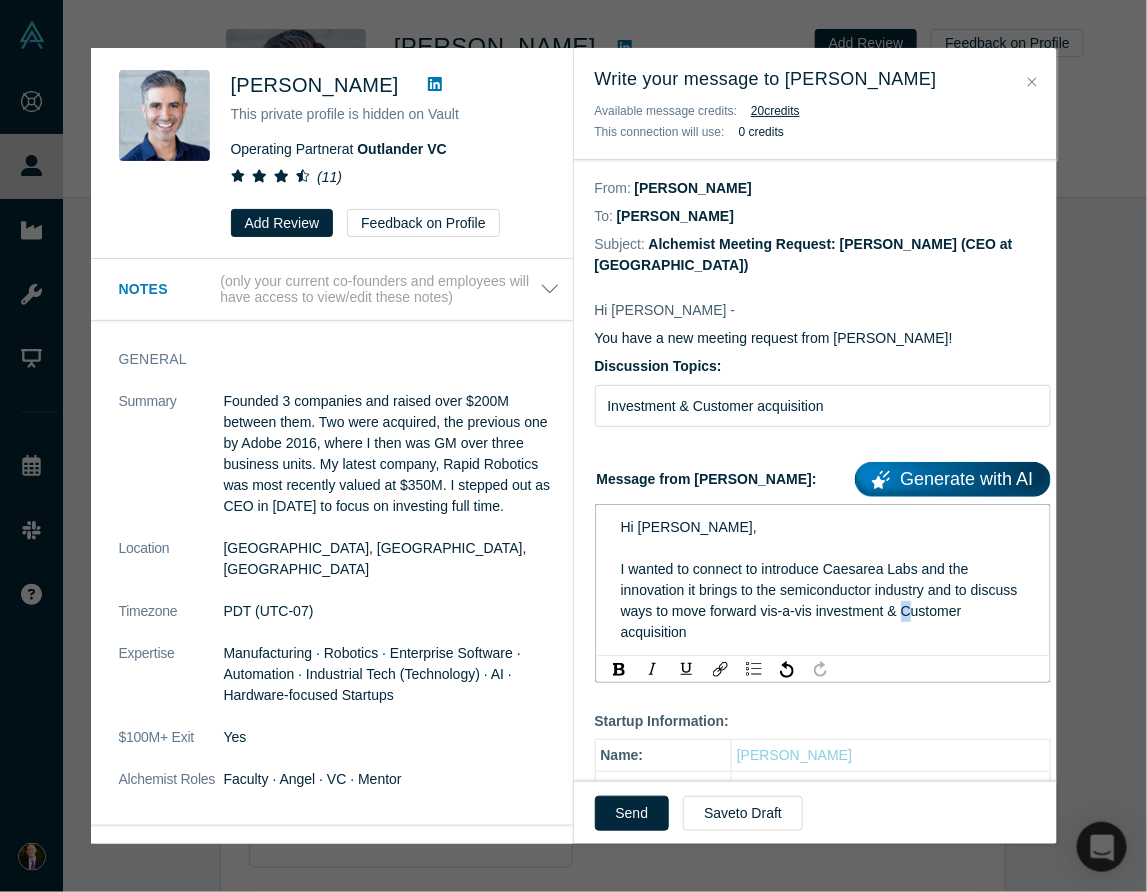click on "I wanted to connect to introduce Caesarea Labs and the innovation it brings to the semiconductor industry and to discuss ways to move forward vis-a-vis investment & Customer acquisition" at bounding box center [821, 600] 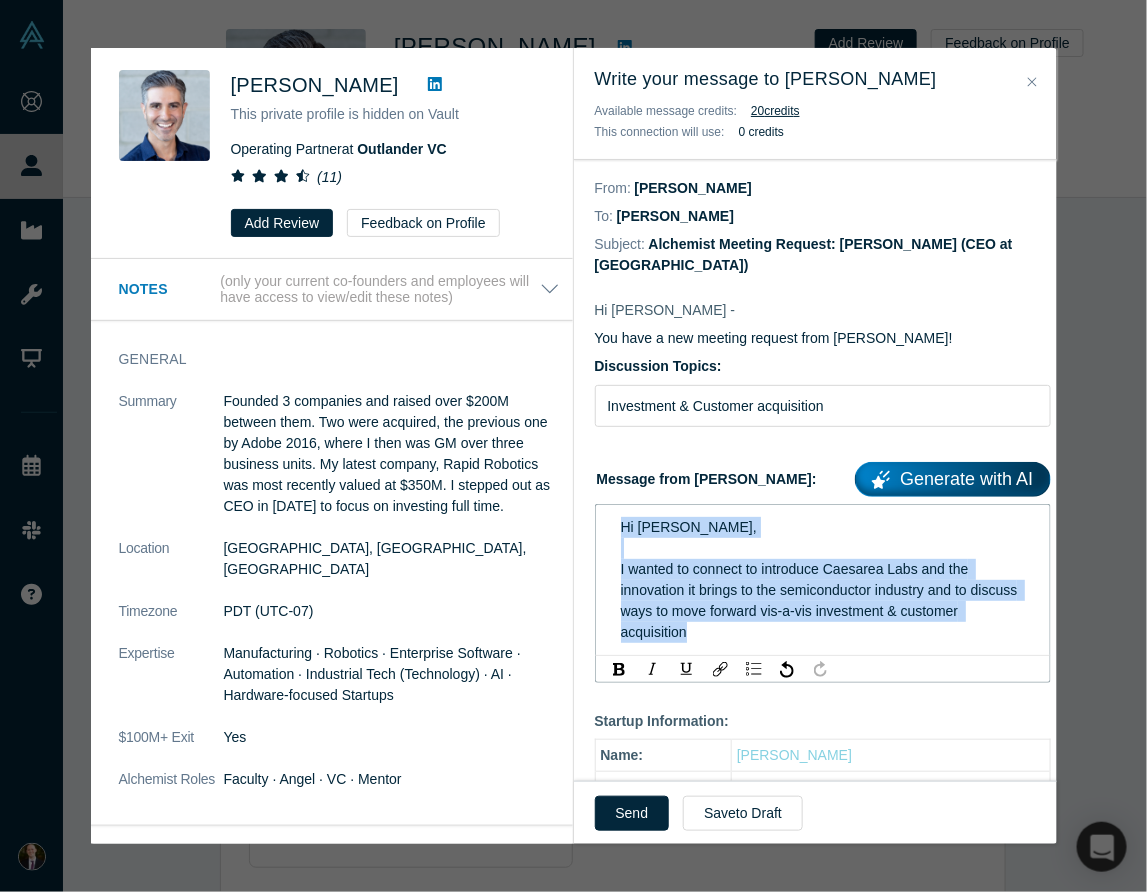 drag, startPoint x: 713, startPoint y: 625, endPoint x: 573, endPoint y: 519, distance: 175.60182 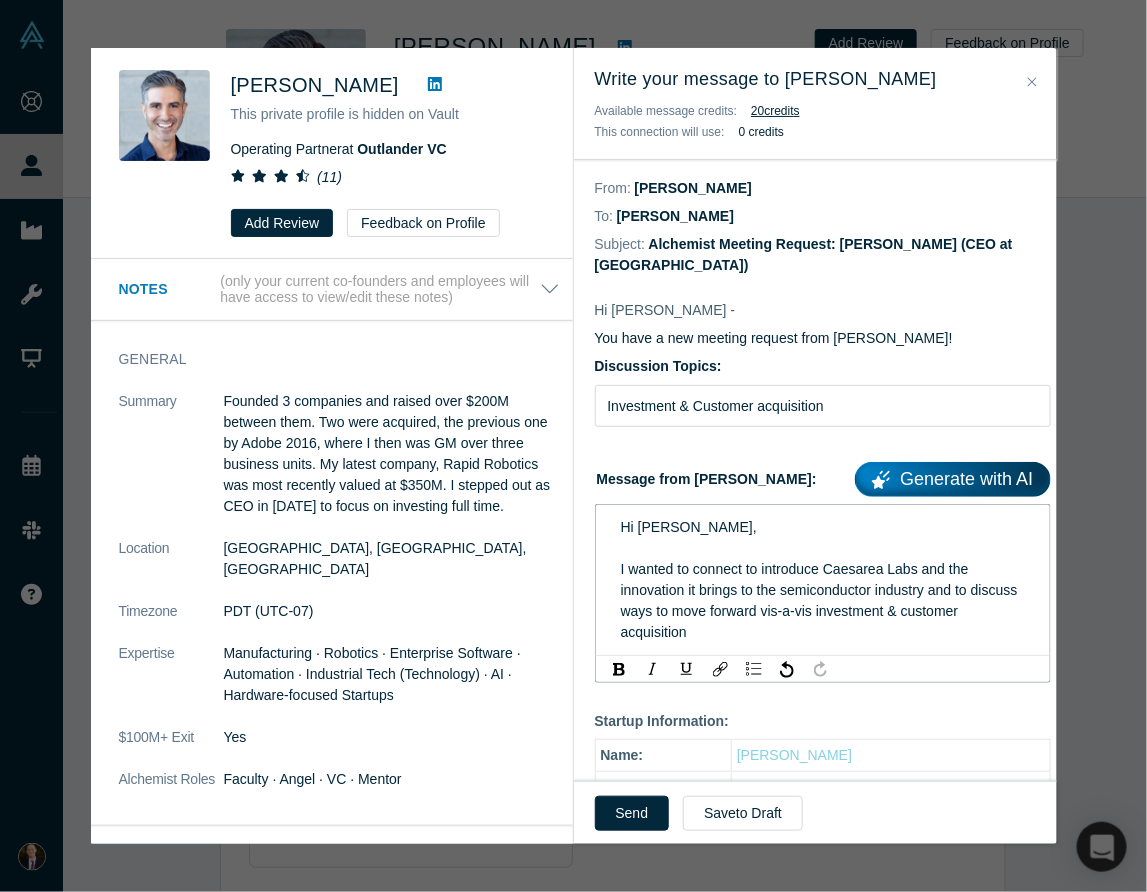 click on "Send" at bounding box center [632, 813] 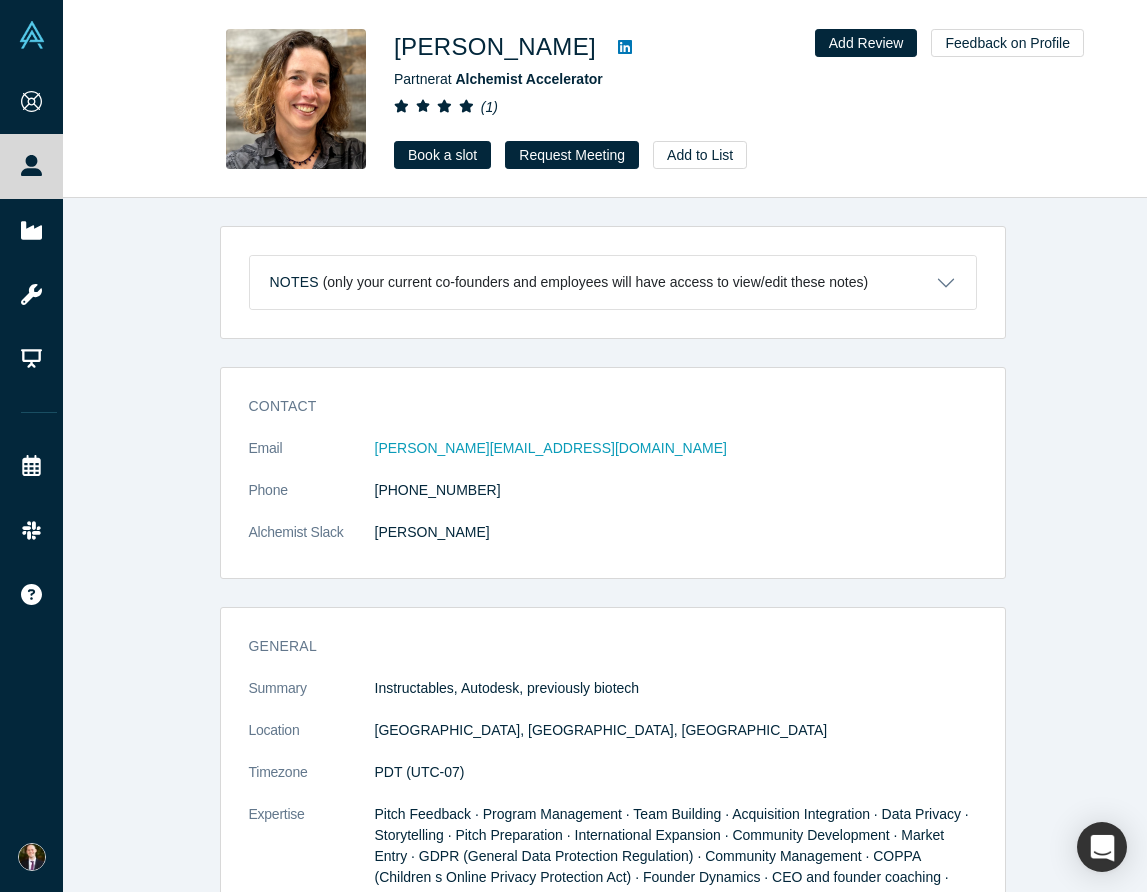scroll, scrollTop: 0, scrollLeft: 0, axis: both 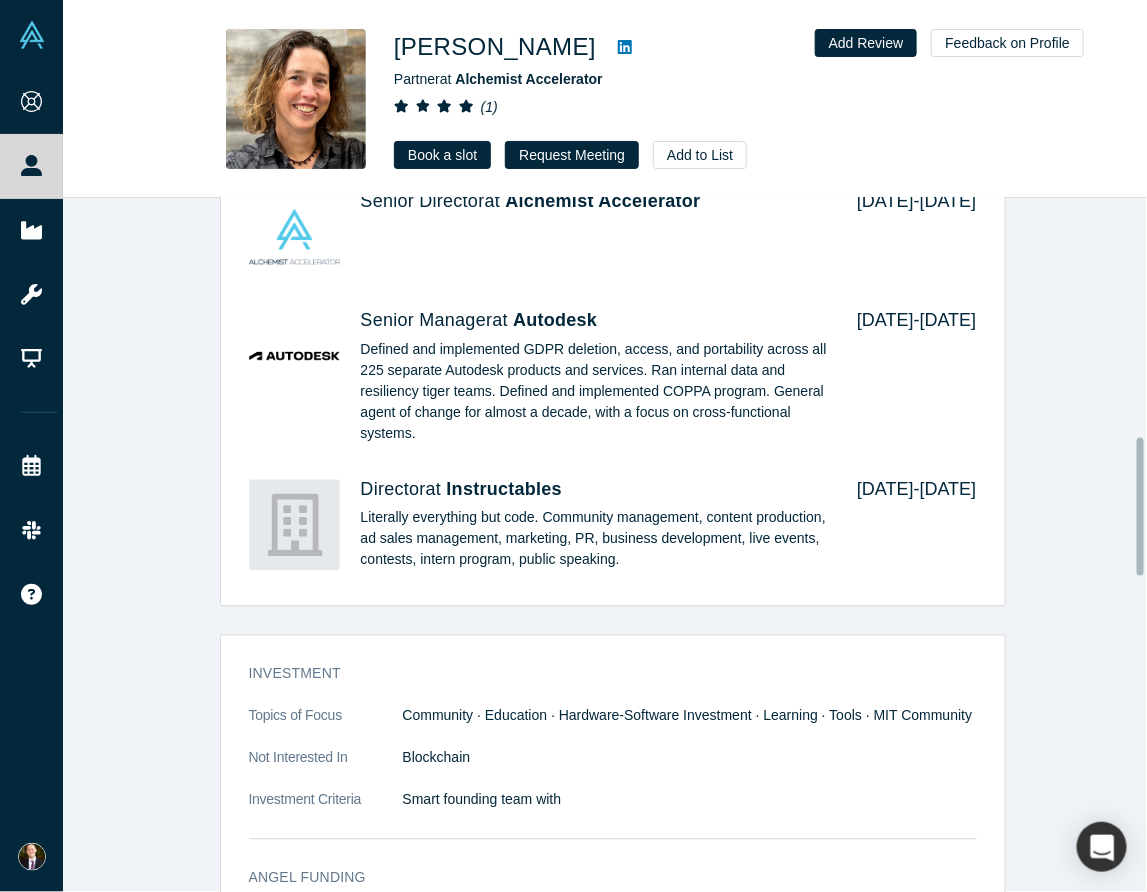 drag, startPoint x: 217, startPoint y: 408, endPoint x: 192, endPoint y: 434, distance: 36.069378 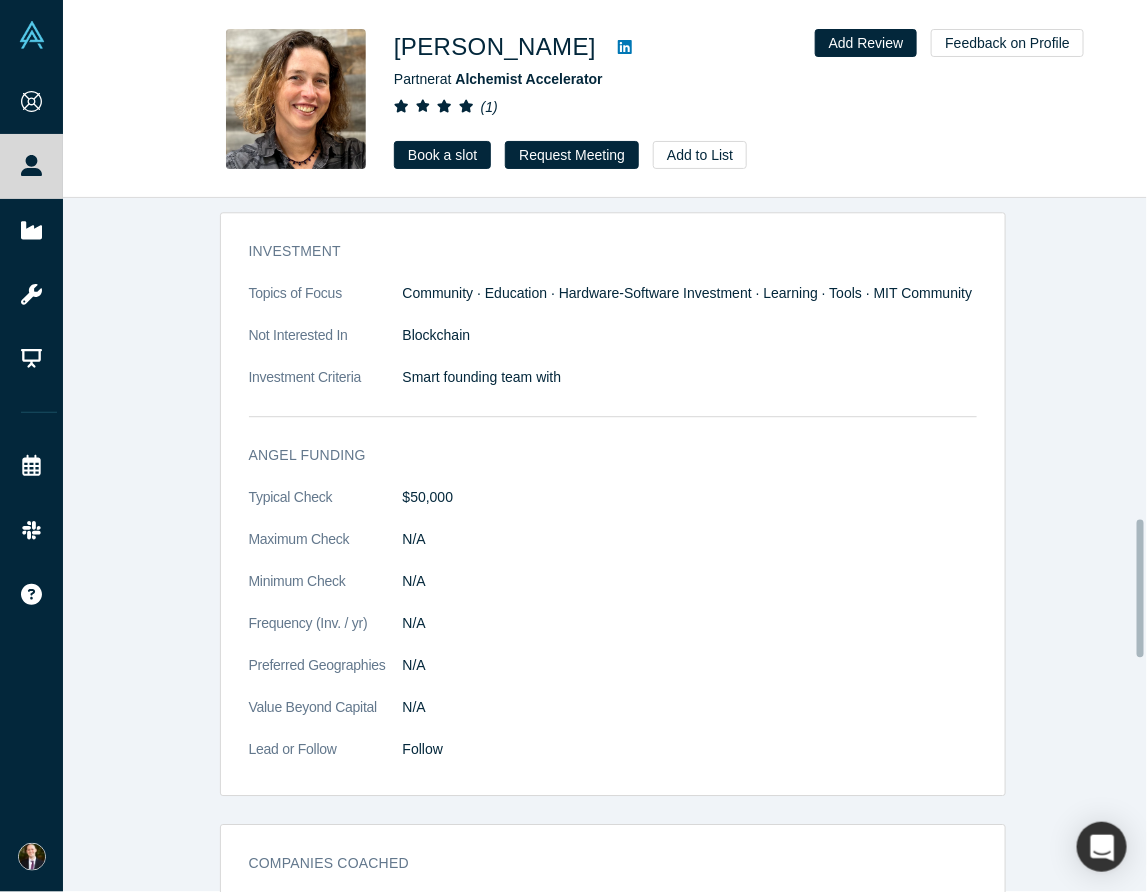 drag, startPoint x: 206, startPoint y: 319, endPoint x: 220, endPoint y: 354, distance: 37.696156 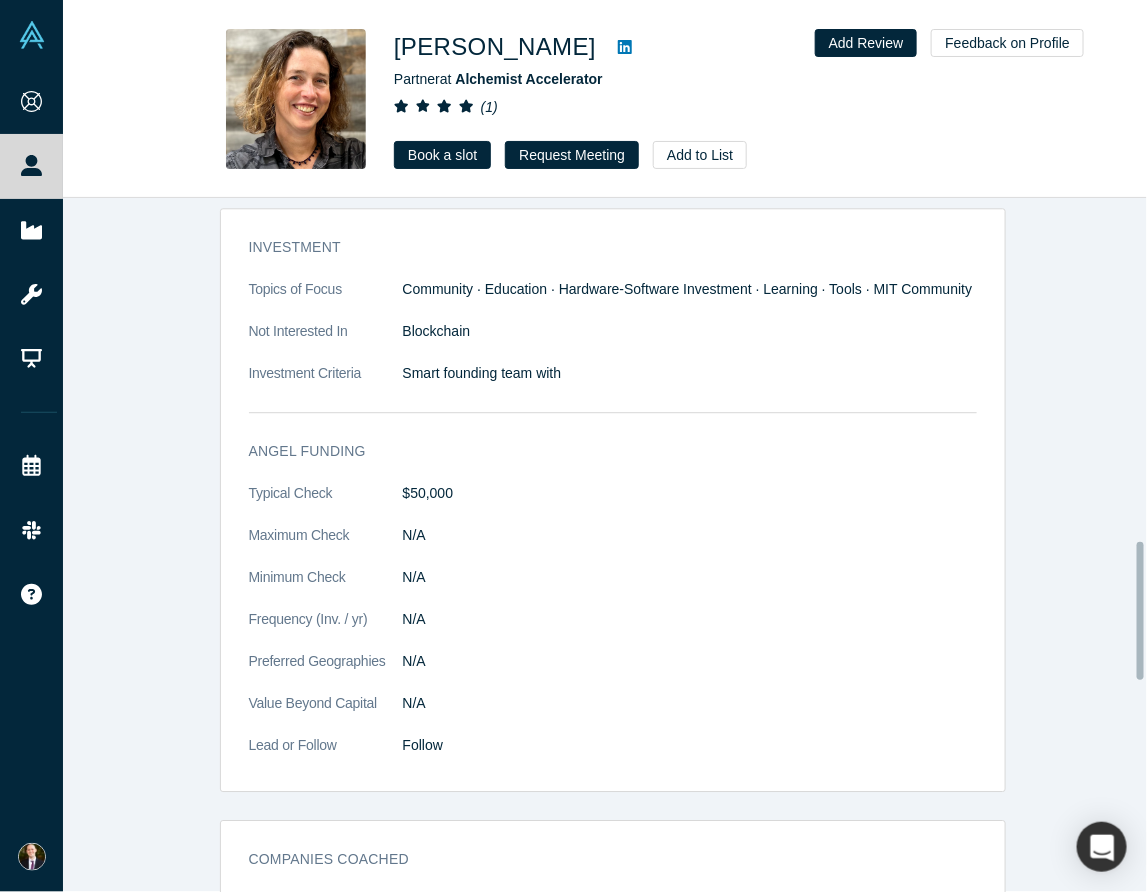 scroll, scrollTop: 2023, scrollLeft: 0, axis: vertical 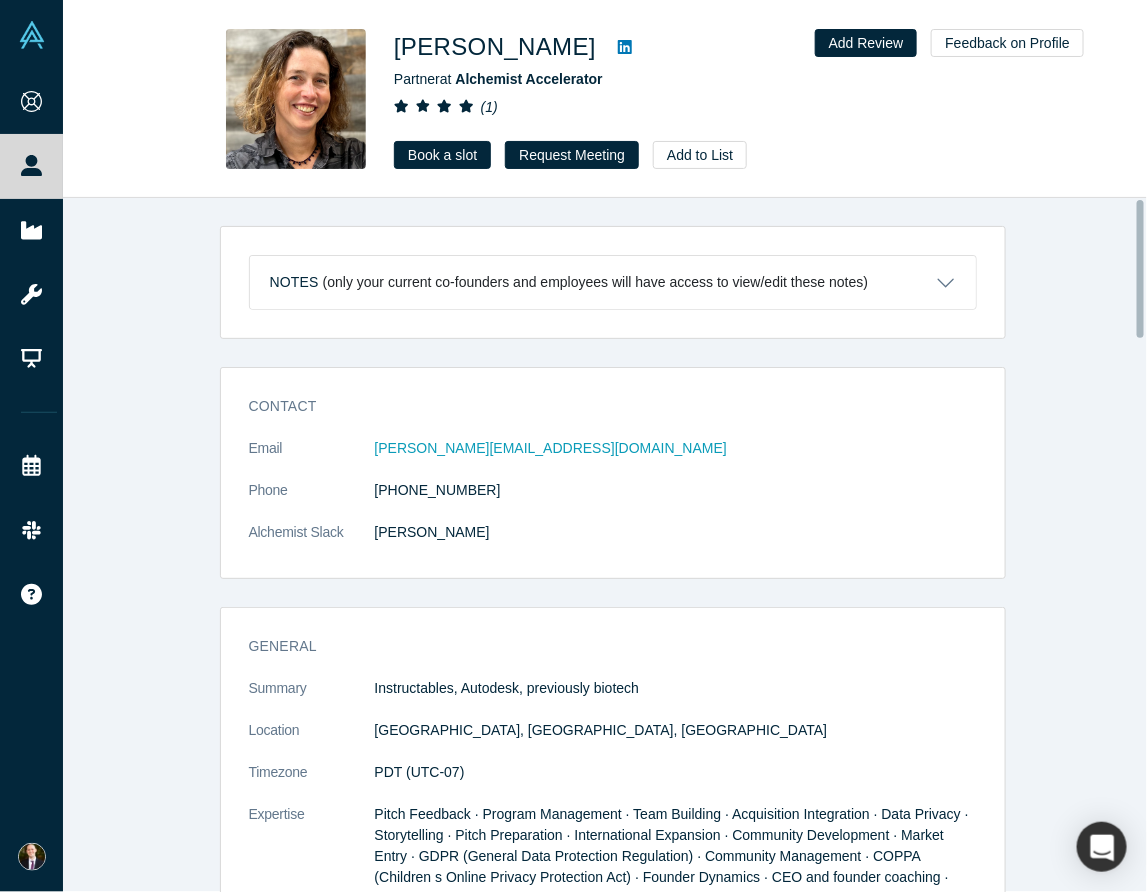 drag, startPoint x: 192, startPoint y: 708, endPoint x: 242, endPoint y: 25, distance: 684.8277 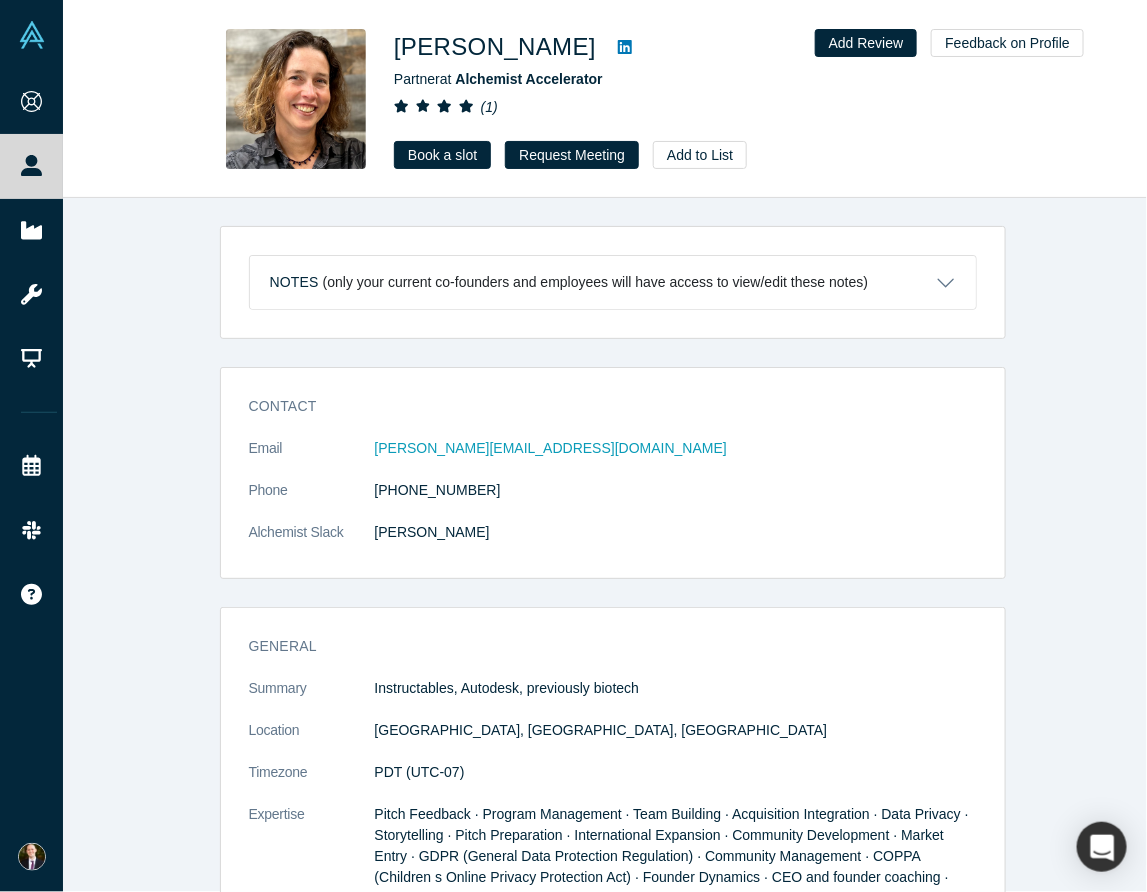 click on "Book a slot" at bounding box center (442, 155) 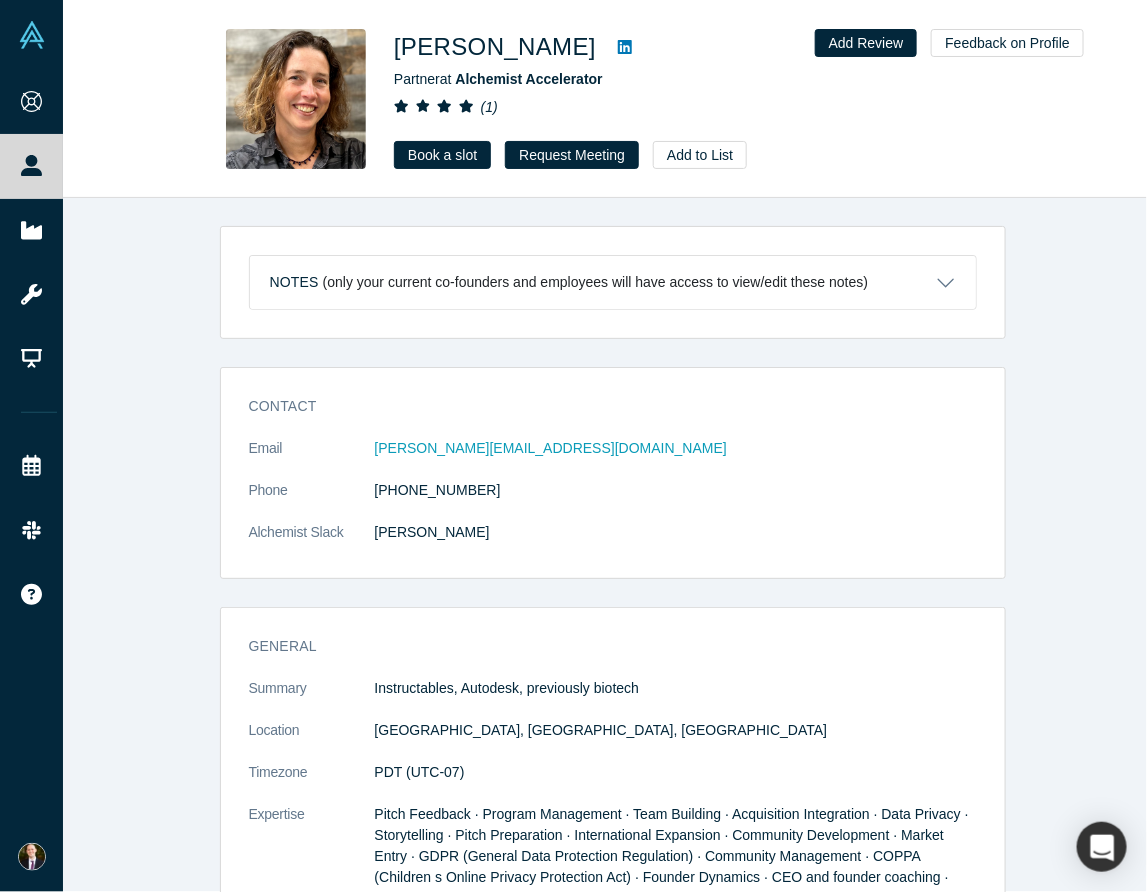 click on "Request Meeting" at bounding box center [572, 155] 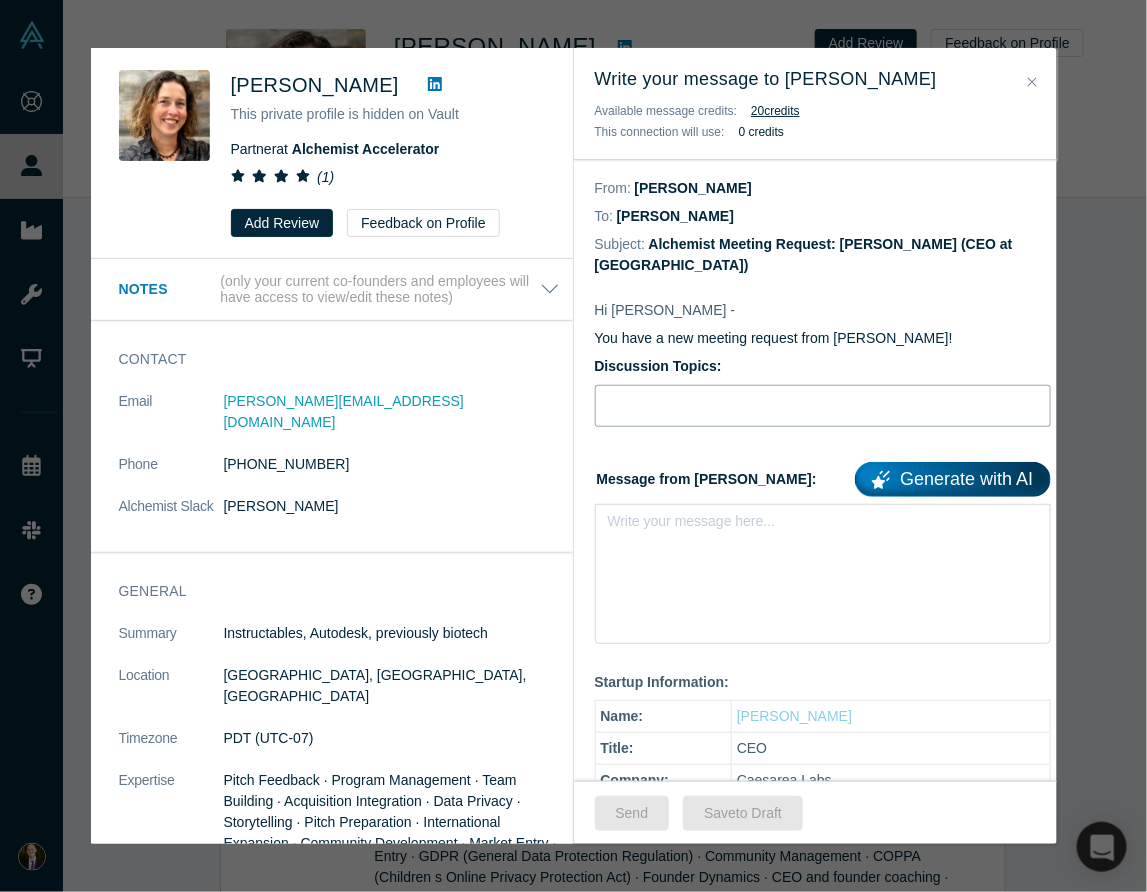click at bounding box center [823, 406] 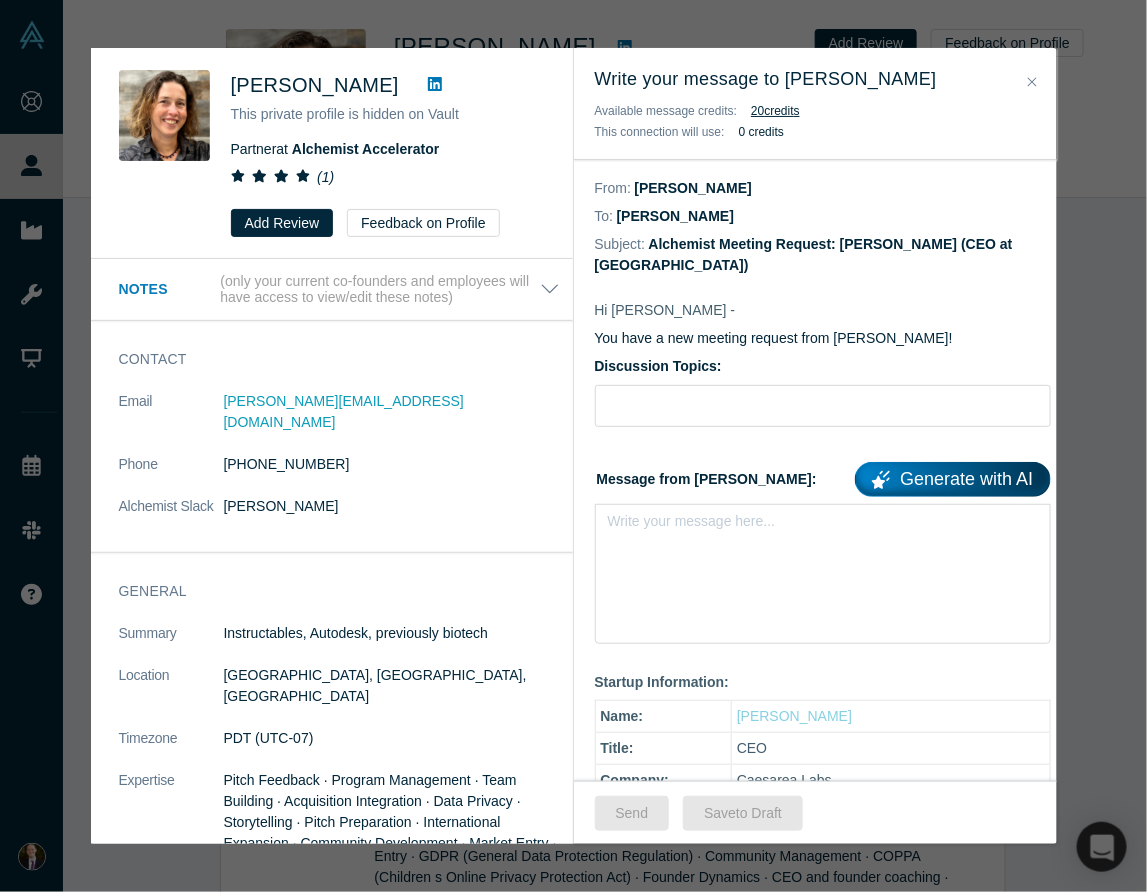 click on "Write your message here..." at bounding box center (823, 574) 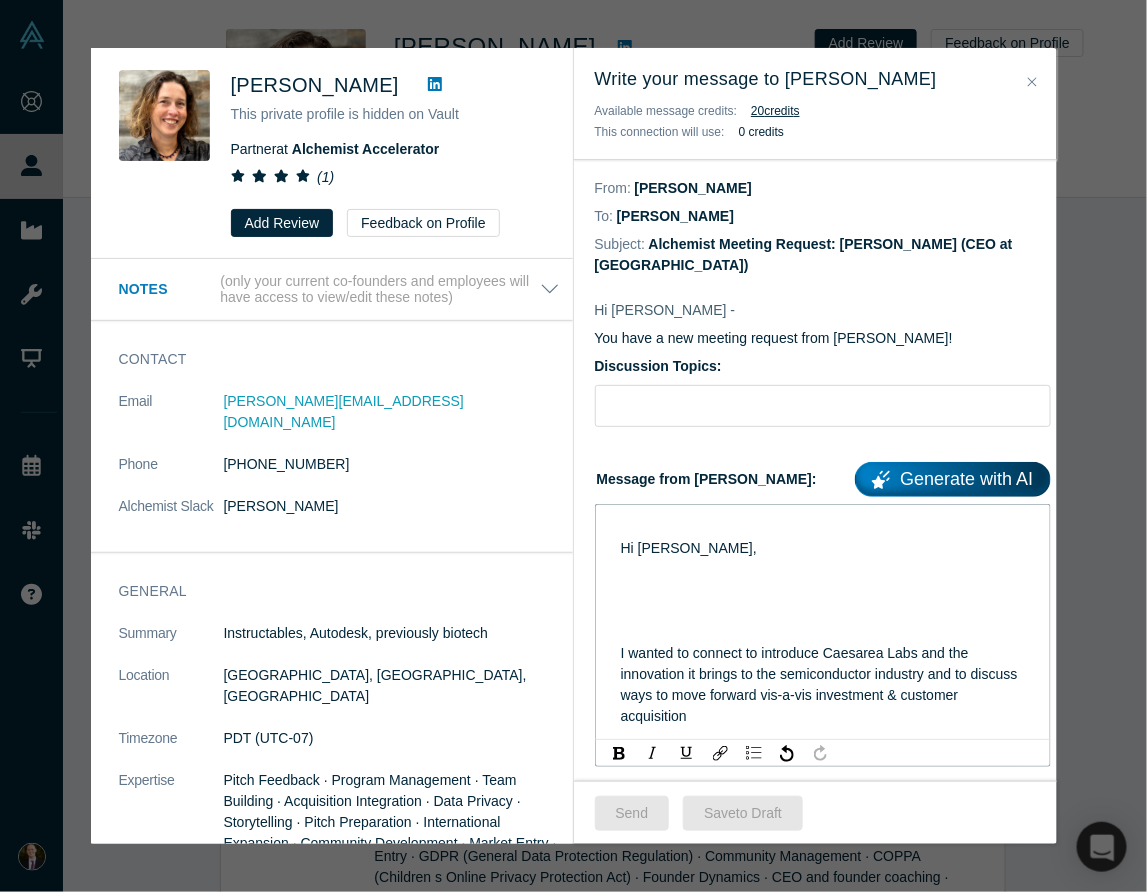 click at bounding box center [823, 632] 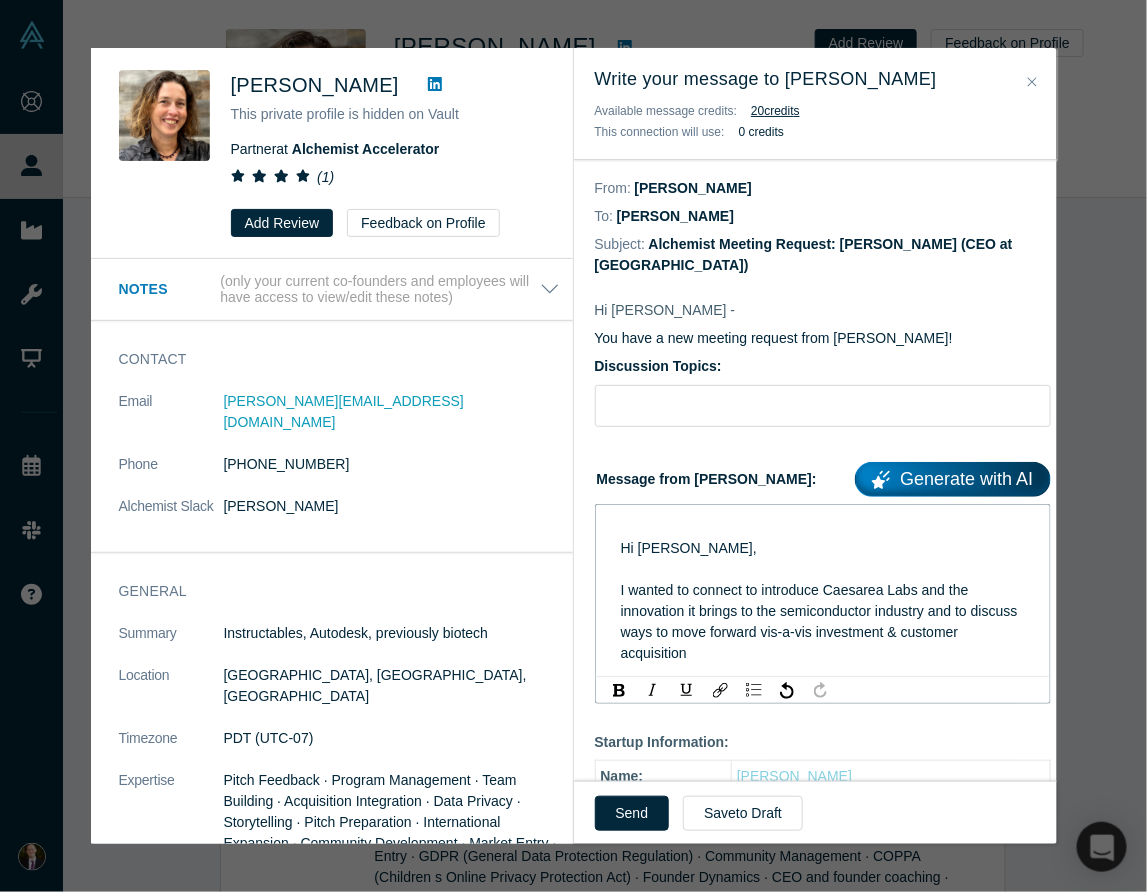click at bounding box center [823, 527] 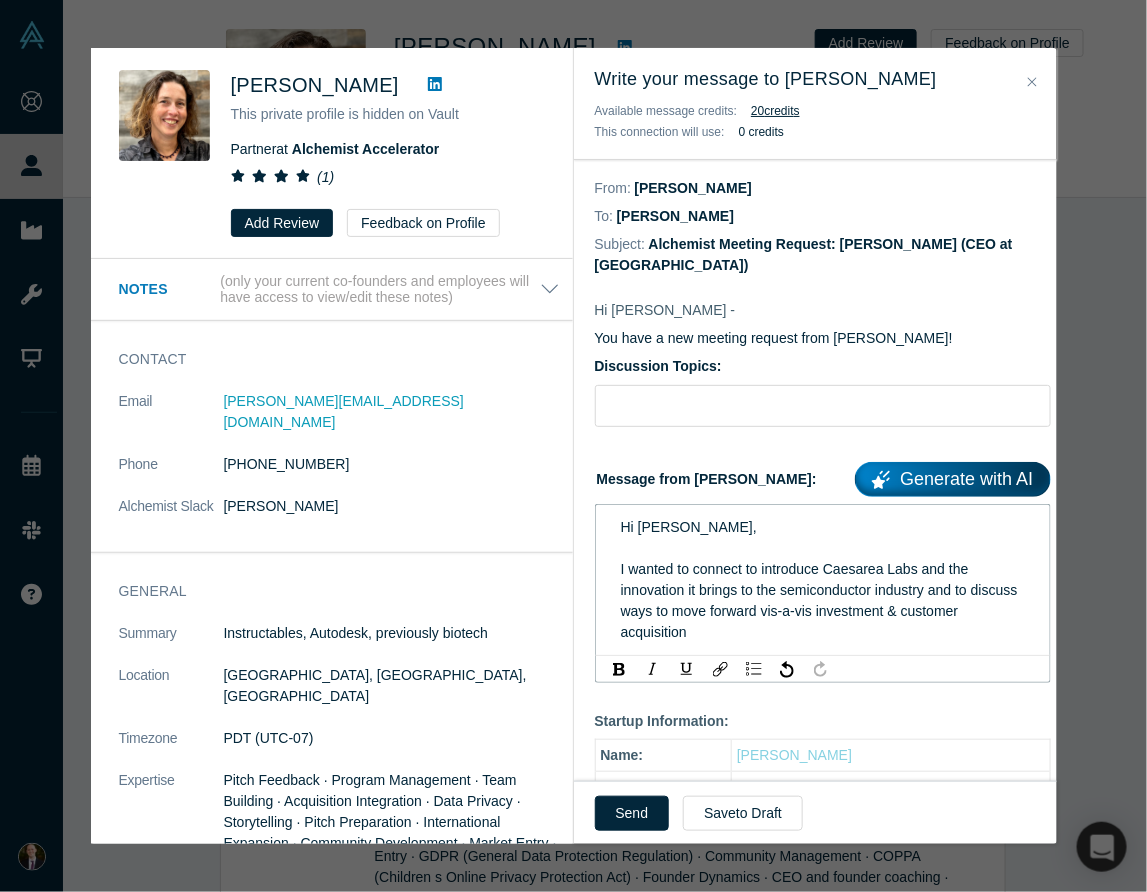 click on "Hi [PERSON_NAME]," at bounding box center (689, 527) 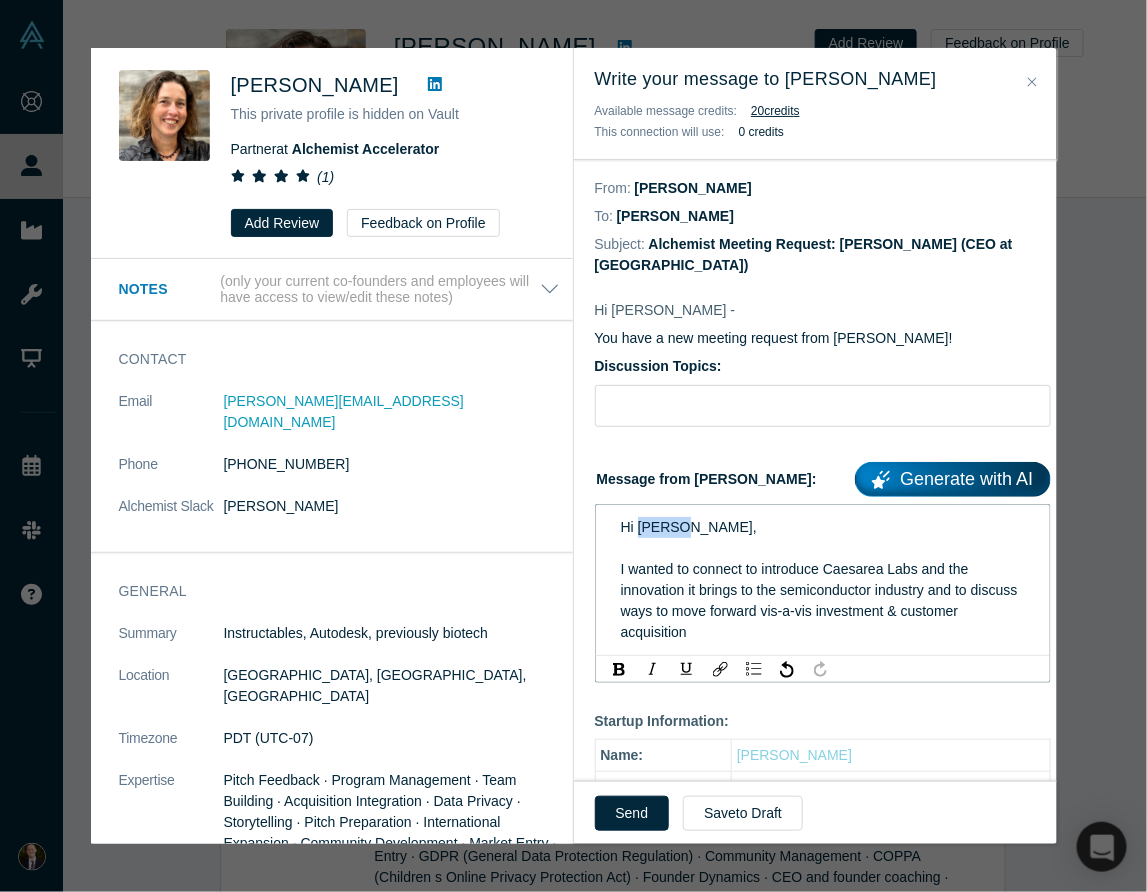click on "Hi [PERSON_NAME]," at bounding box center [689, 527] 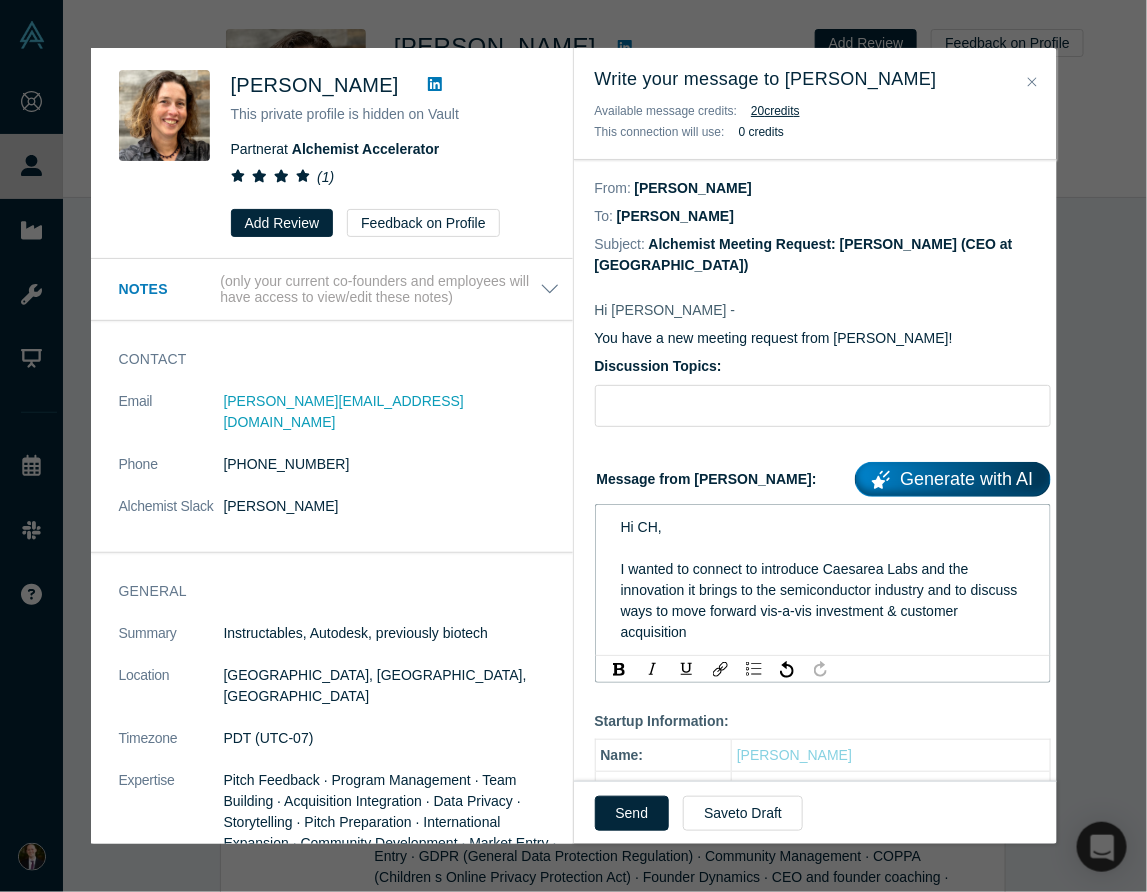 type 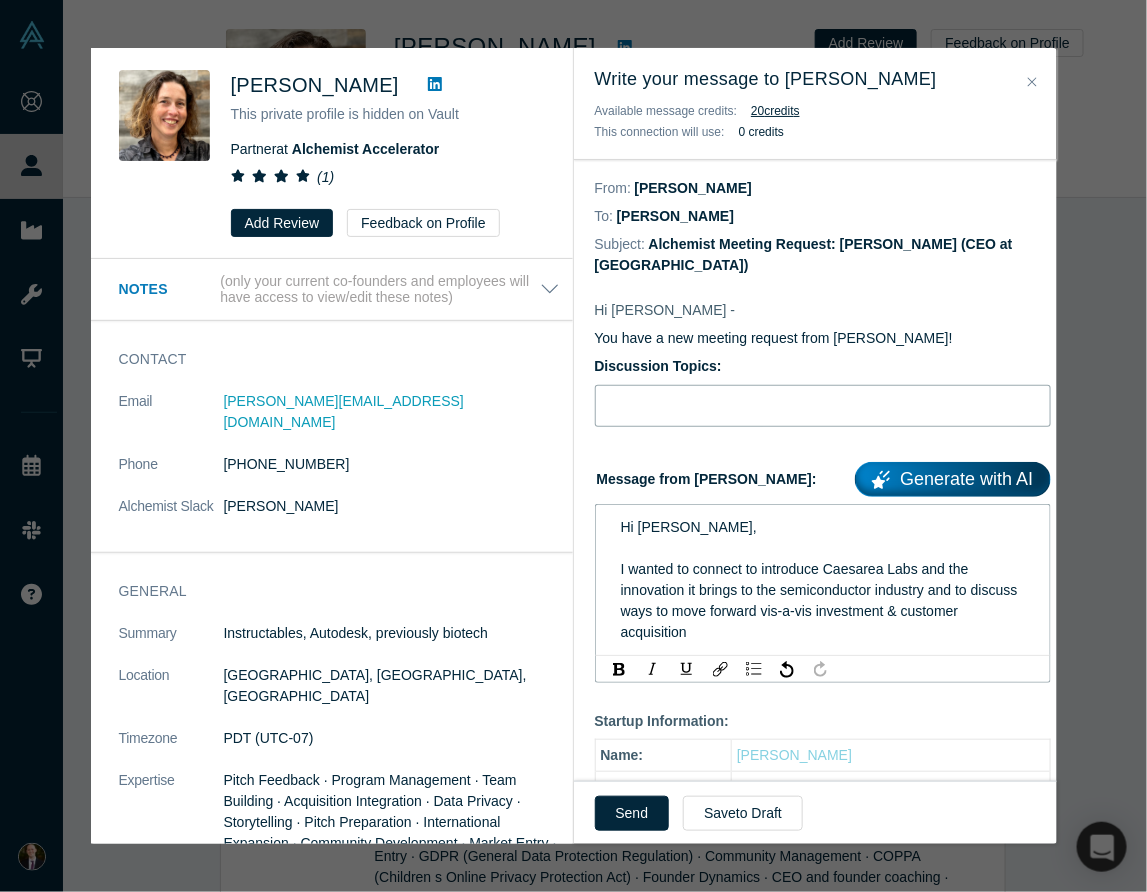 click at bounding box center [823, 406] 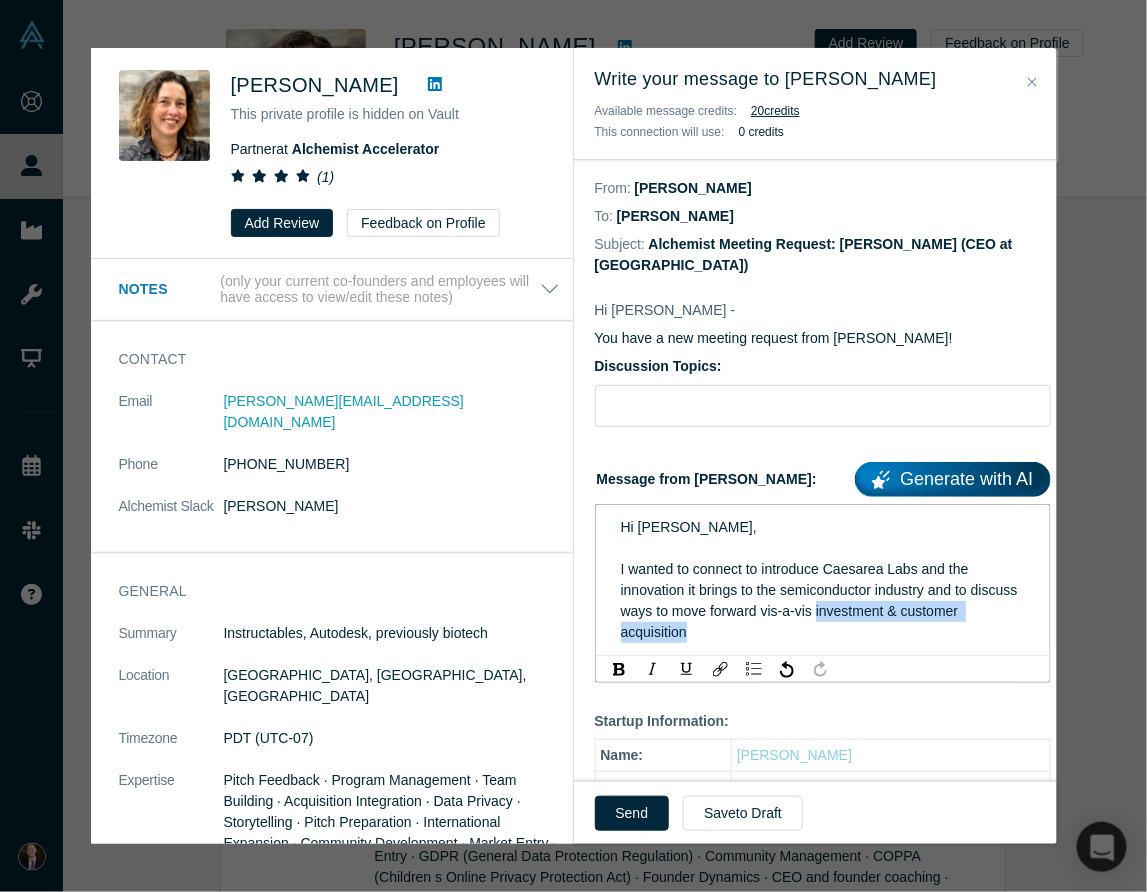 drag, startPoint x: 862, startPoint y: 607, endPoint x: 823, endPoint y: 637, distance: 49.20366 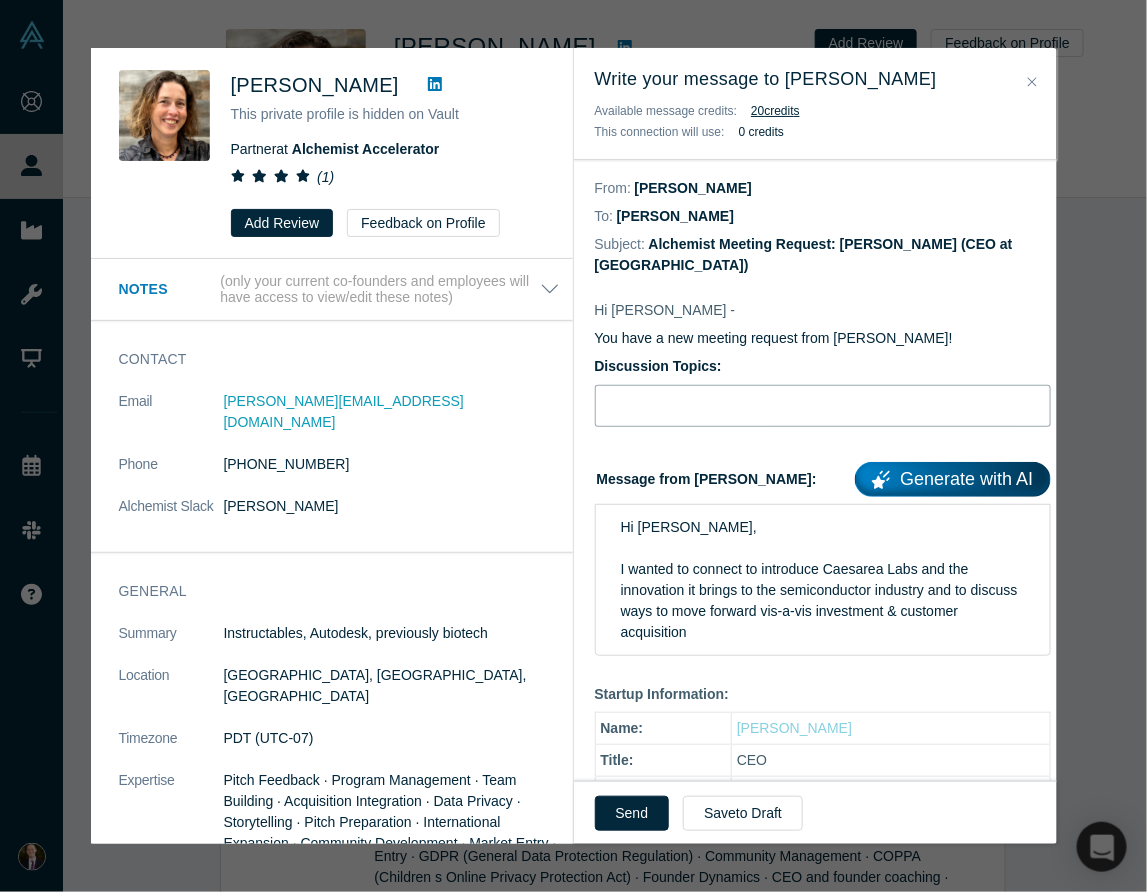 click at bounding box center [823, 406] 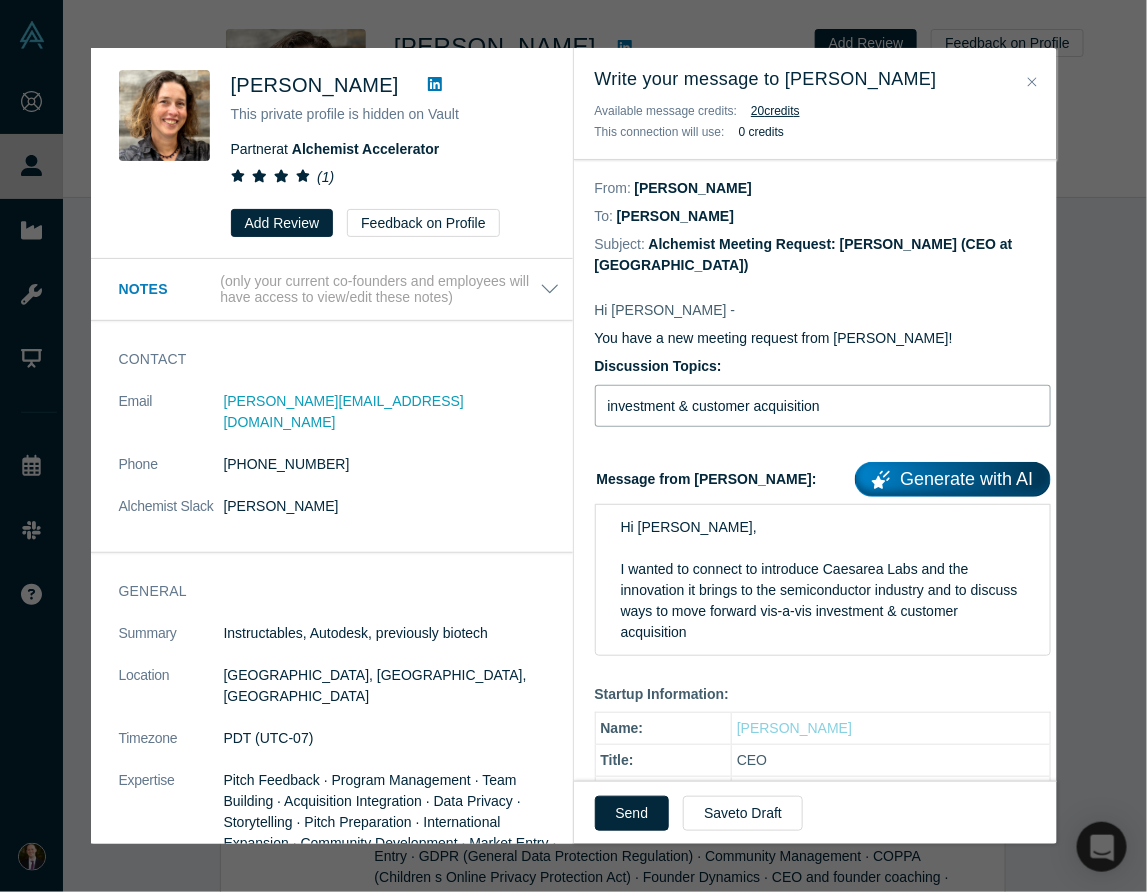 click on "investment & customer acquisition" at bounding box center (823, 406) 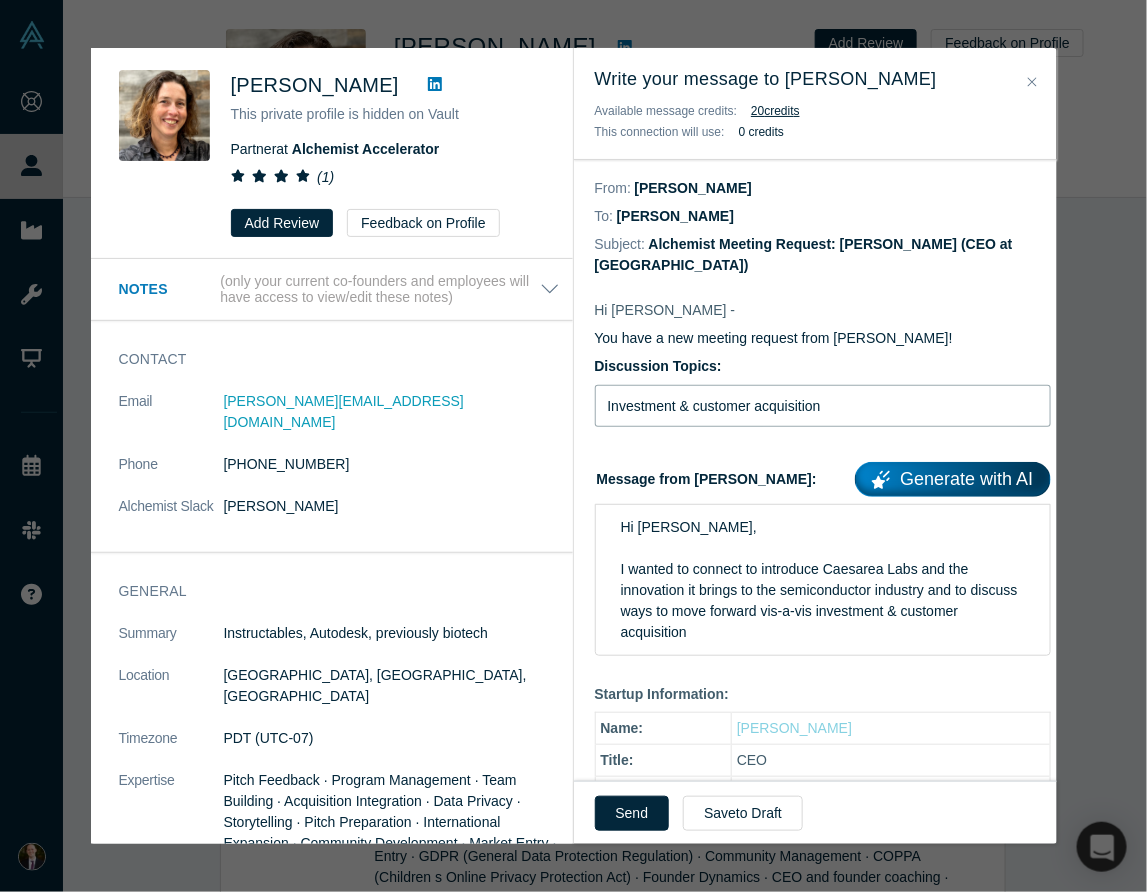 type on "Investment & customer acquisition" 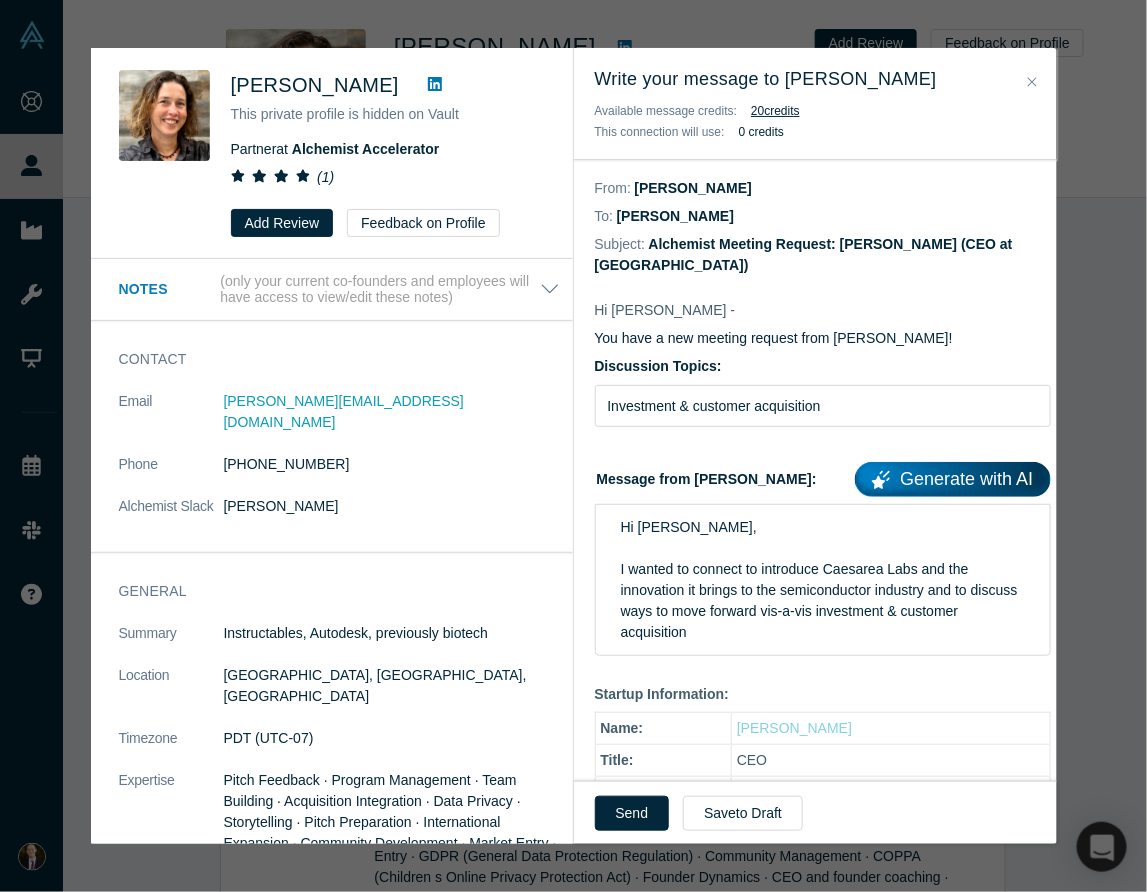 click on "I wanted to connect to introduce Caesarea Labs and the innovation it brings to the semiconductor industry and to discuss ways to move forward vis-a-vis investment & customer acquisition" at bounding box center (823, 601) 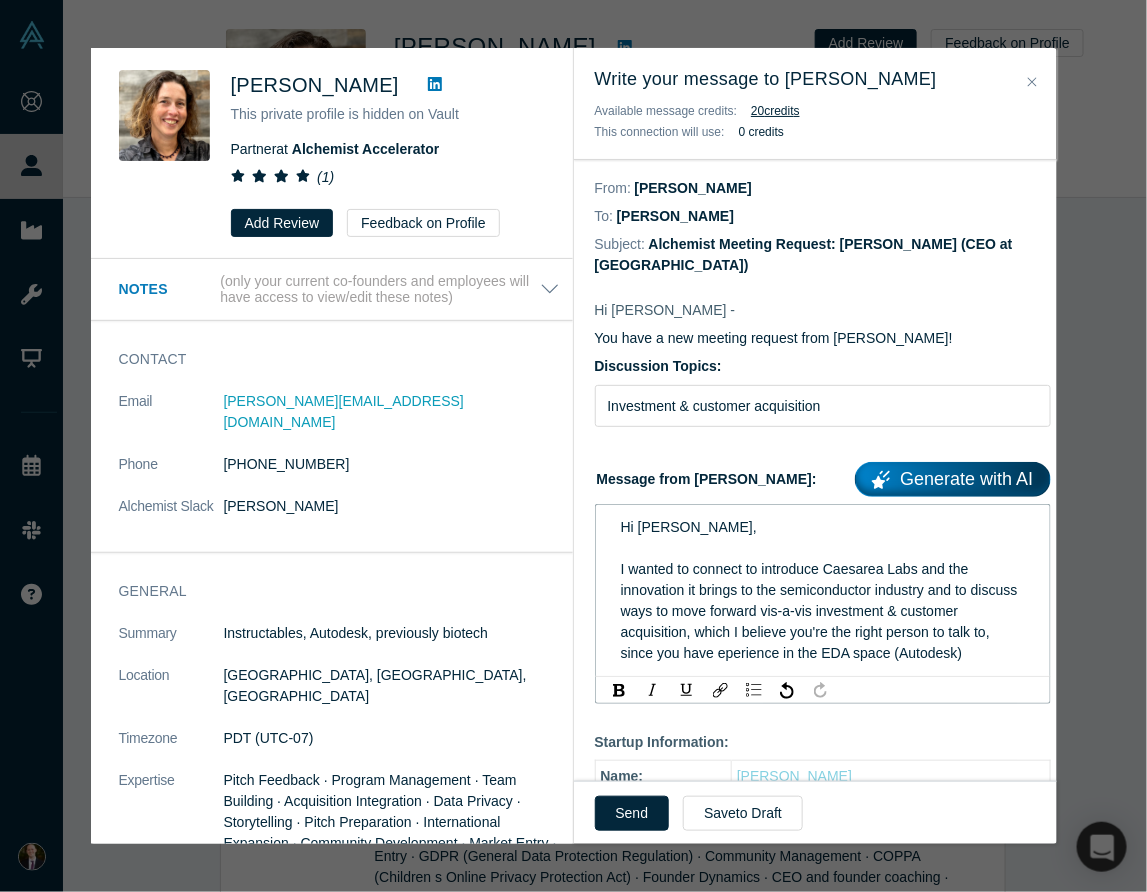 click on "I wanted to connect to introduce Caesarea Labs and the innovation it brings to the semiconductor industry and to discuss ways to move forward vis-a-vis investment & customer acquisition, which I believe you're the right person to talk to, since you have eperience in the EDA space (Autodesk)" at bounding box center [821, 611] 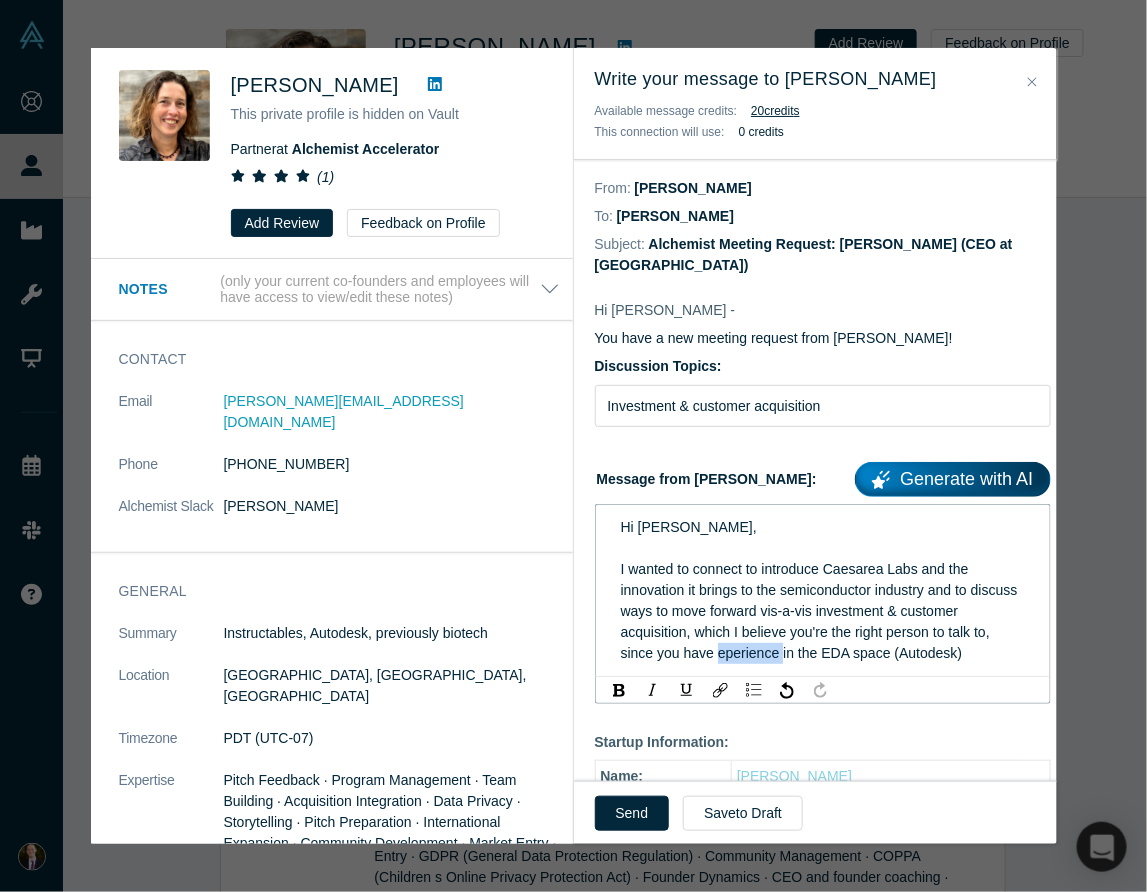 click on "I wanted to connect to introduce Caesarea Labs and the innovation it brings to the semiconductor industry and to discuss ways to move forward vis-a-vis investment & customer acquisition, which I believe you're the right person to talk to, since you have eperience in the EDA space (Autodesk)" at bounding box center [821, 611] 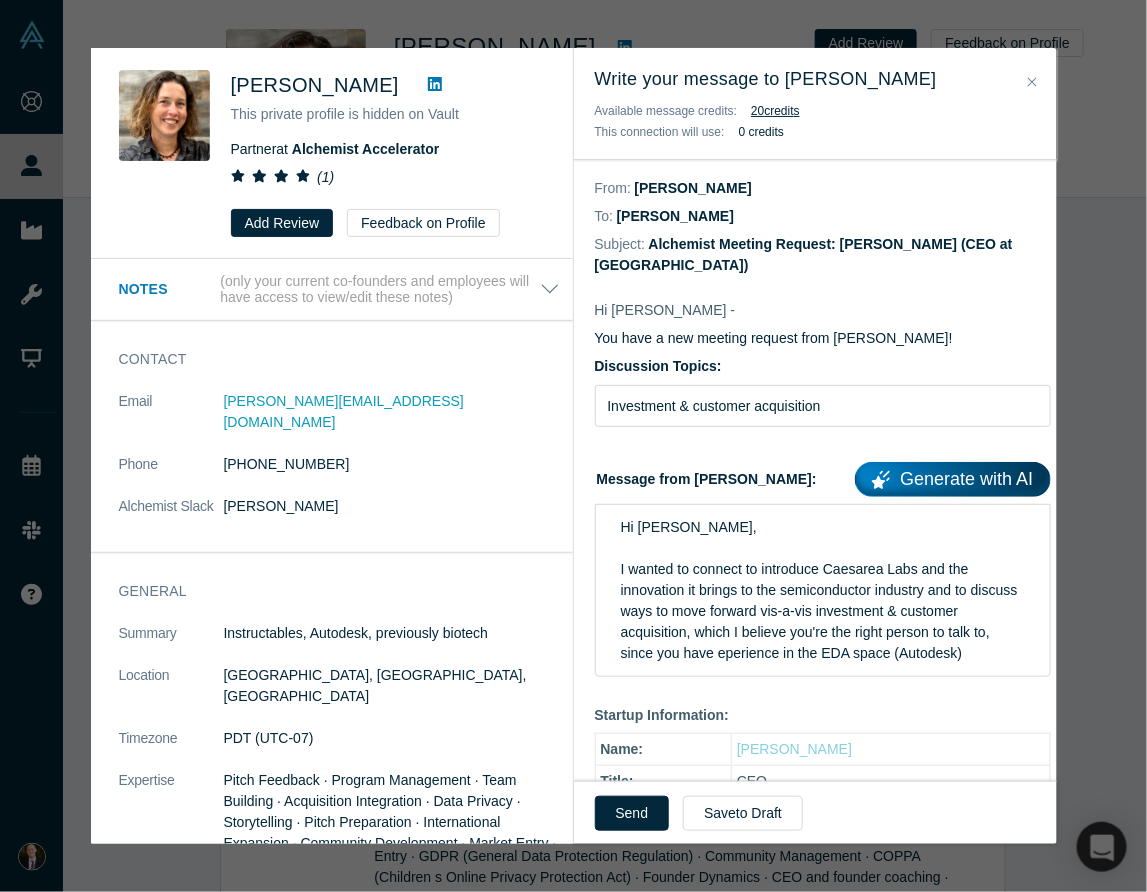 click on "I wanted to connect to introduce Caesarea Labs and the innovation it brings to the semiconductor industry and to discuss ways to move forward vis-a-vis investment & customer acquisition, which I believe you're the right person to talk to, since you have eperience in the EDA space (Autodesk)" at bounding box center (821, 611) 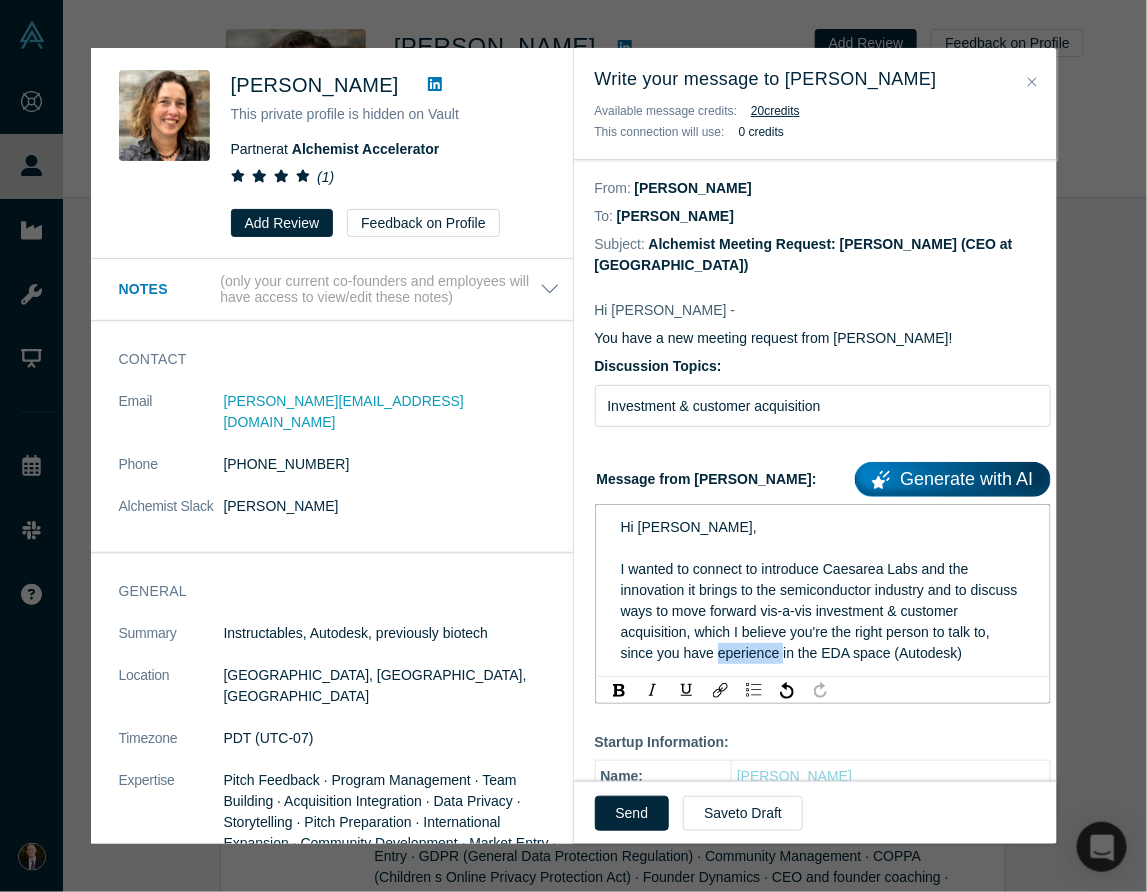 click on "I wanted to connect to introduce Caesarea Labs and the innovation it brings to the semiconductor industry and to discuss ways to move forward vis-a-vis investment & customer acquisition, which I believe you're the right person to talk to, since you have eperience in the EDA space (Autodesk)" at bounding box center [821, 611] 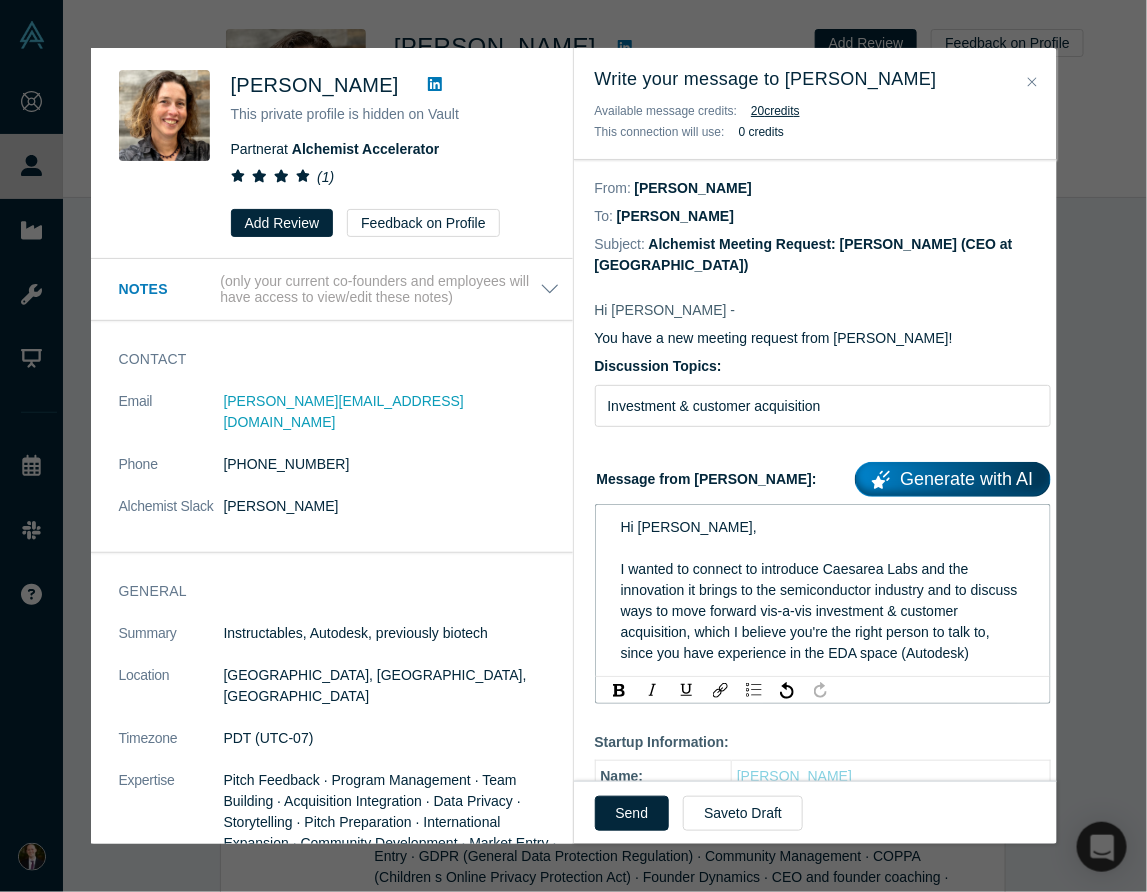 click on "I wanted to connect to introduce Caesarea Labs and the innovation it brings to the semiconductor industry and to discuss ways to move forward vis-a-vis investment & customer acquisition, which I believe you're the right person to talk to, since you have experience in the EDA space (Autodesk)" at bounding box center [821, 611] 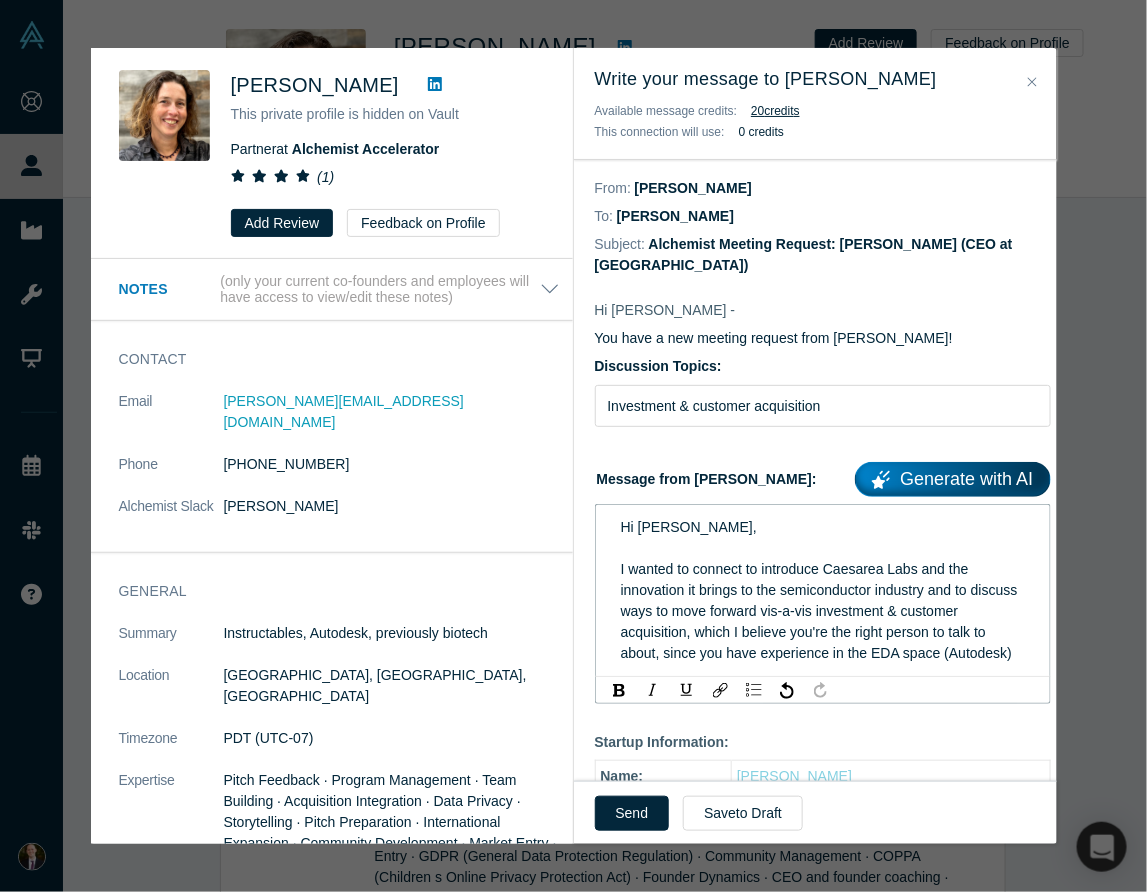 click on "I wanted to connect to introduce Caesarea Labs and the innovation it brings to the semiconductor industry and to discuss ways to move forward vis-a-vis investment & customer acquisition, which I believe you're the right person to talk to about, since you have experience in the EDA space (Autodesk)" at bounding box center (821, 611) 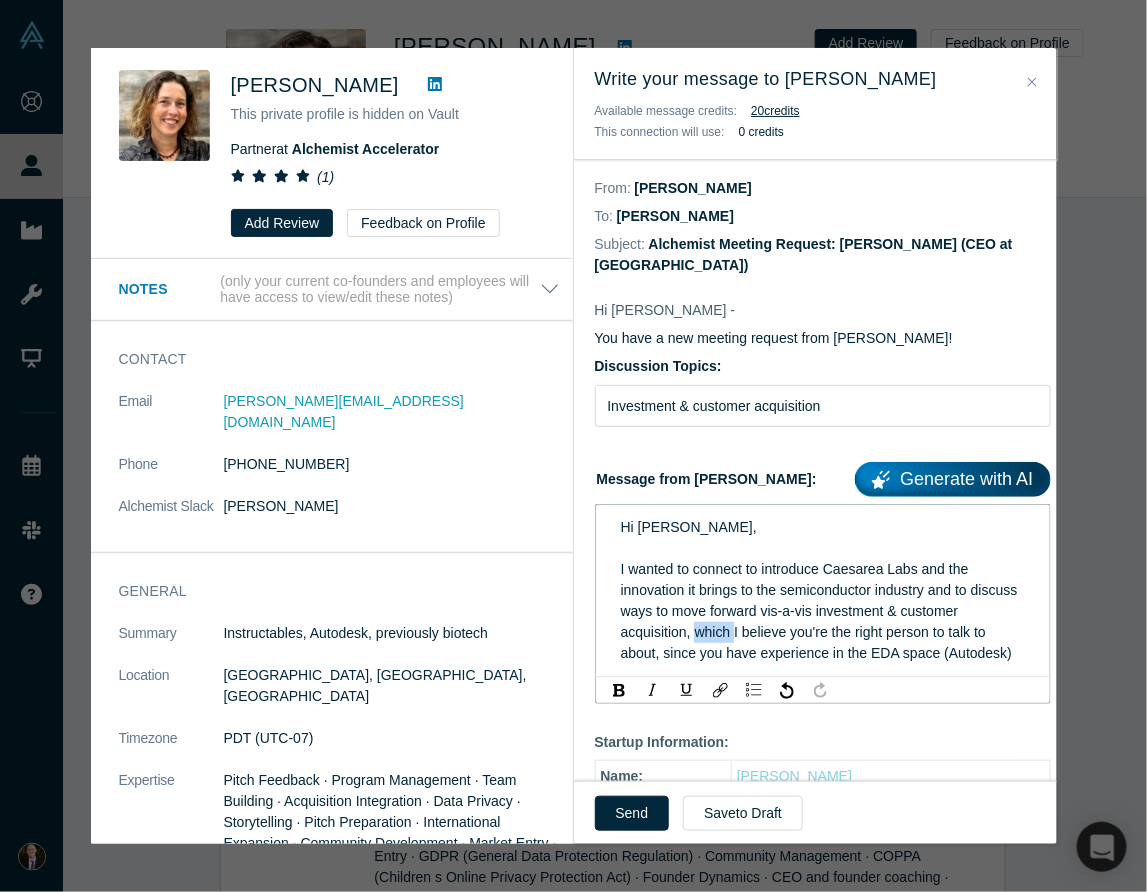 click on "I wanted to connect to introduce Caesarea Labs and the innovation it brings to the semiconductor industry and to discuss ways to move forward vis-a-vis investment & customer acquisition, which I believe you're the right person to talk to about, since you have experience in the EDA space (Autodesk)" at bounding box center [821, 611] 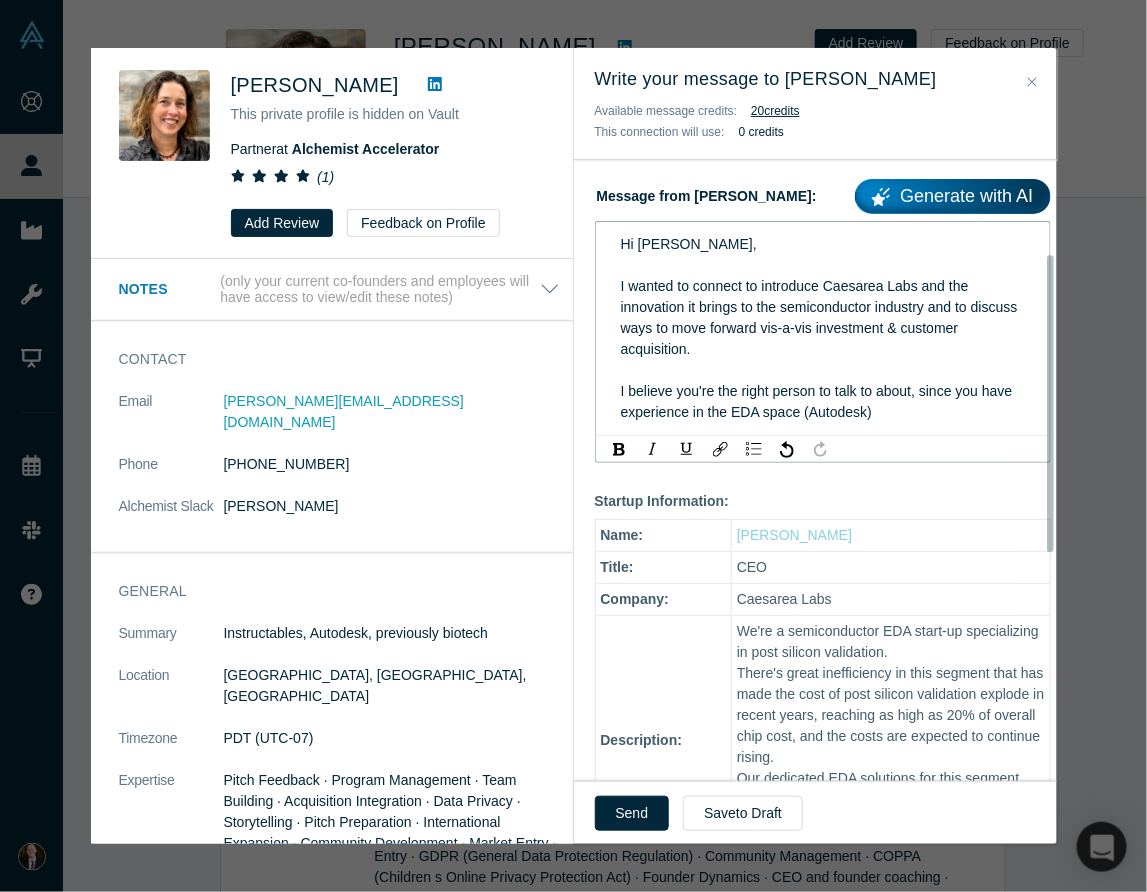 scroll, scrollTop: 300, scrollLeft: 0, axis: vertical 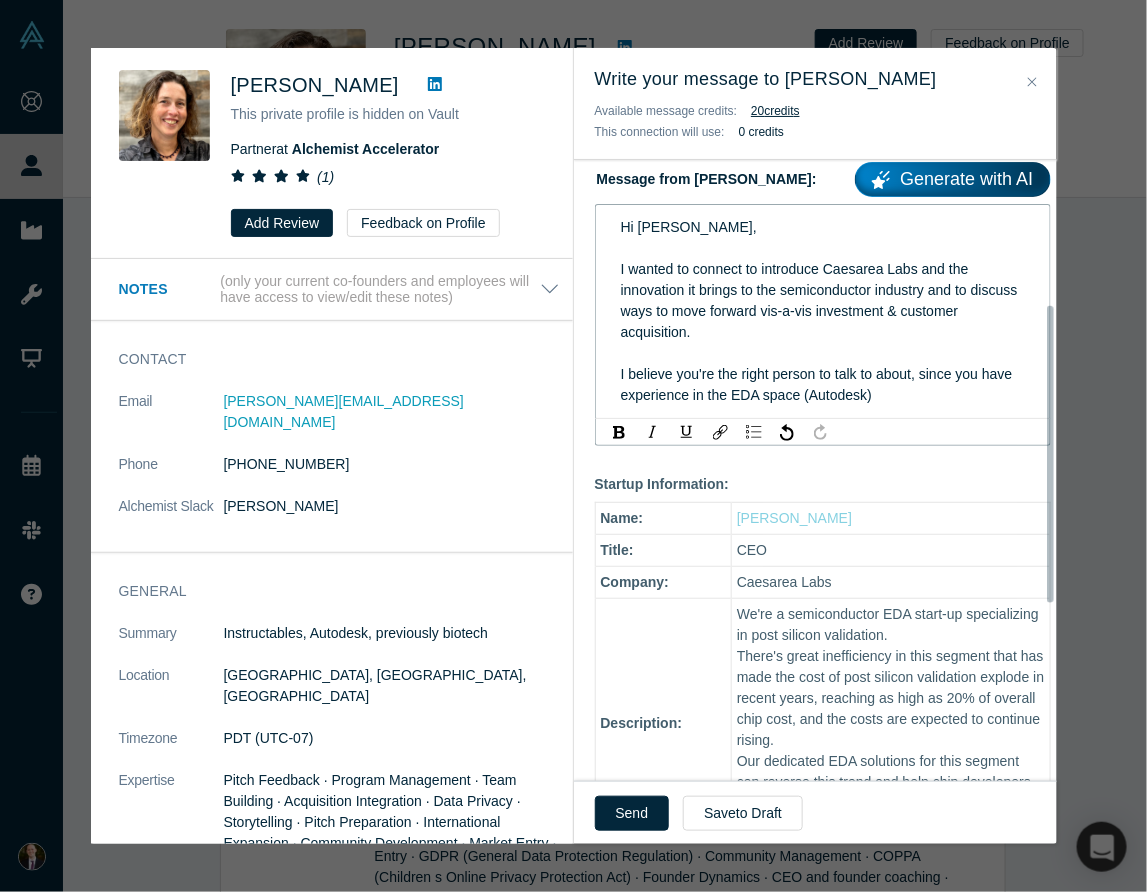 click on "I believe you're the right person to talk to about, since you have experience in the EDA space (Autodesk)" at bounding box center (819, 384) 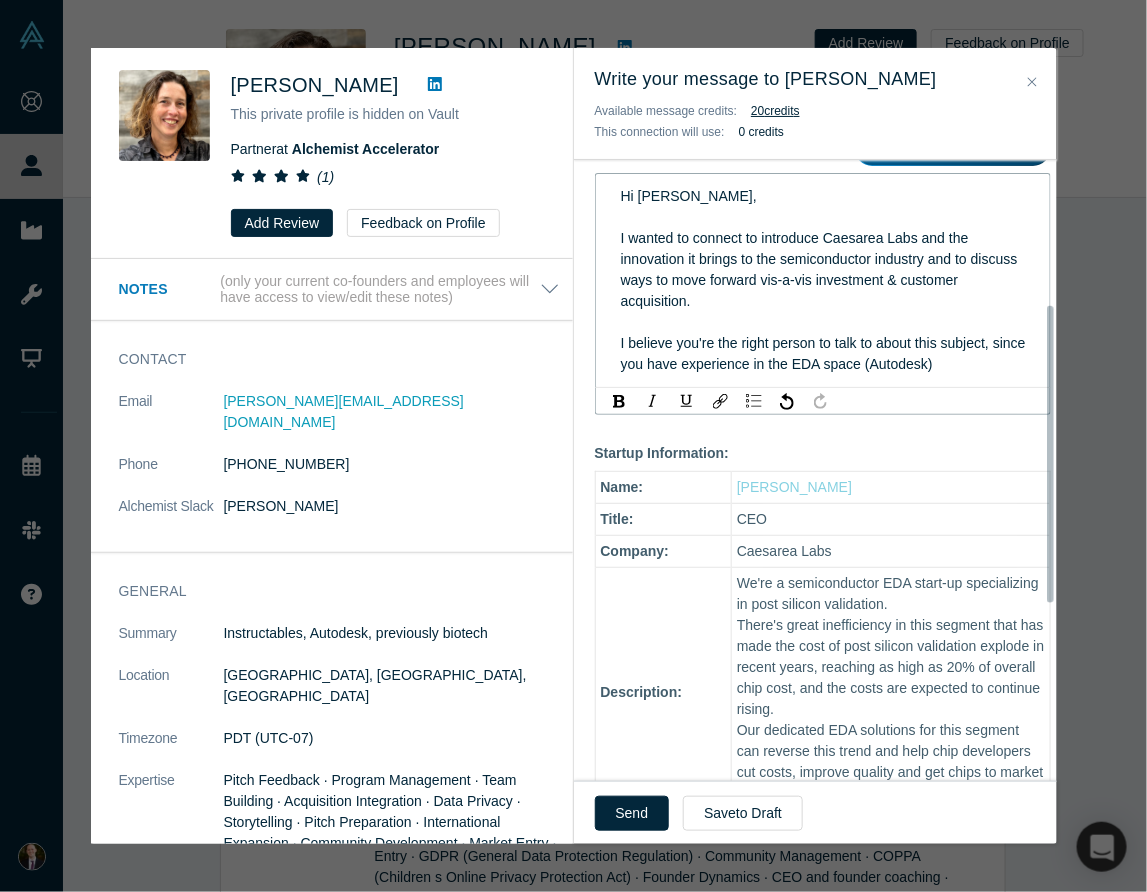 scroll, scrollTop: 300, scrollLeft: 0, axis: vertical 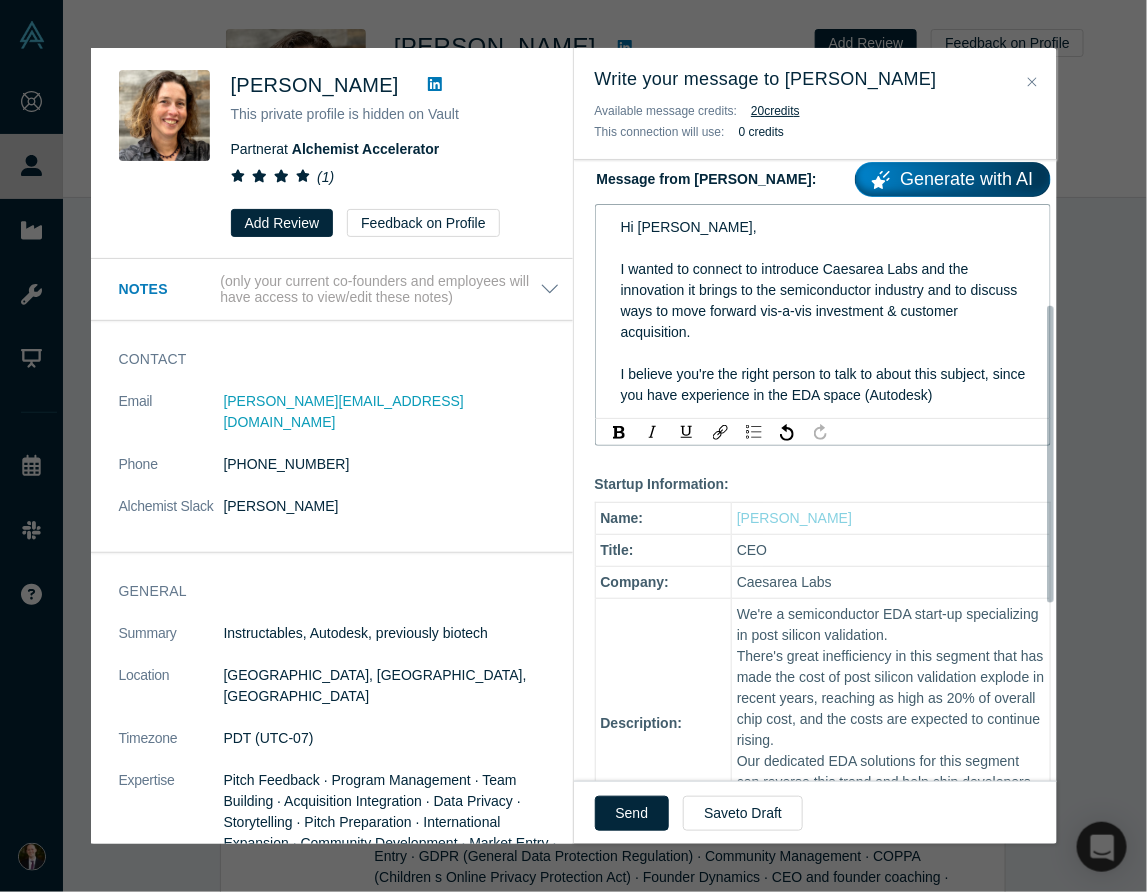 click on "I believe you're the right person to talk to about this subject, since you have experience in the EDA space (Autodesk)" at bounding box center (823, 385) 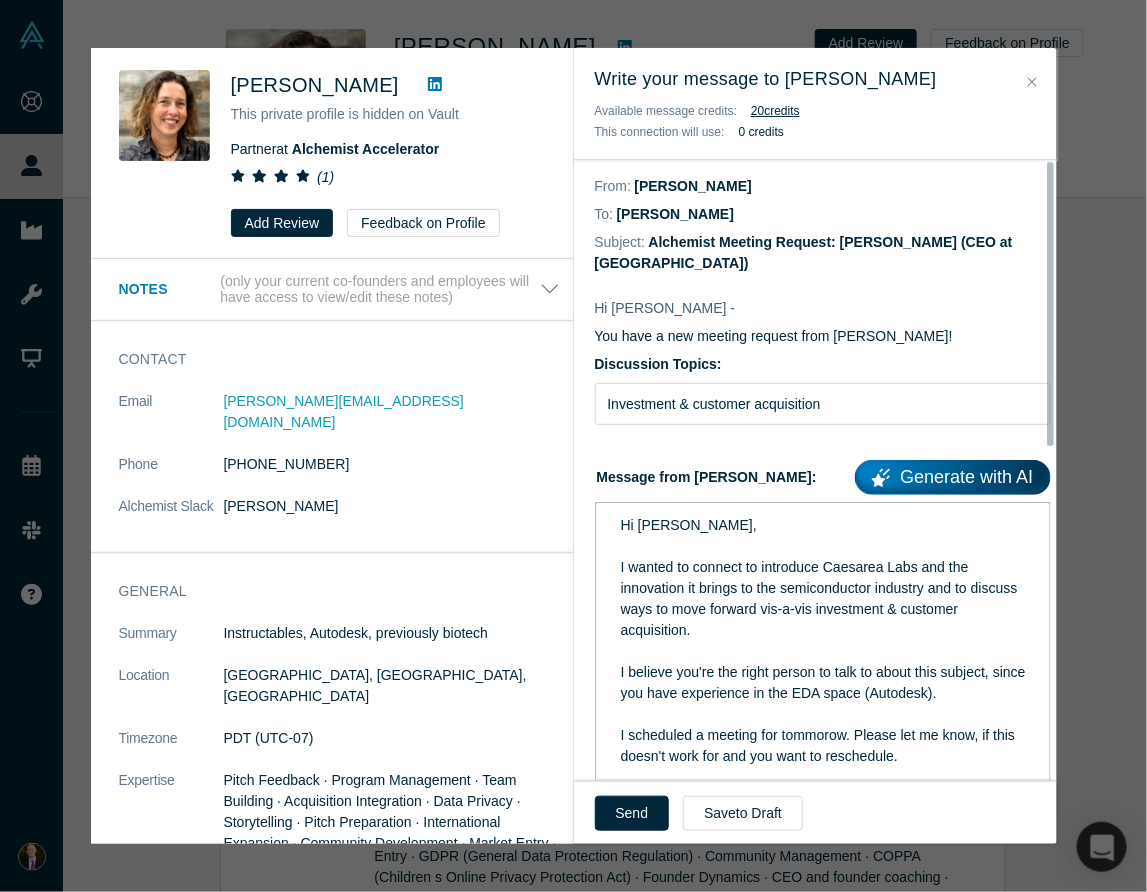 scroll, scrollTop: 0, scrollLeft: 0, axis: both 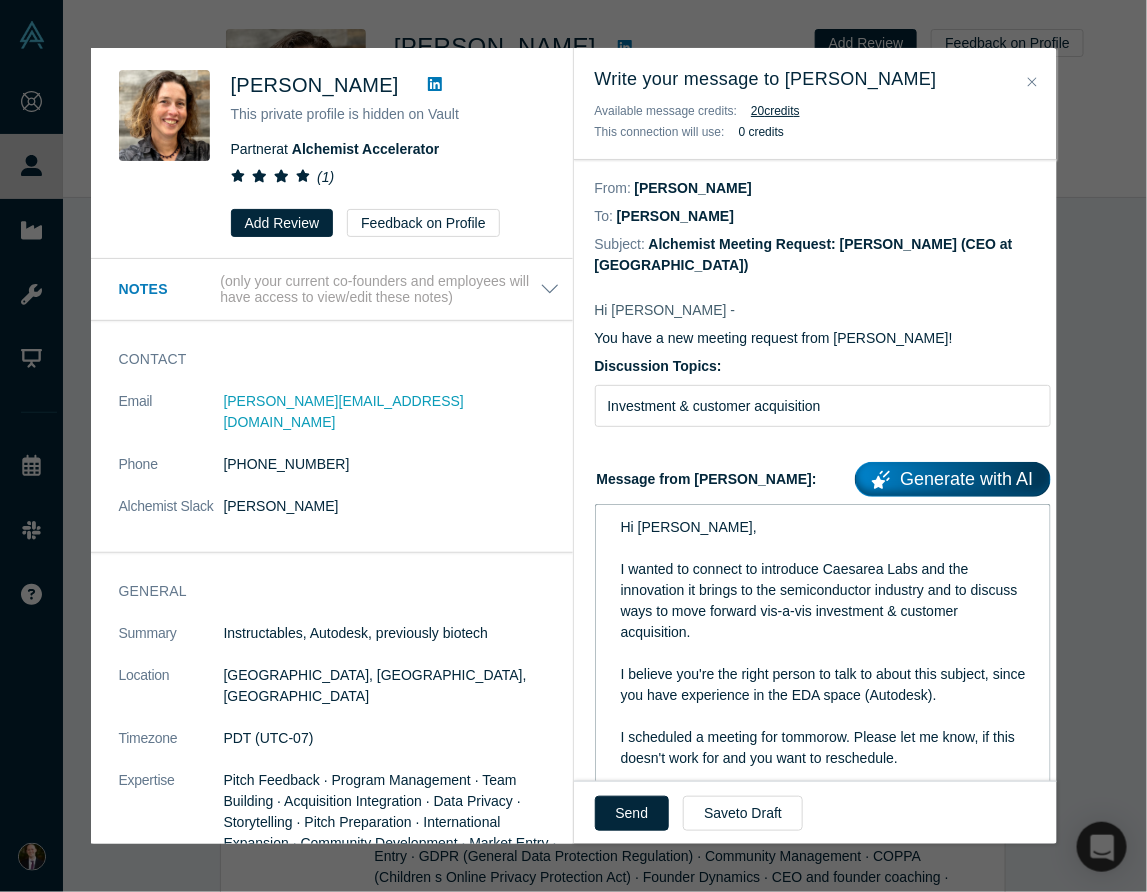 click on "Send" at bounding box center (632, 813) 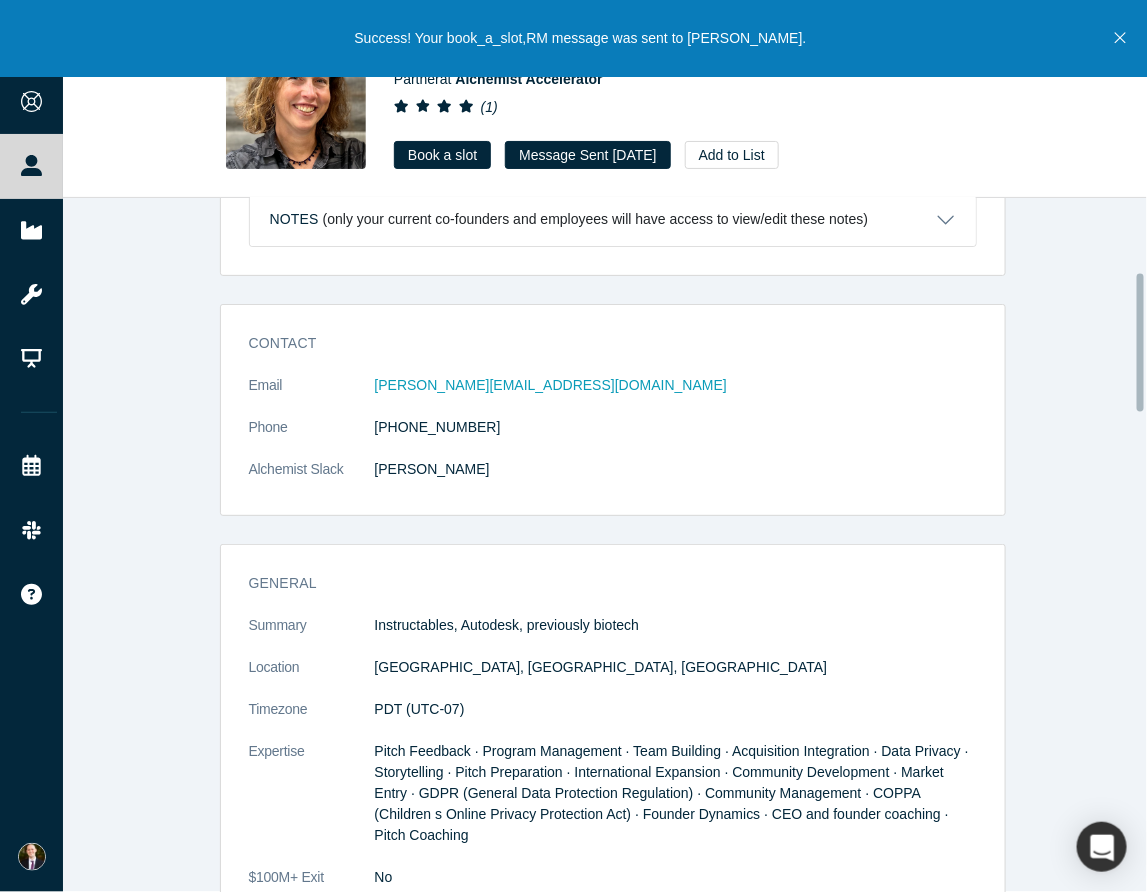 scroll, scrollTop: 0, scrollLeft: 0, axis: both 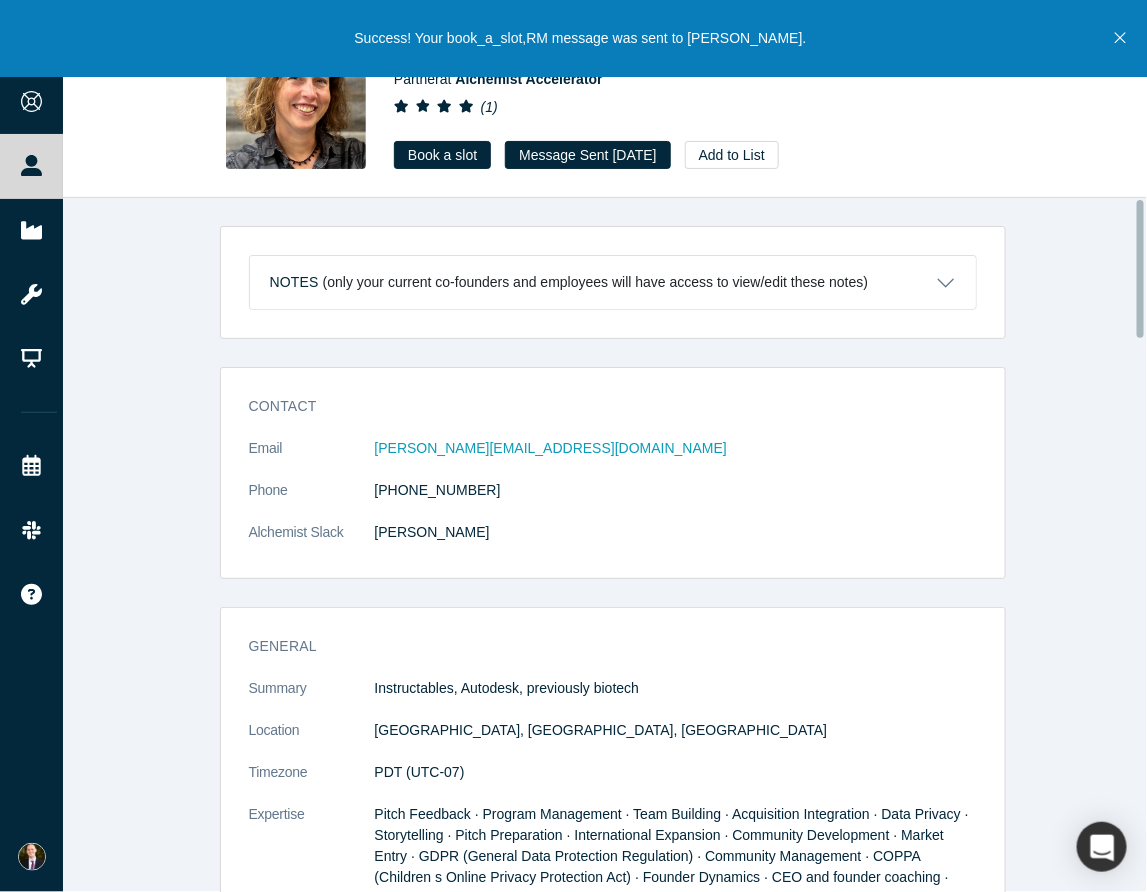 click on "( 1 )" at bounding box center (674, 107) 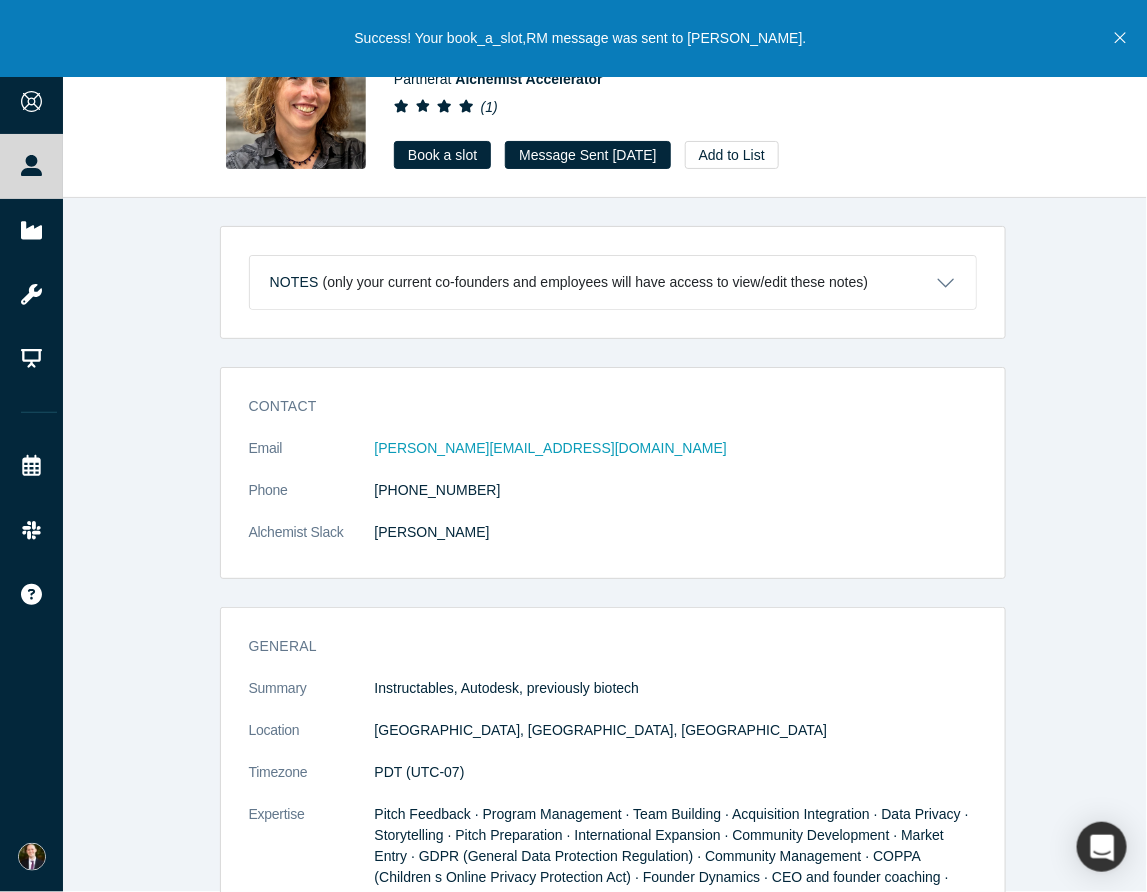 click 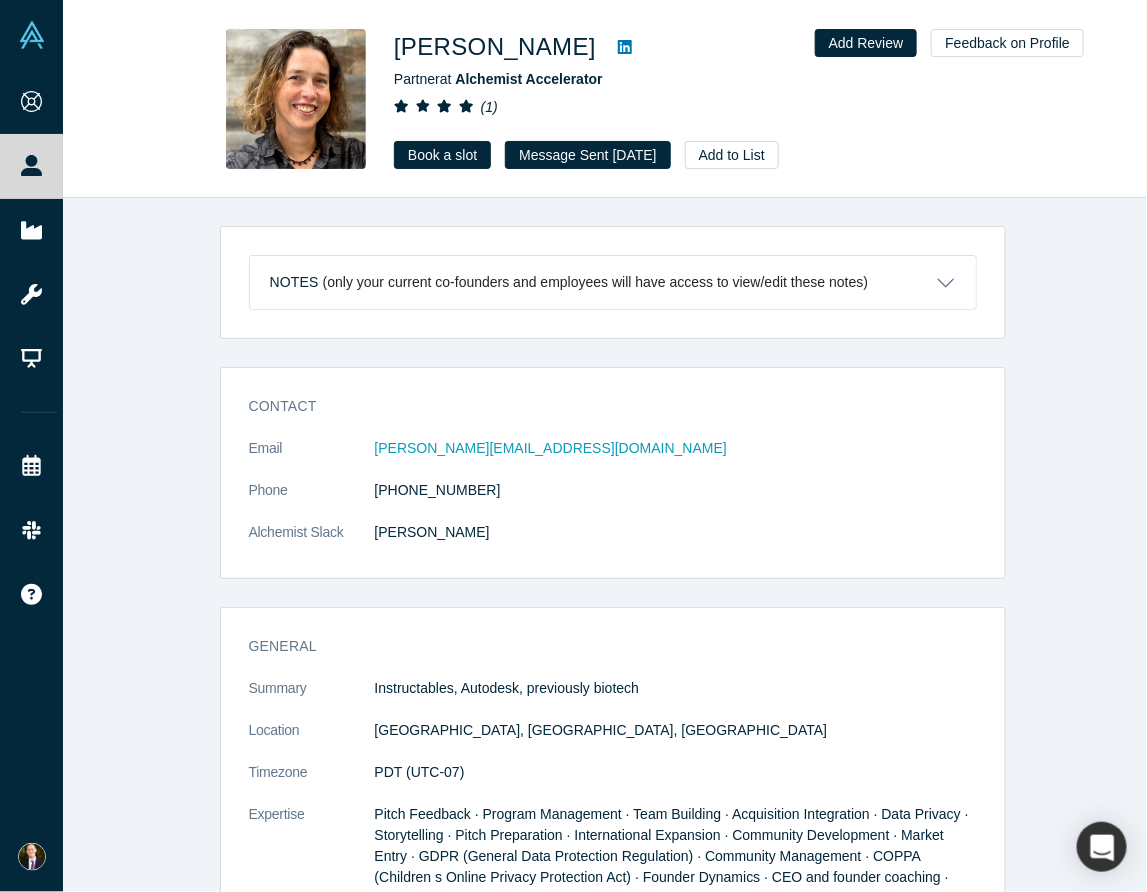 click 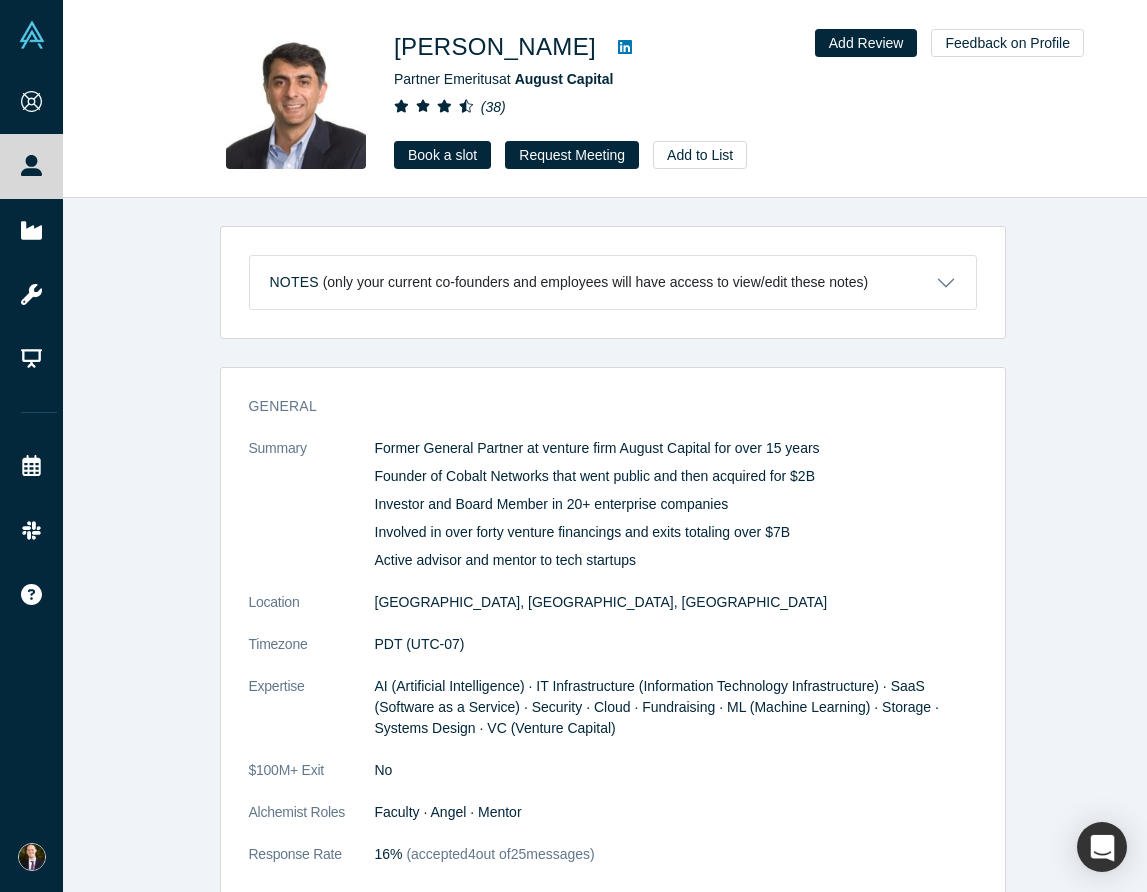 scroll, scrollTop: 0, scrollLeft: 0, axis: both 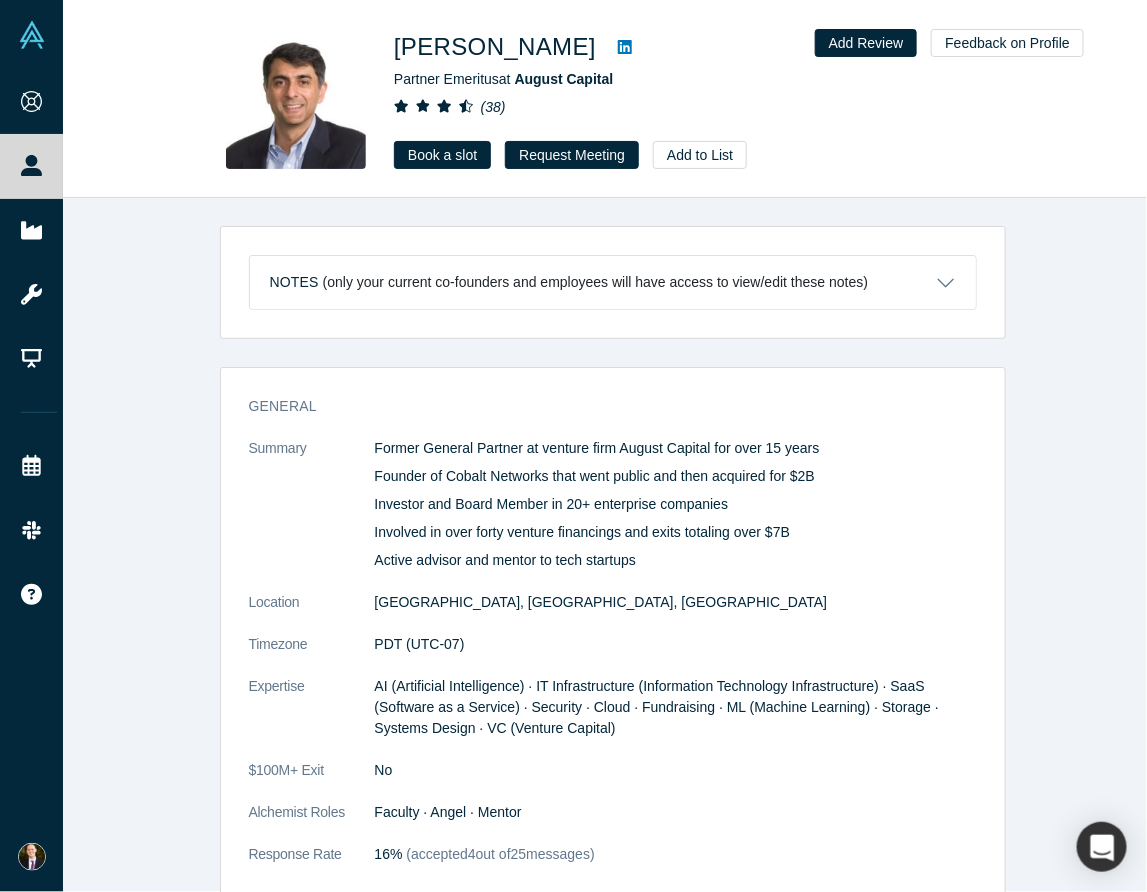 click on "[PERSON_NAME]" at bounding box center (495, 47) 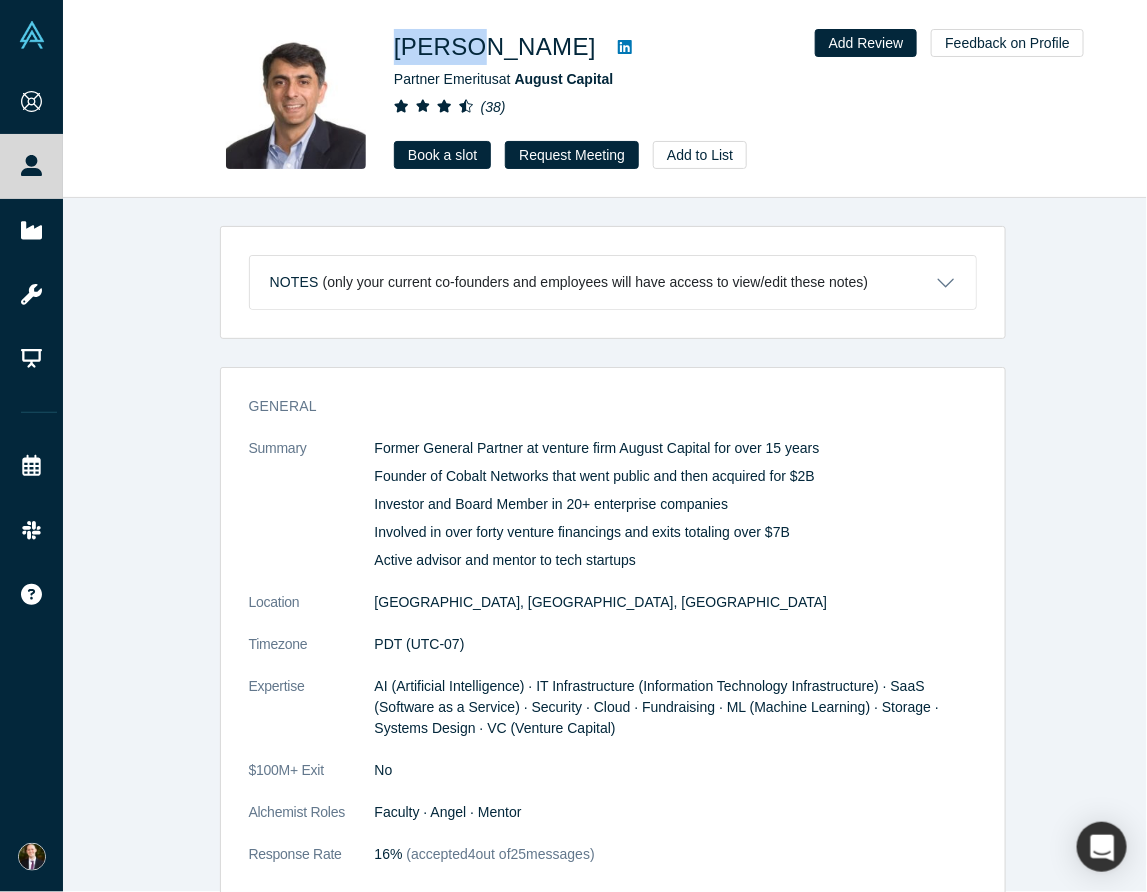 click on "[PERSON_NAME]" at bounding box center [495, 47] 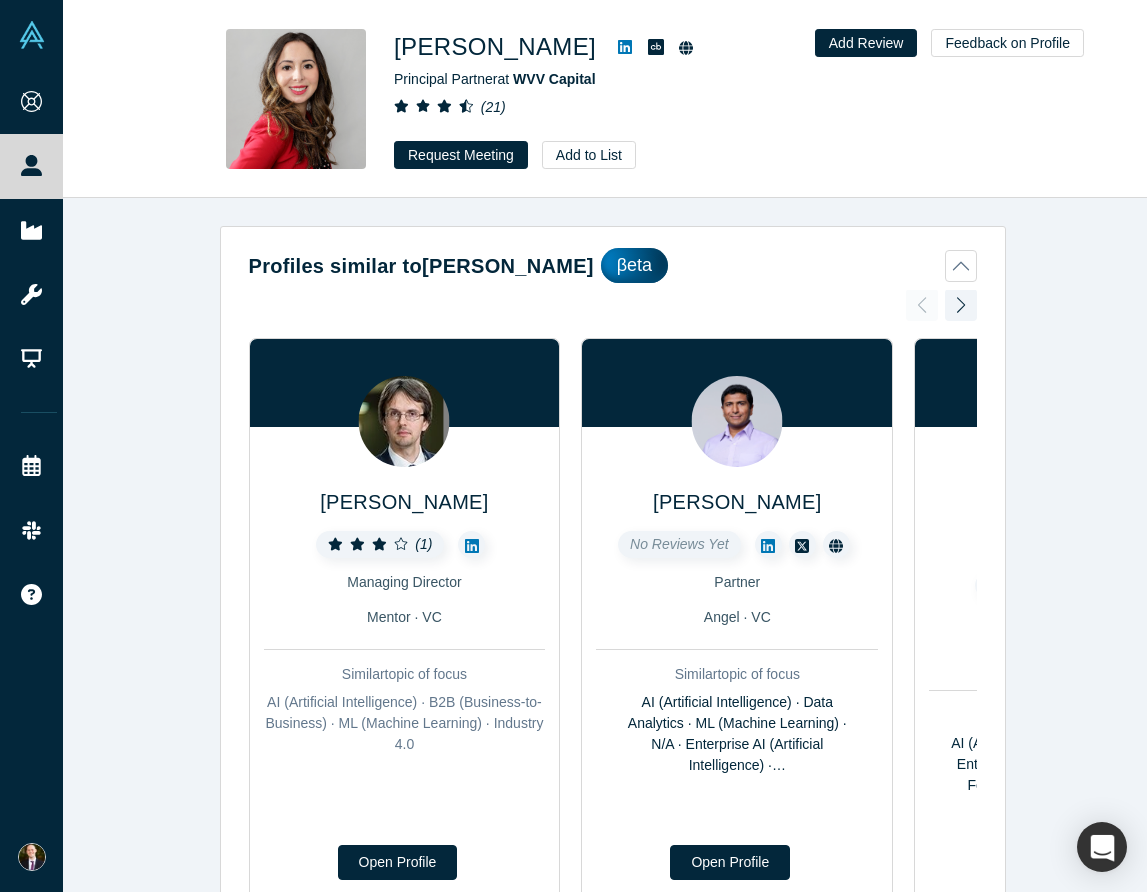 scroll, scrollTop: 0, scrollLeft: 0, axis: both 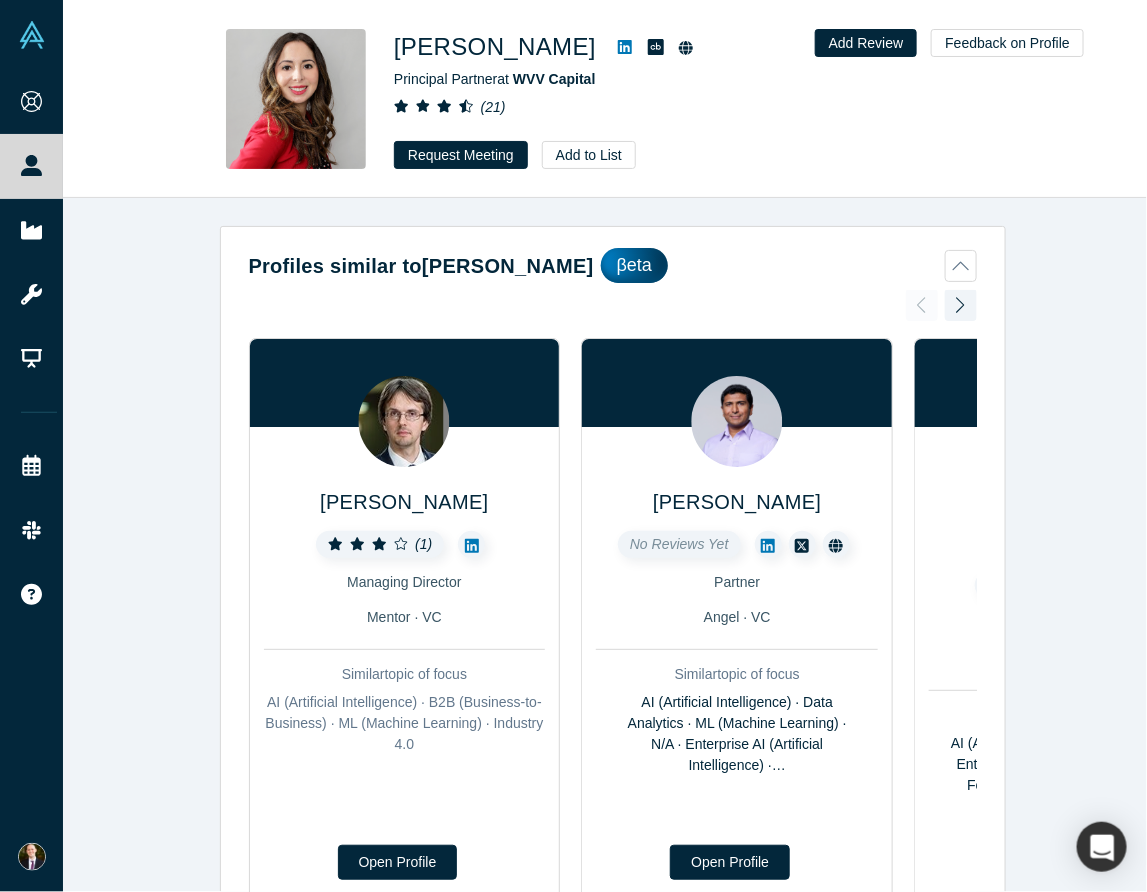 click on "[PERSON_NAME] Principal Partner  at   WVV Capital ( 21 ) Request Meeting Add to List" at bounding box center [674, 99] 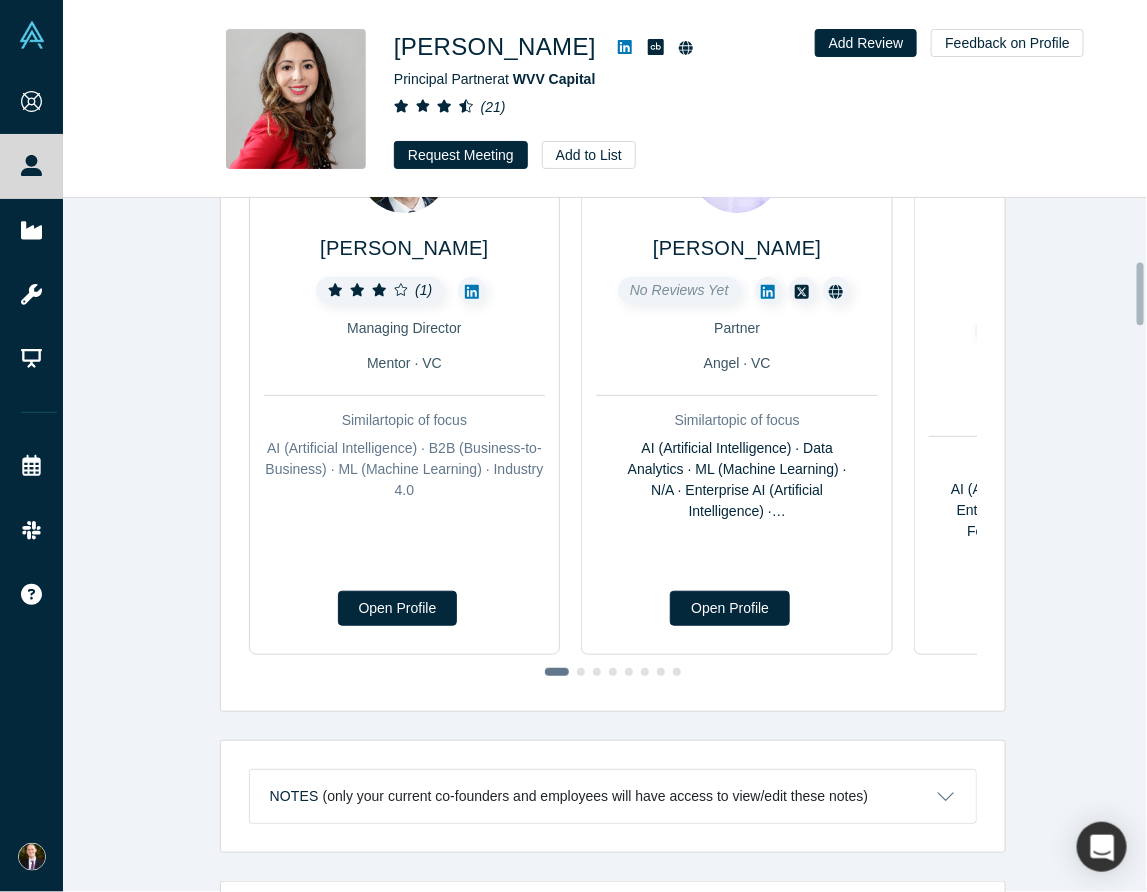 scroll, scrollTop: 700, scrollLeft: 0, axis: vertical 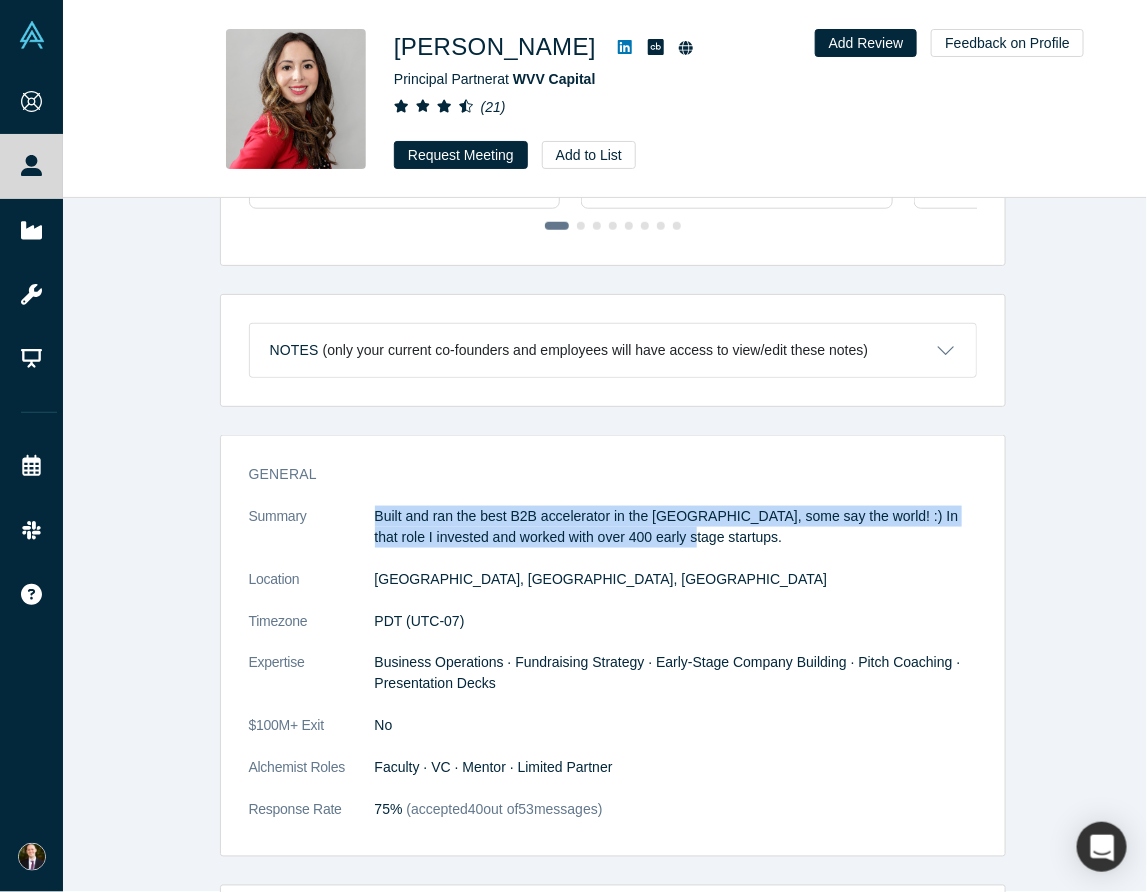 drag, startPoint x: 351, startPoint y: 494, endPoint x: 703, endPoint y: 523, distance: 353.1926 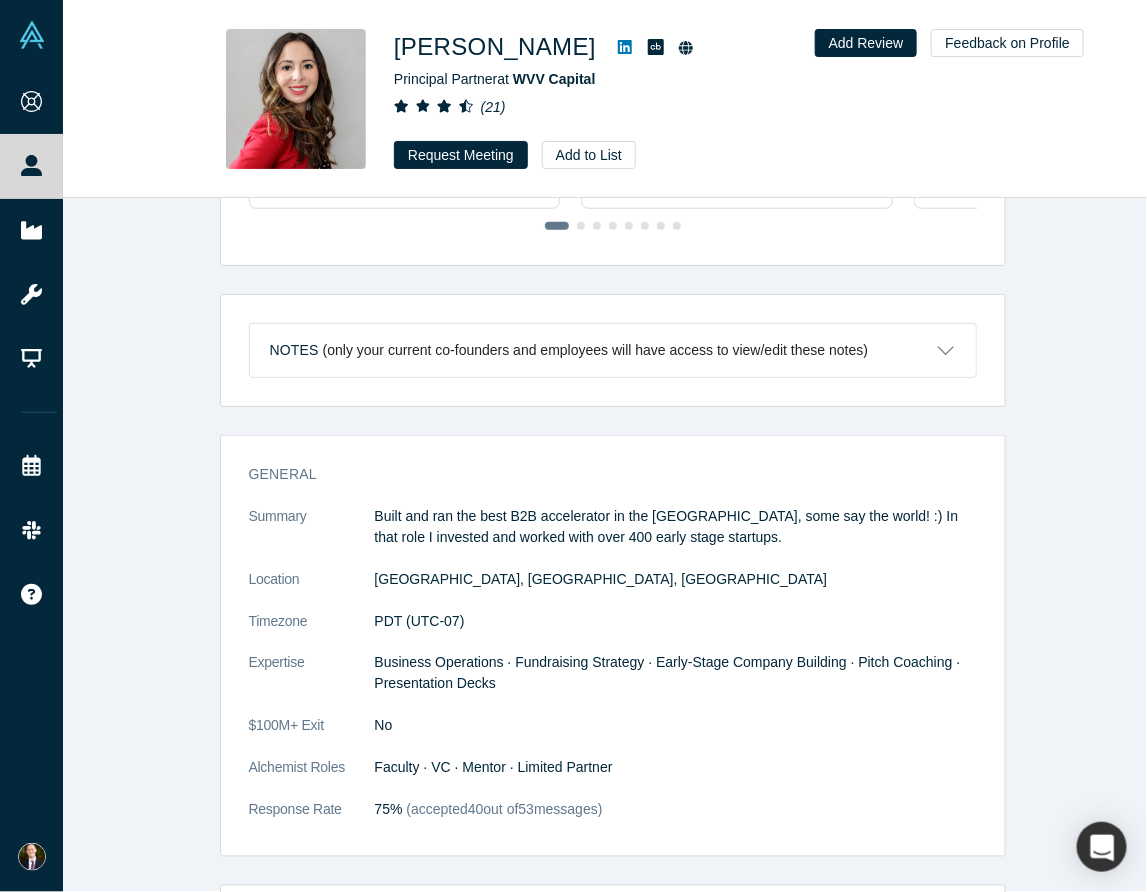 click on "Summary Built and ran the best B2B accelerator in the US, some say the world! :) In that role I invested and worked with over 400 early stage startups.  Location San Francisco, CA, USA Timezone PDT (UTC-07) Expertise Business Operations · Fundraising Strategy · Early-Stage Company Building · Pitch Coaching · Presentation Decks $100M+ Exit No Alchemist Roles Faculty · VC · Mentor · Limited Partner Response Rate 75%   (accepted  40  out of  53  messages)" 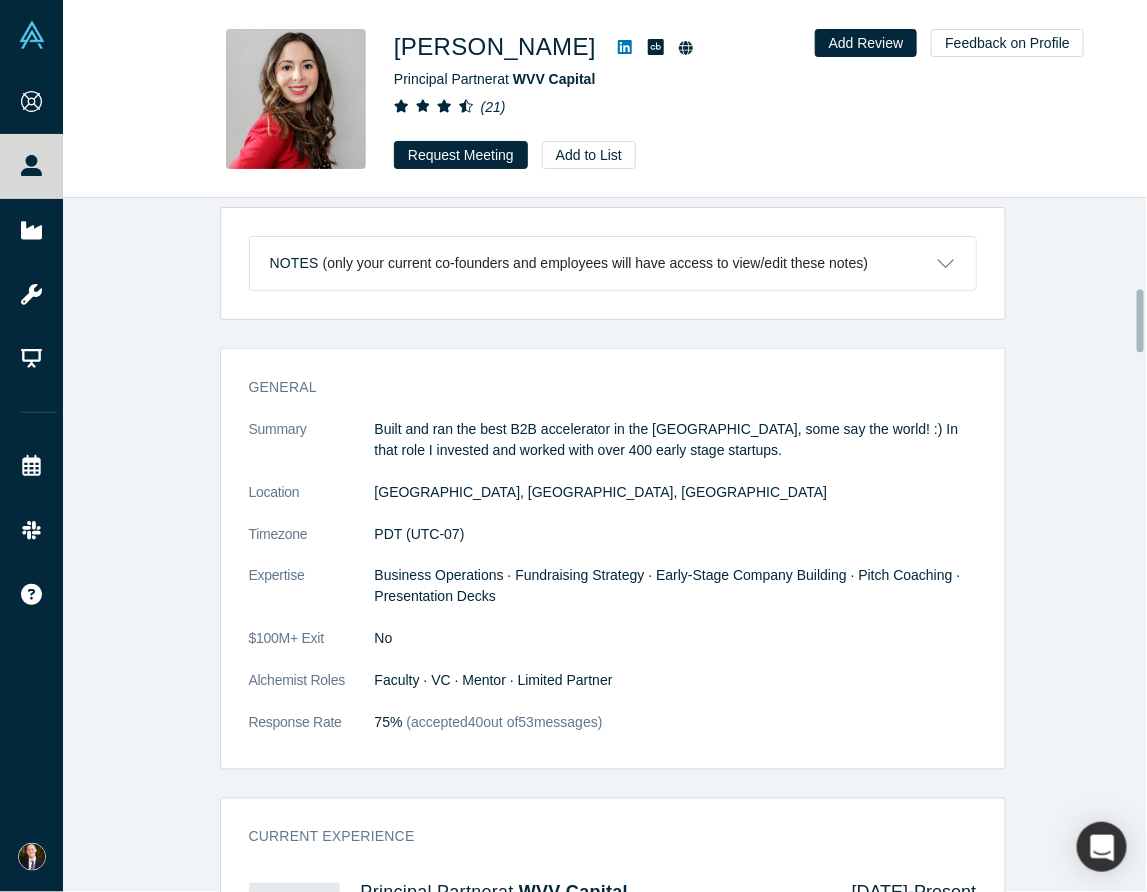 scroll, scrollTop: 999, scrollLeft: 0, axis: vertical 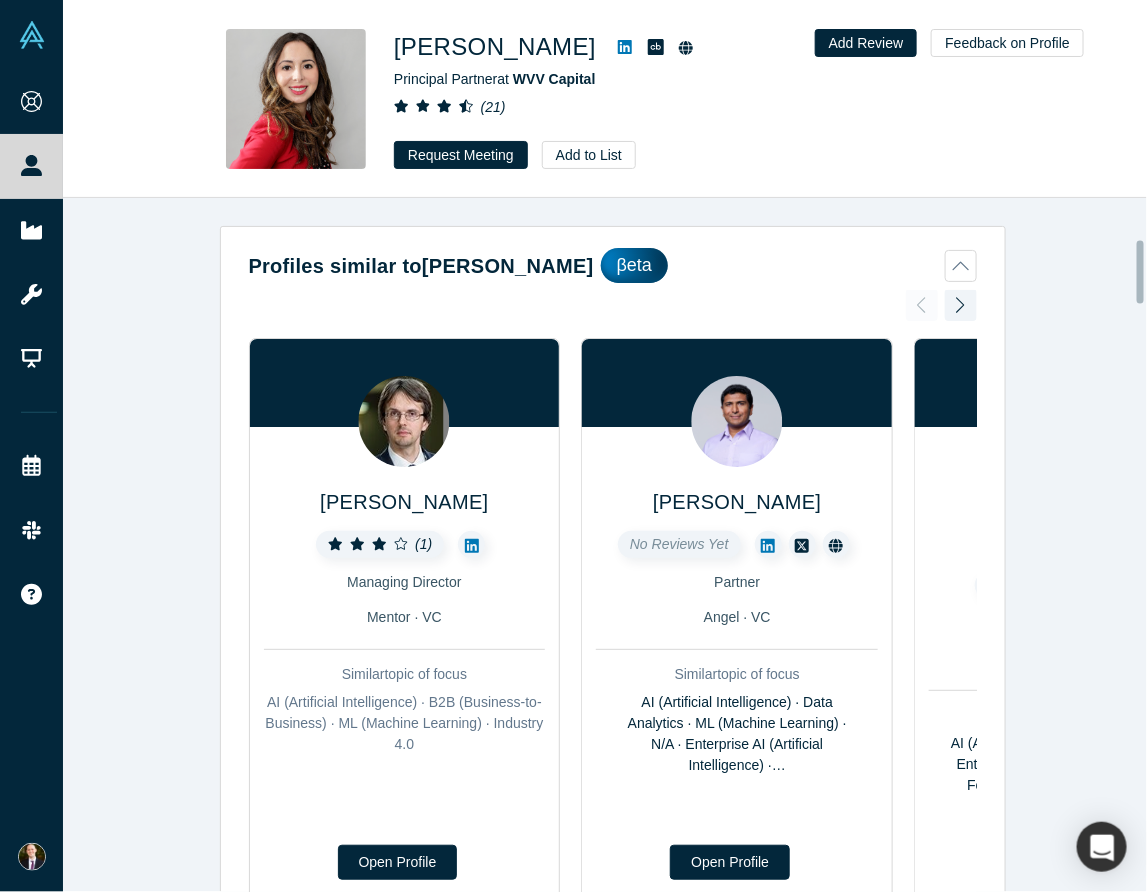 drag, startPoint x: 182, startPoint y: 661, endPoint x: 191, endPoint y: 319, distance: 342.1184 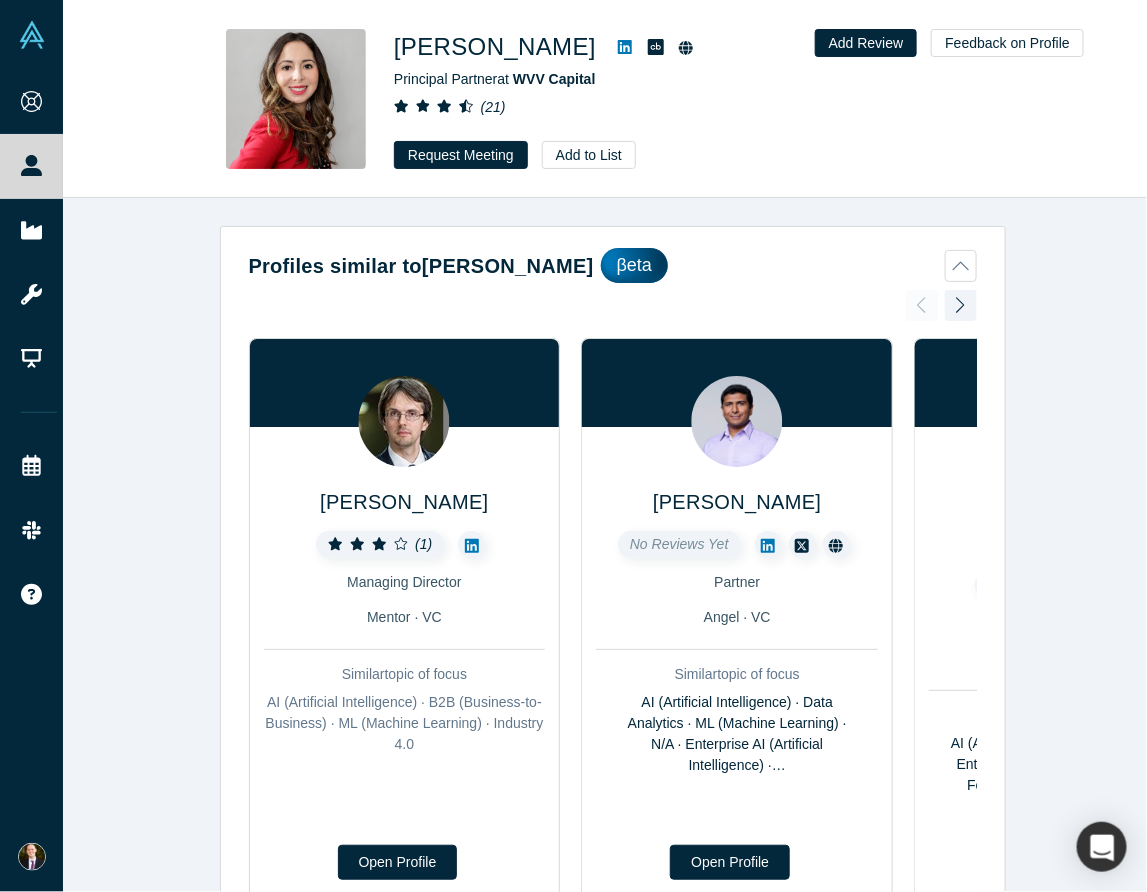 click 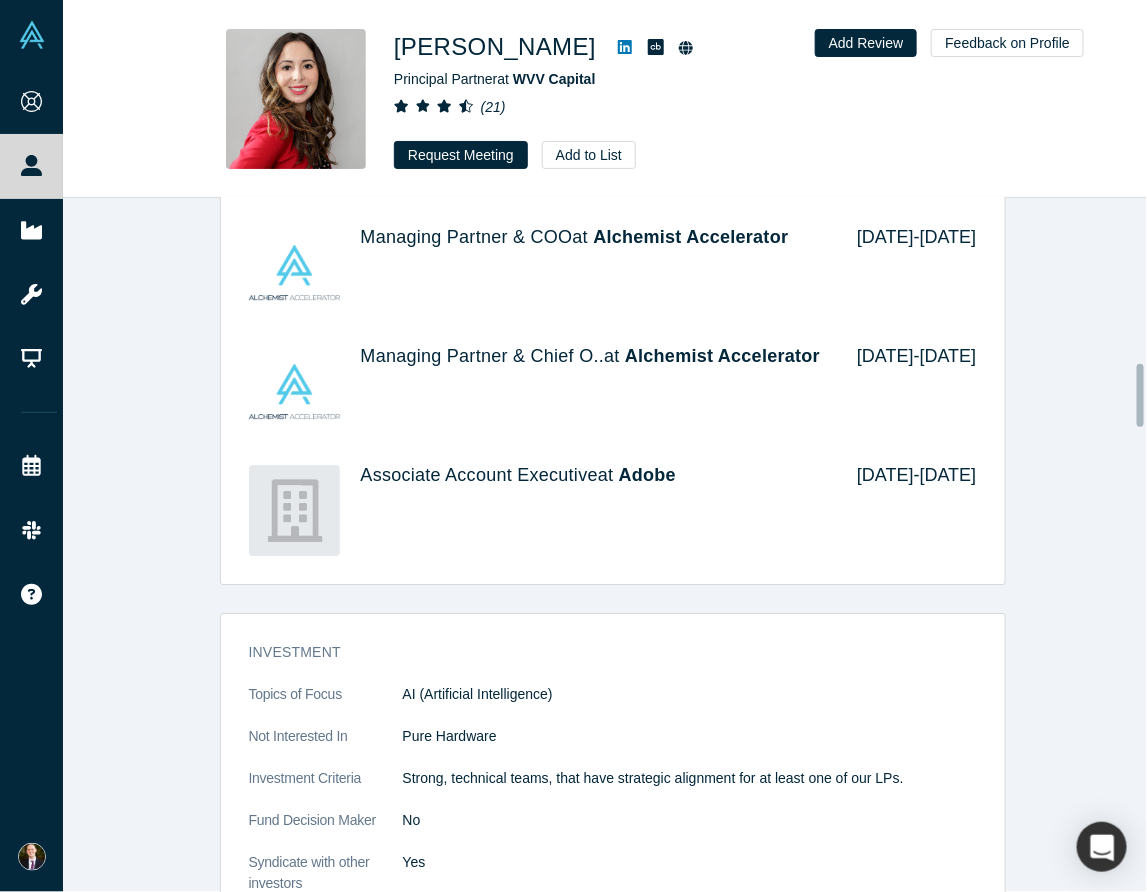 scroll, scrollTop: 1899, scrollLeft: 0, axis: vertical 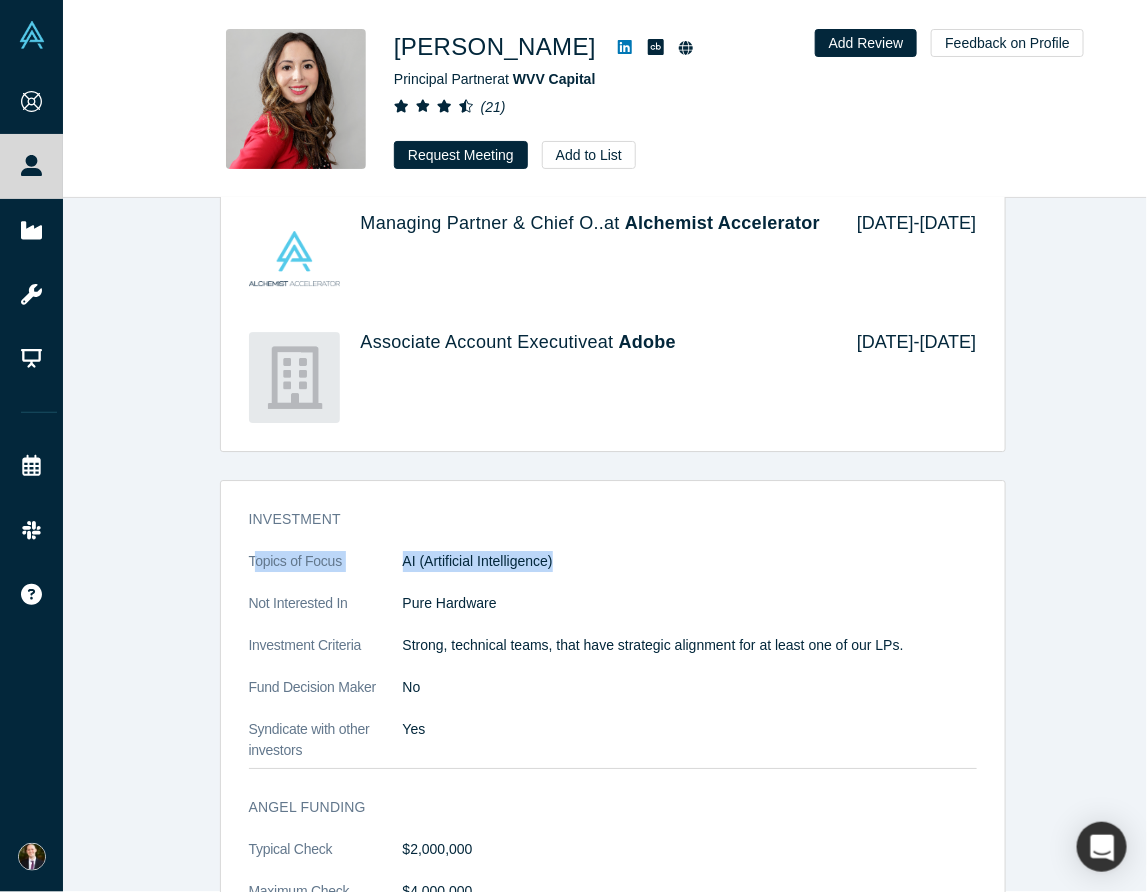 drag, startPoint x: 245, startPoint y: 533, endPoint x: 628, endPoint y: 543, distance: 383.13052 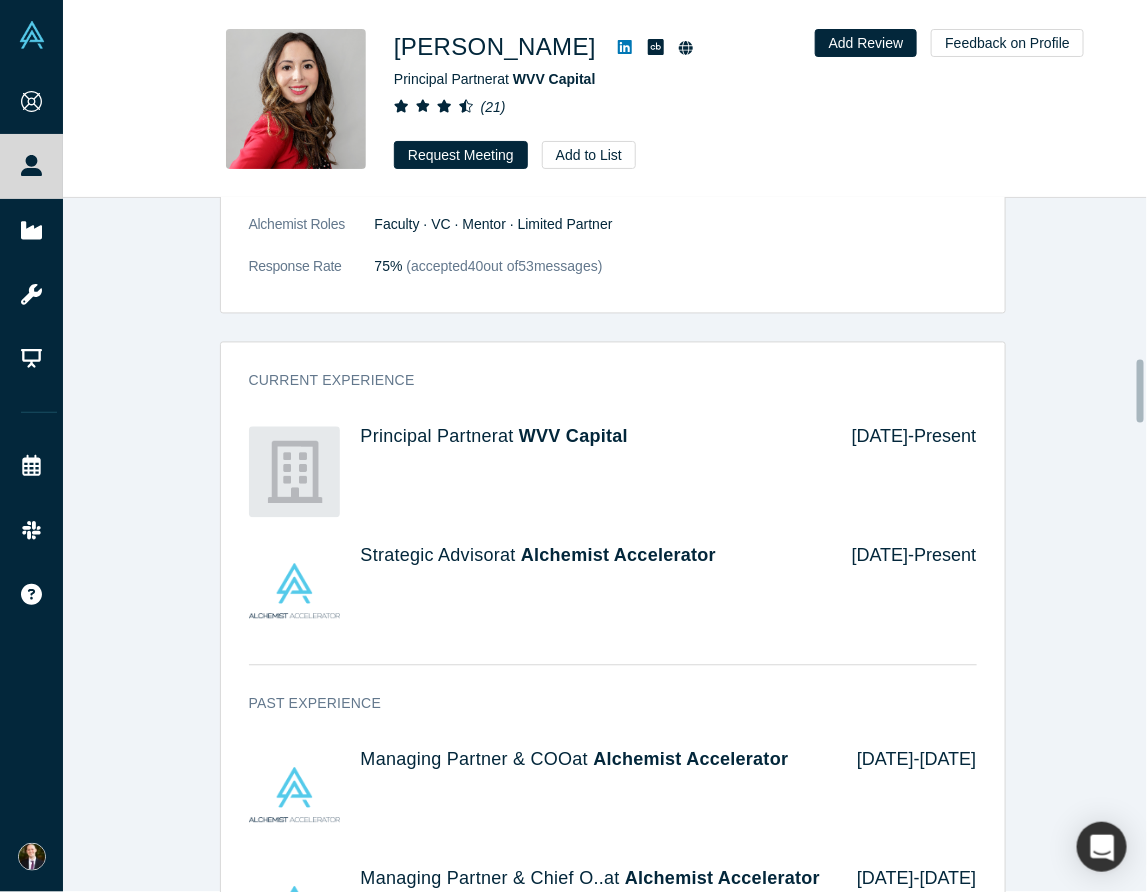 scroll, scrollTop: 0, scrollLeft: 0, axis: both 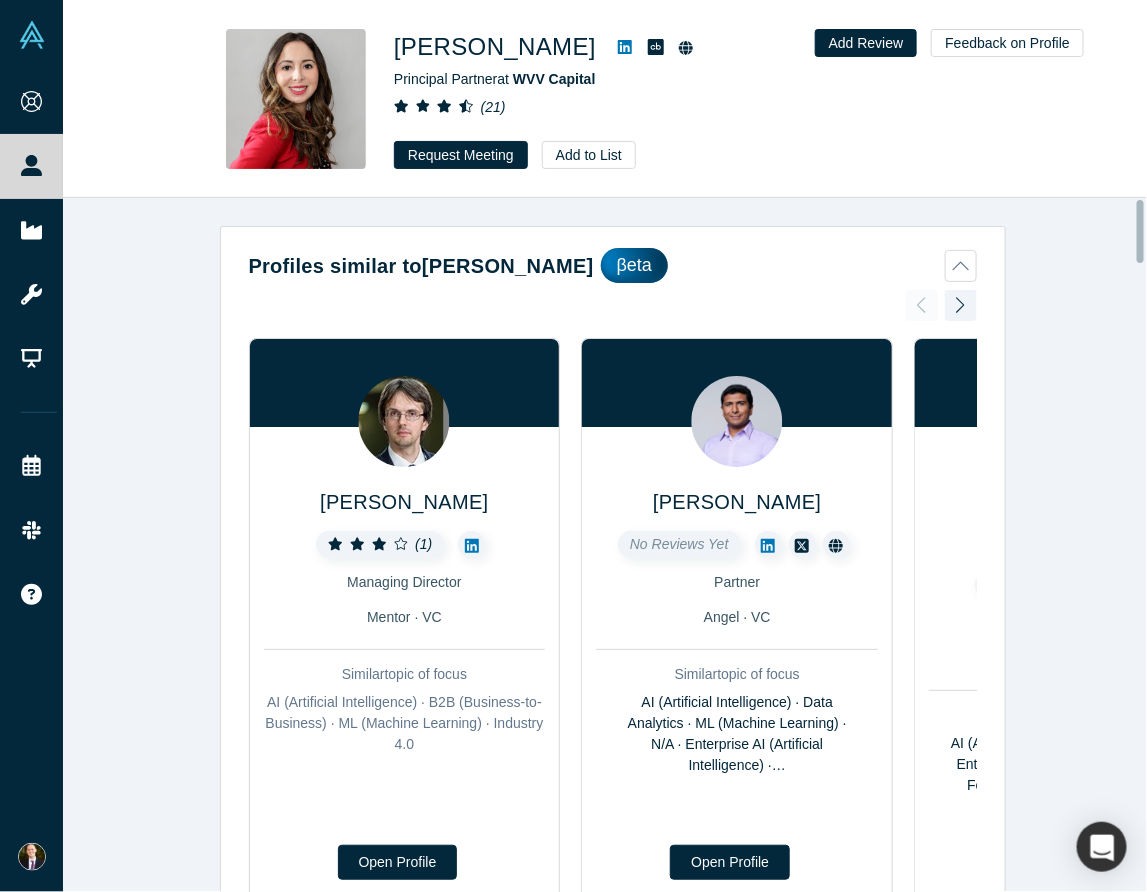 drag, startPoint x: 824, startPoint y: 675, endPoint x: 470, endPoint y: -117, distance: 867.5137 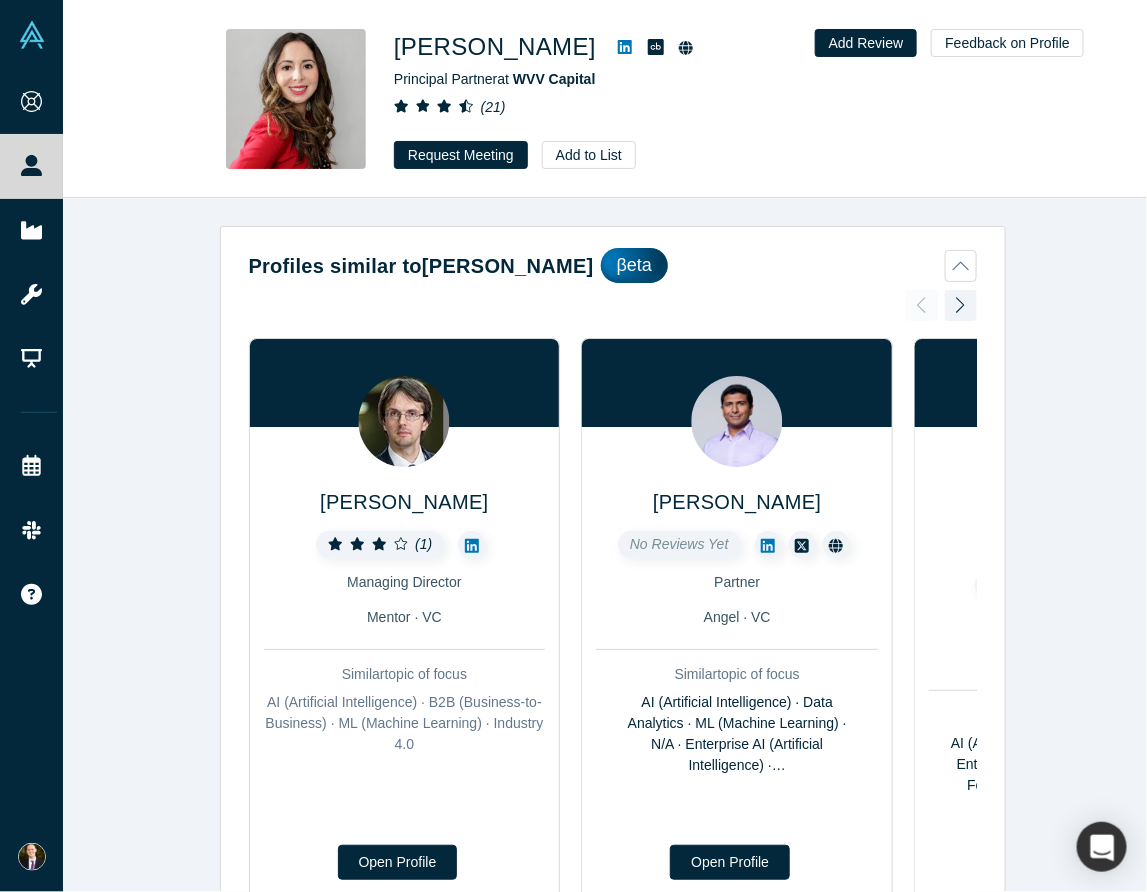 click on "Request Meeting" at bounding box center (461, 155) 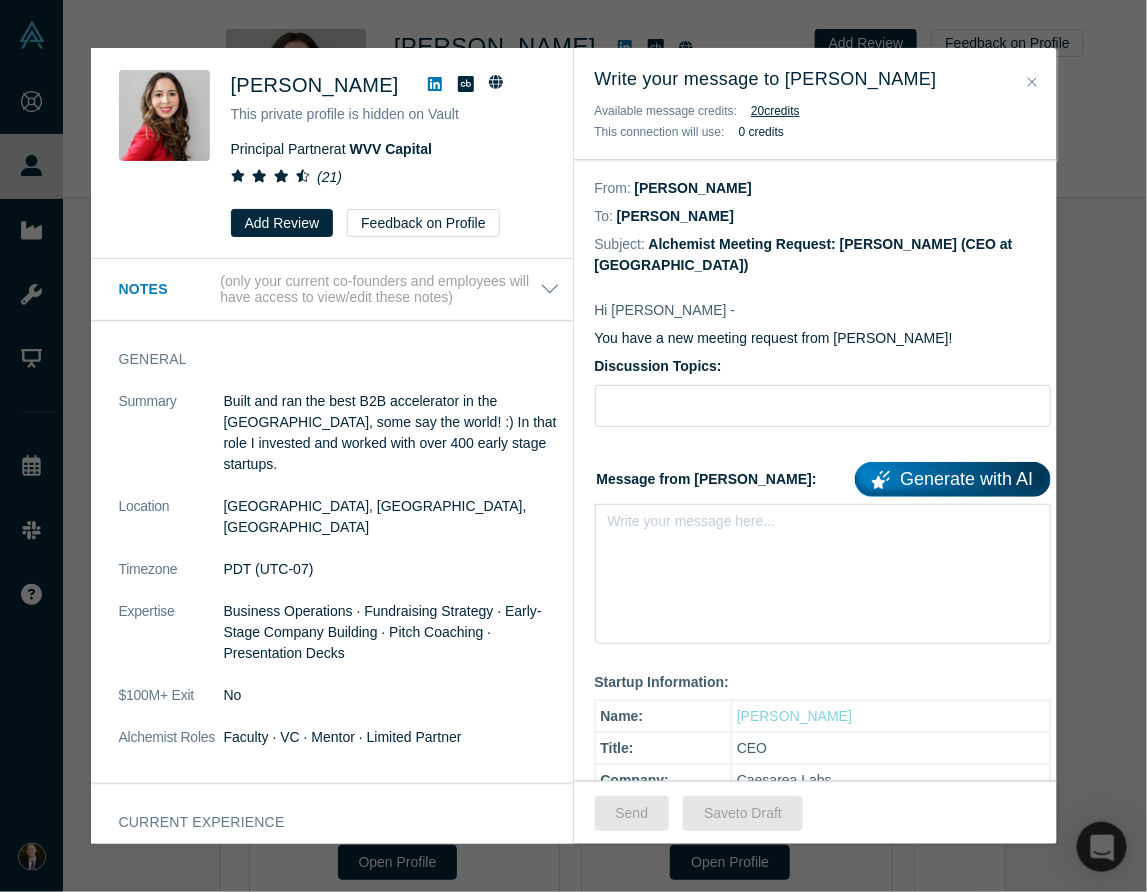 click at bounding box center (823, 527) 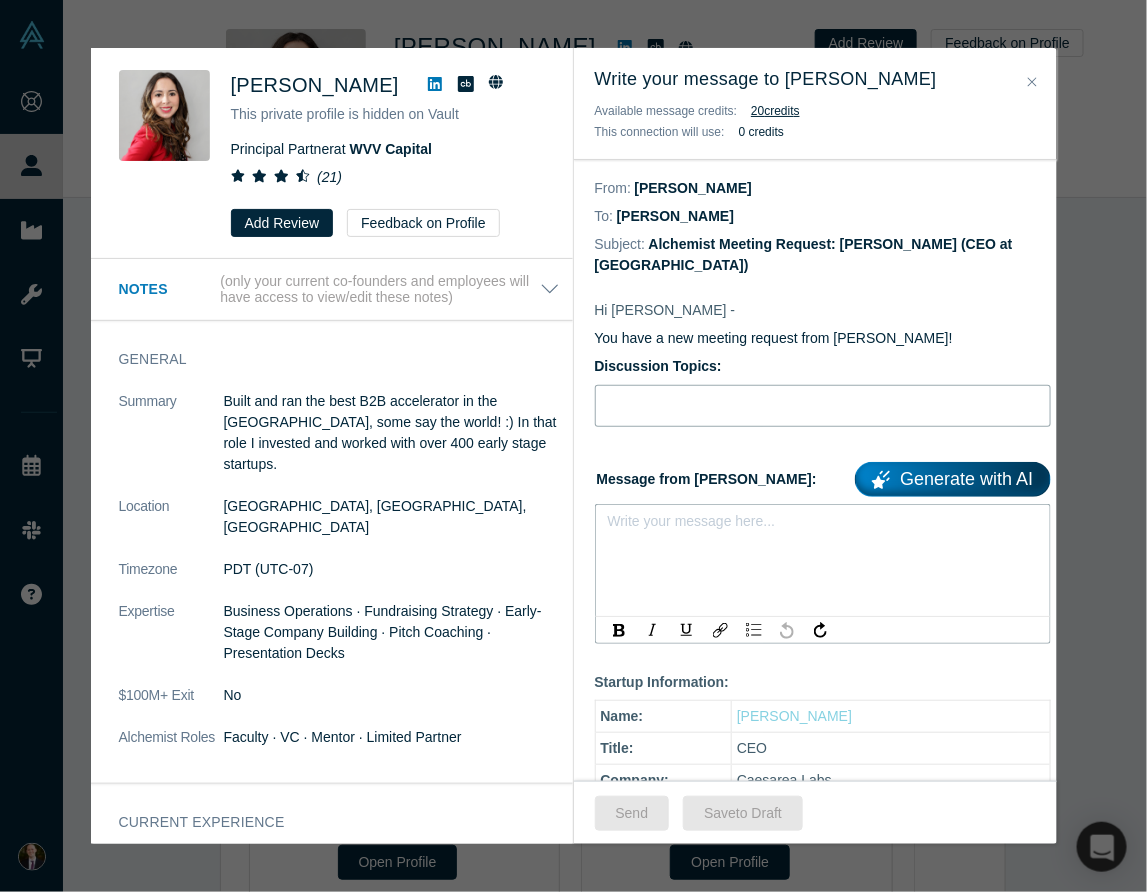 click at bounding box center (823, 406) 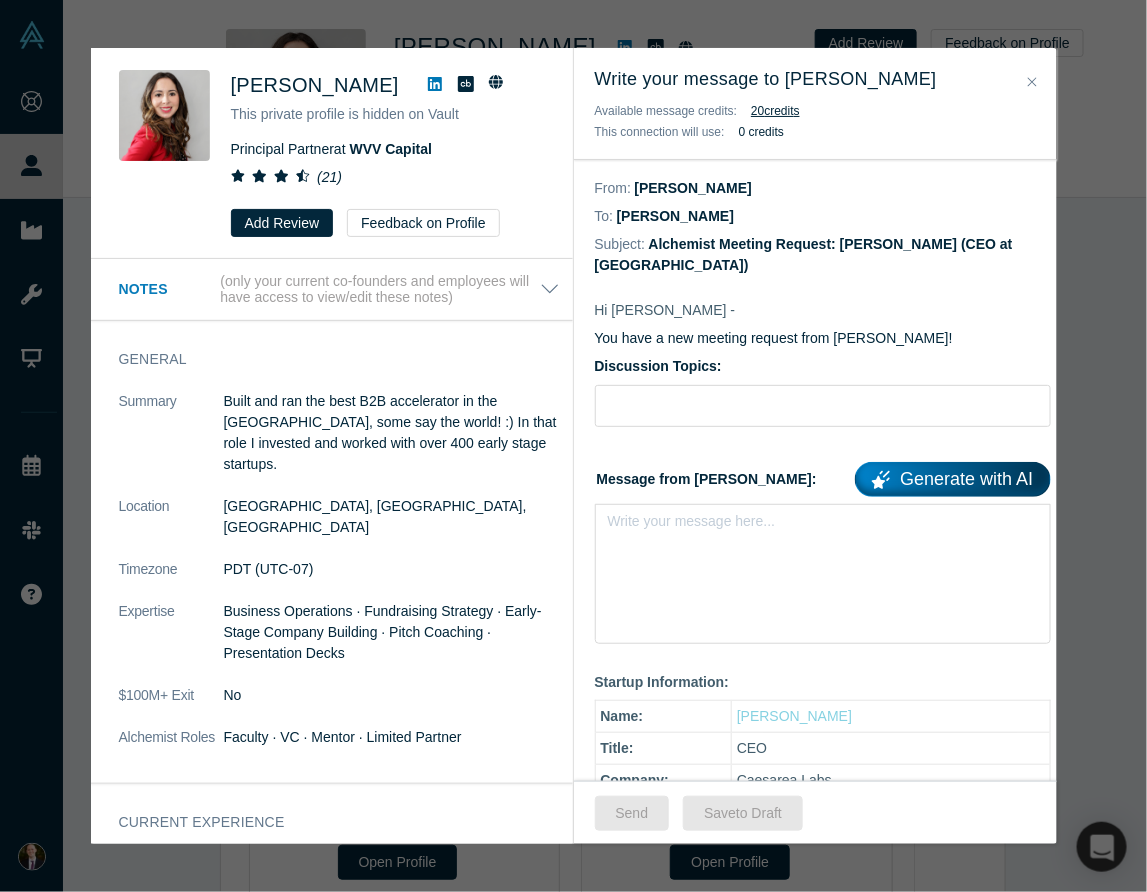 click on "Write your message here..." at bounding box center (823, 574) 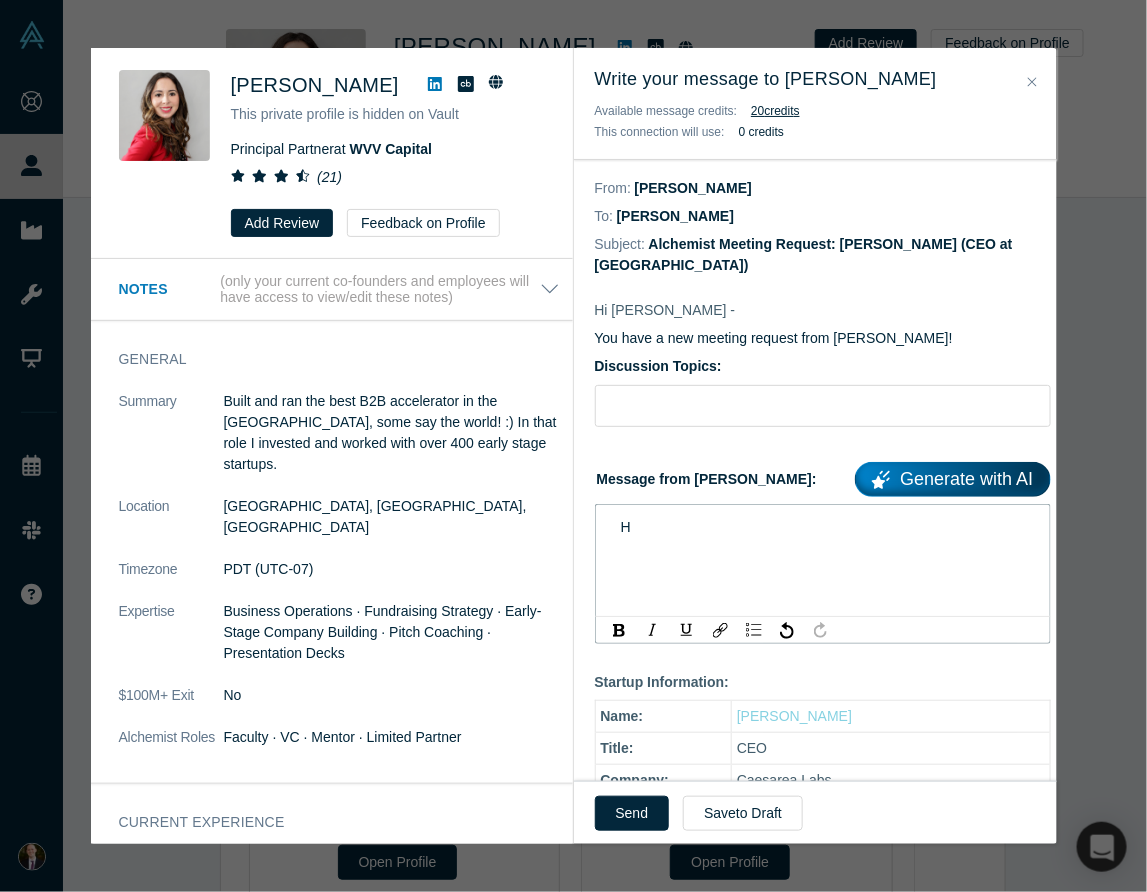 type 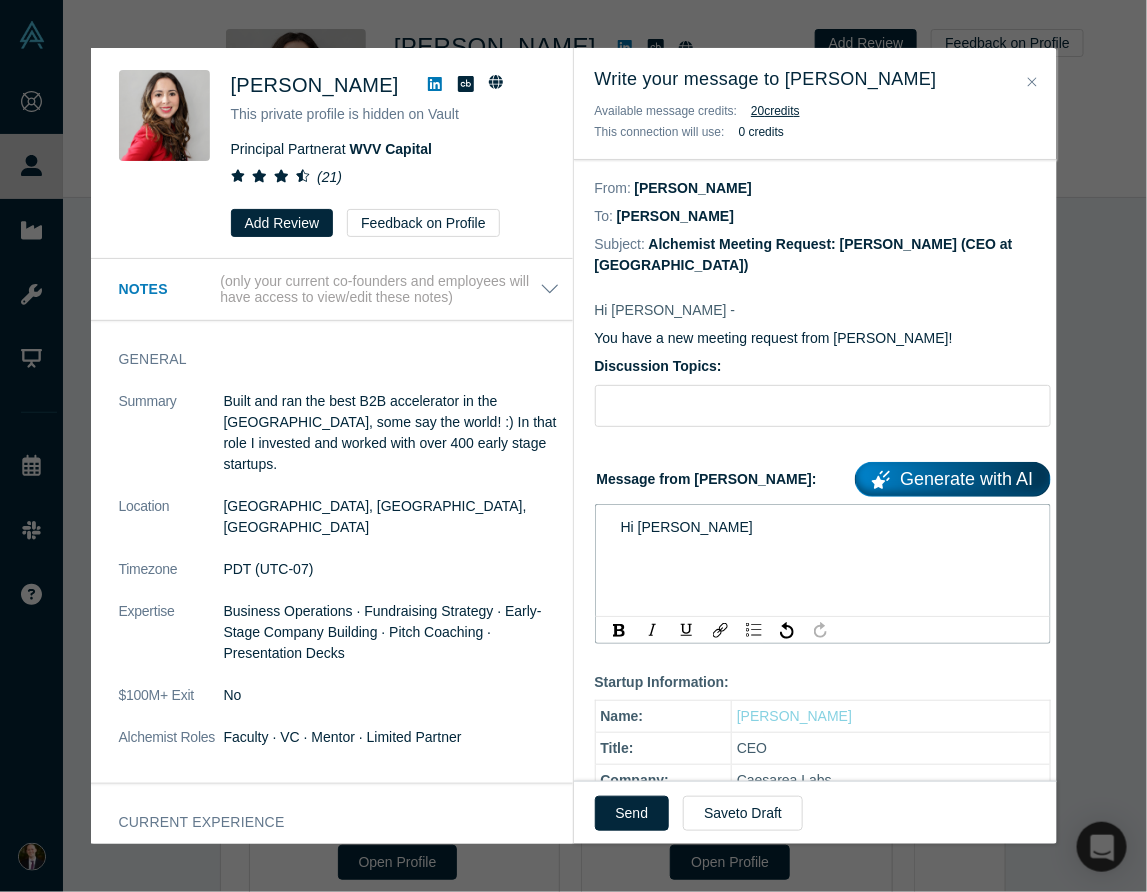 click on "Hi Dani" at bounding box center (687, 527) 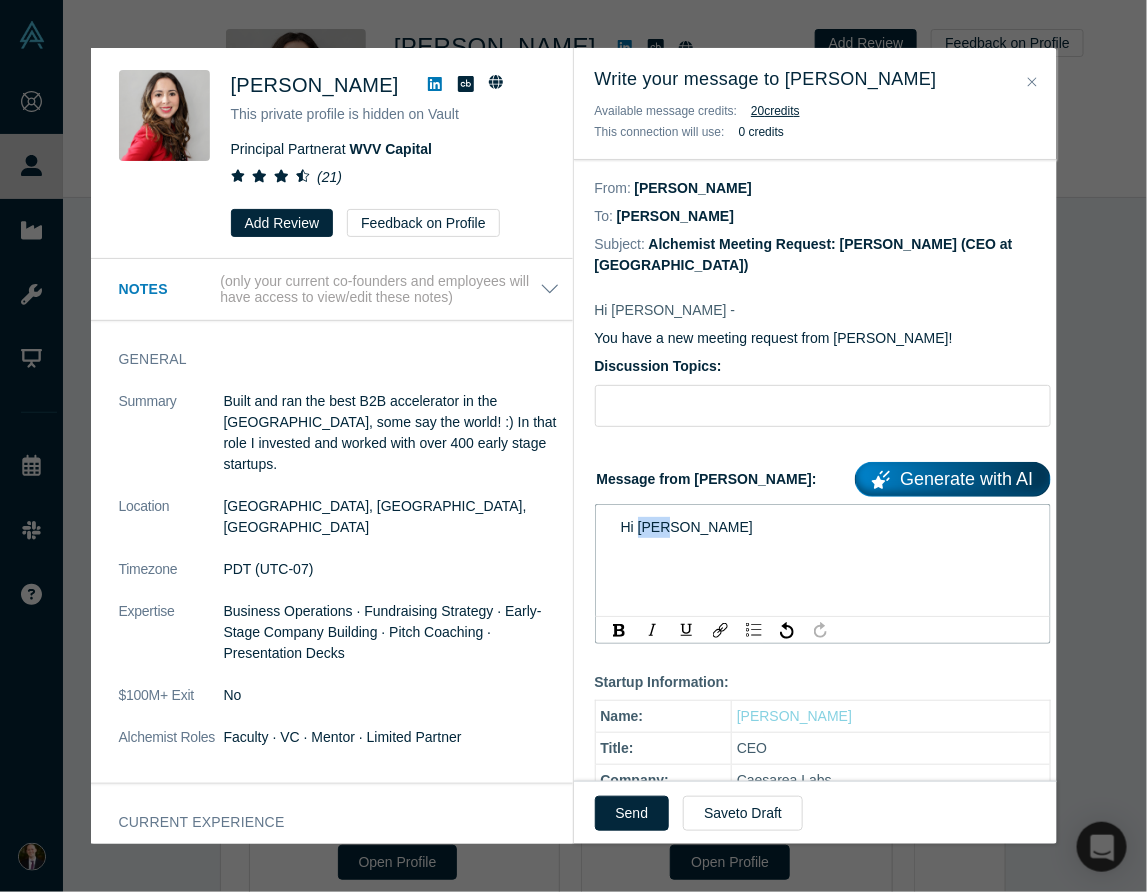 click on "Hi Dani" at bounding box center (687, 527) 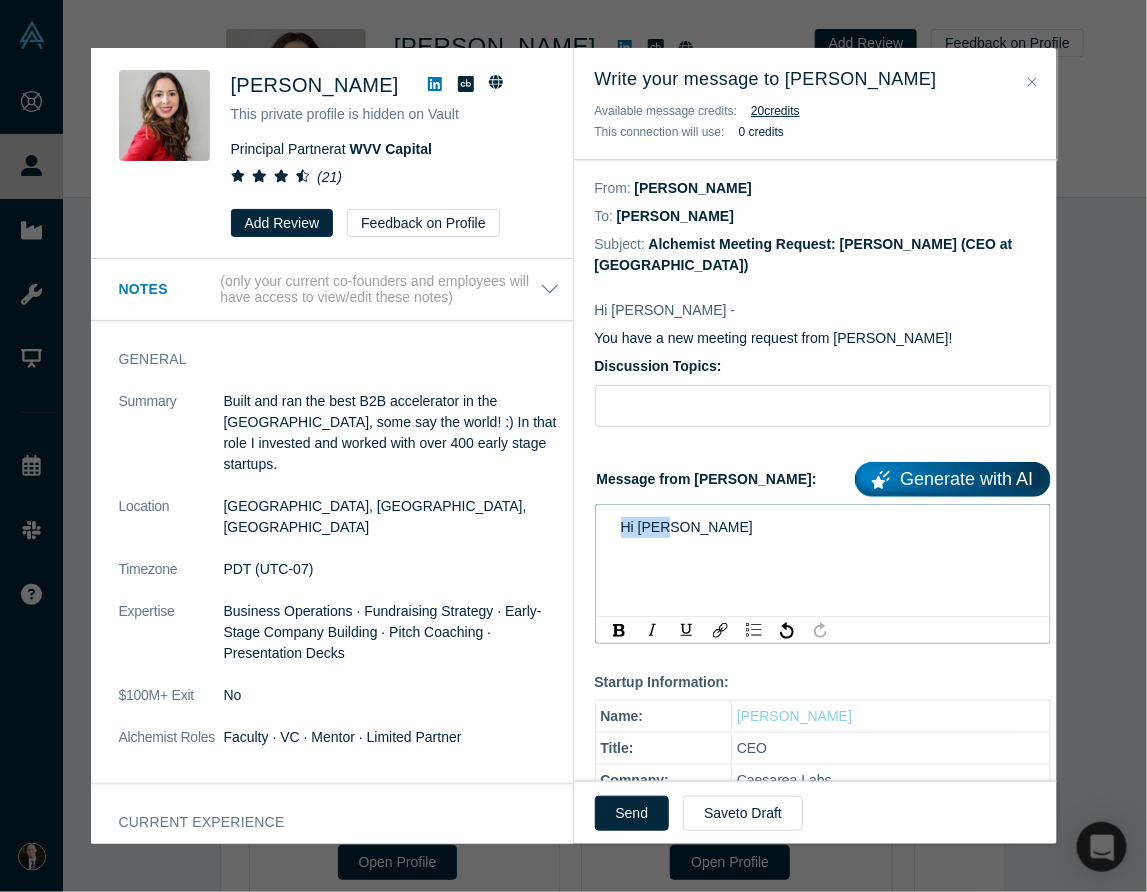 click on "Hi Dani" at bounding box center [687, 527] 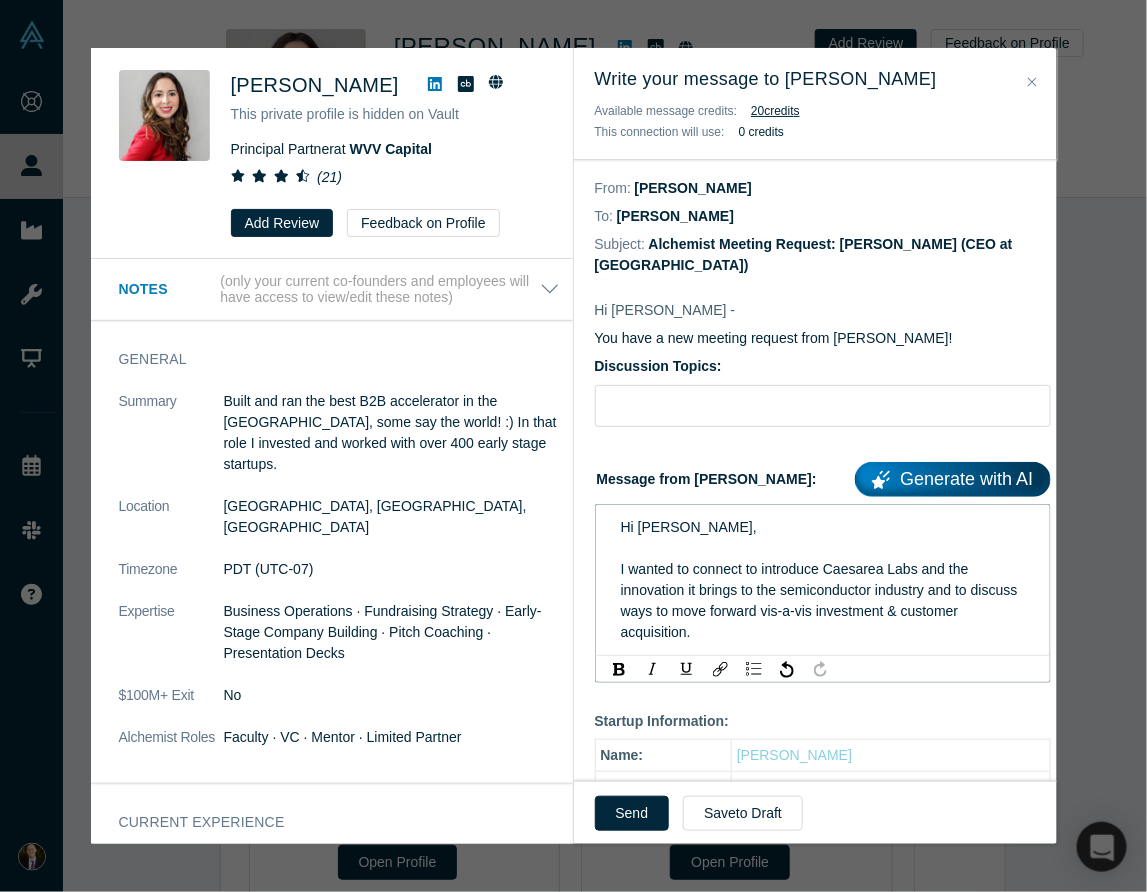 click on "Hi Christy," at bounding box center (689, 527) 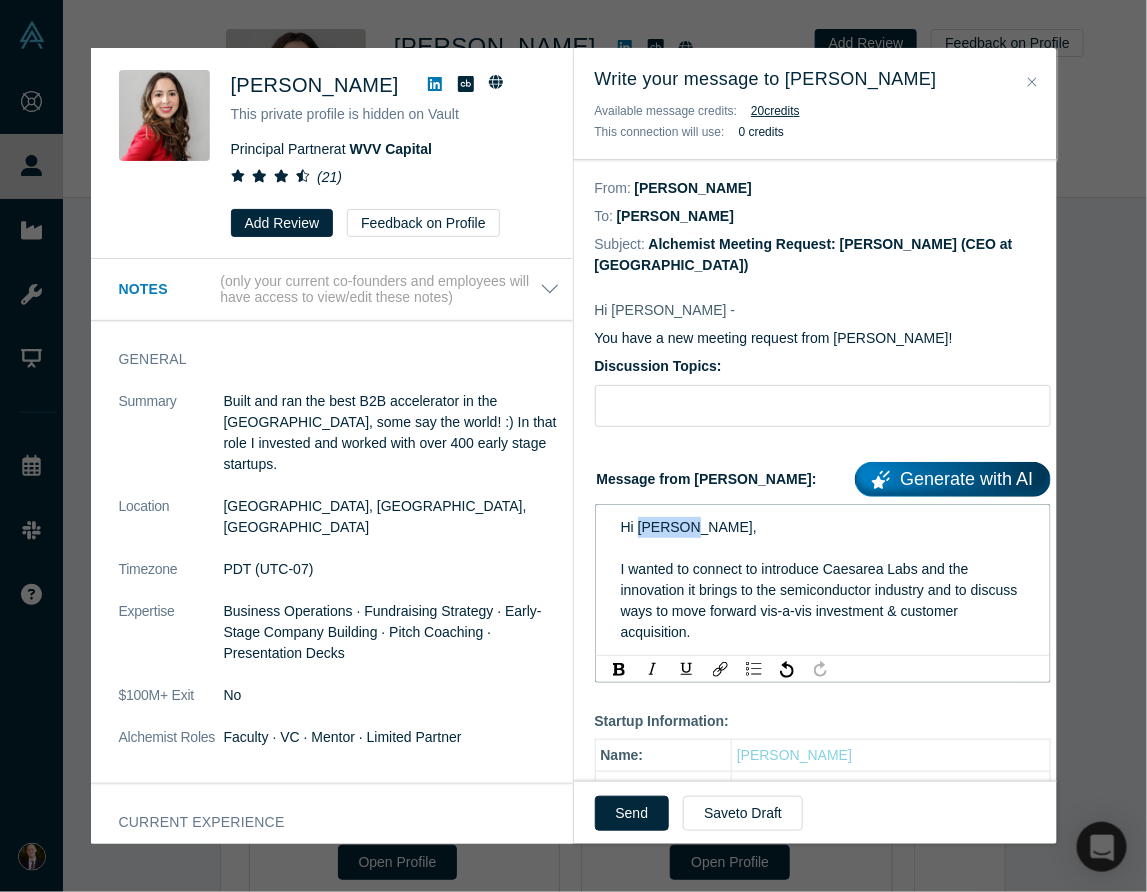 click on "Hi Christy," at bounding box center (689, 527) 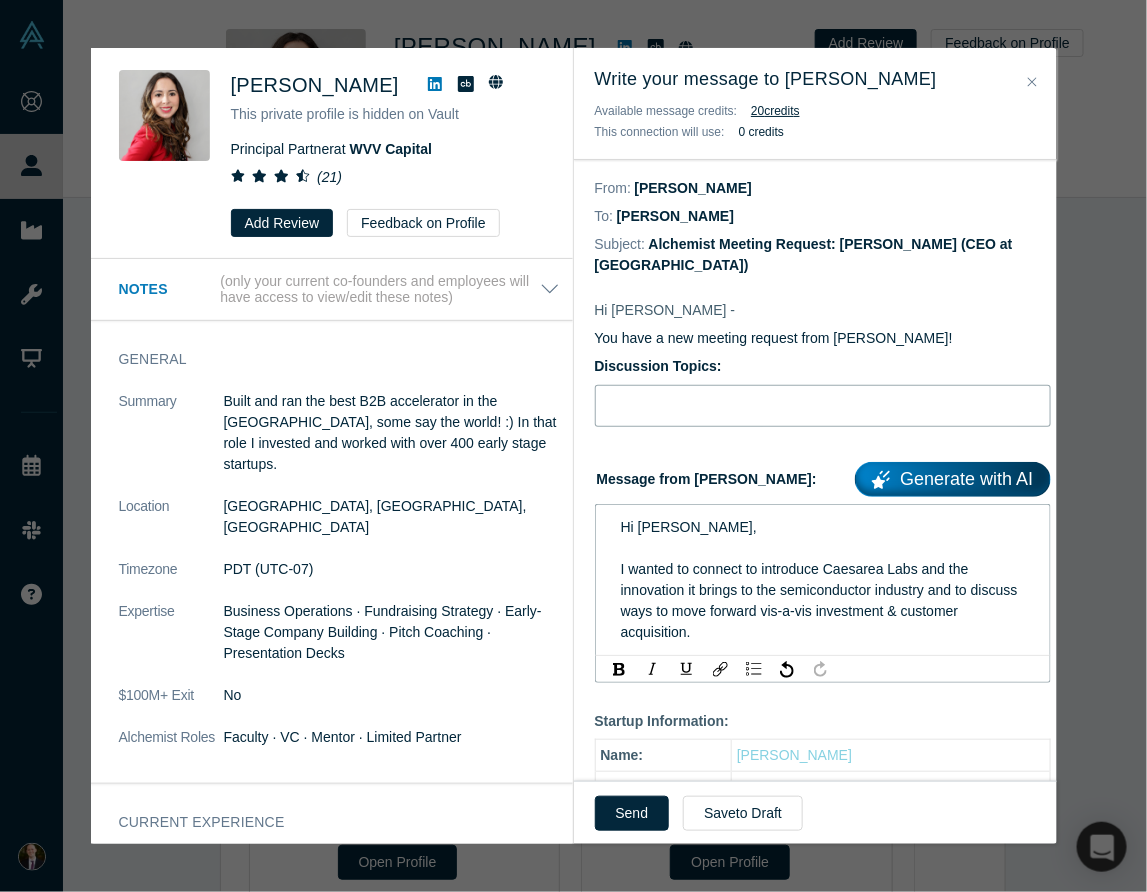 click at bounding box center [823, 406] 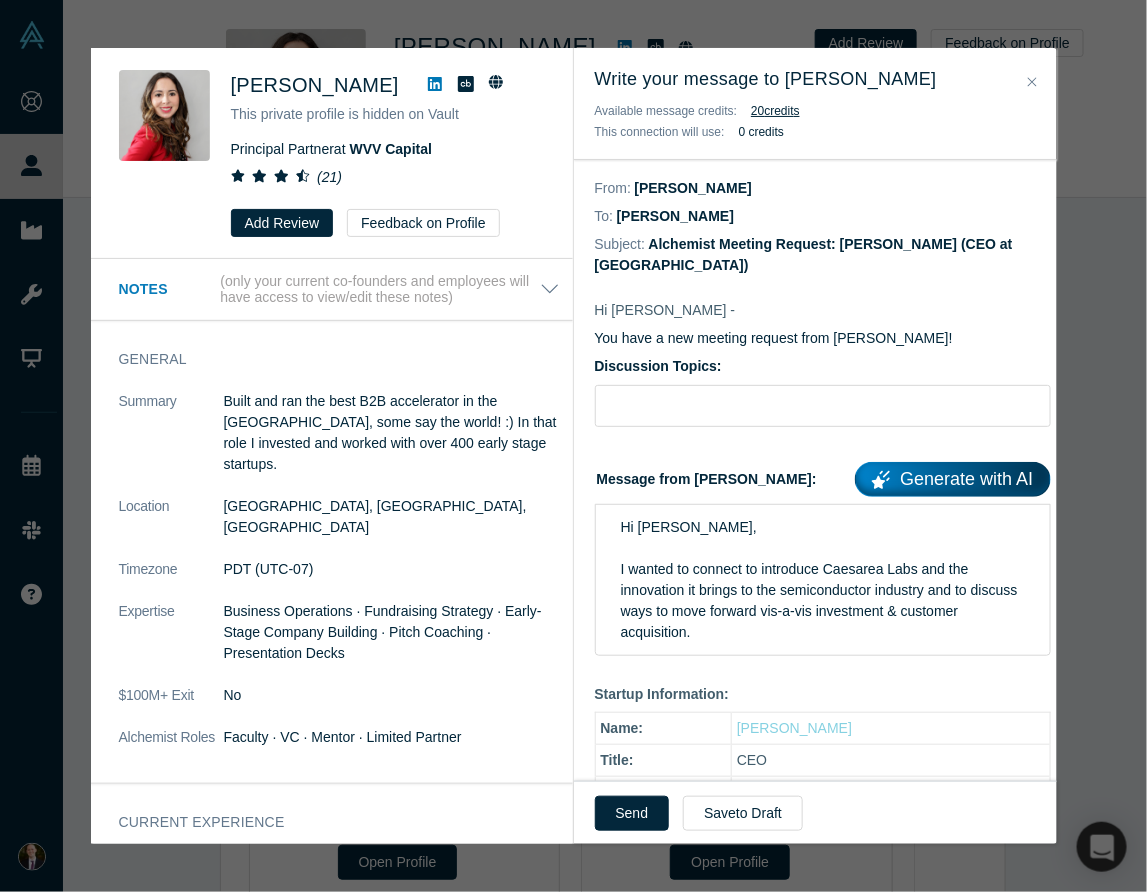 click on "I wanted to connect to introduce Caesarea Labs and the innovation it brings to the semiconductor industry and to discuss ways to move forward vis-a-vis investment & customer acquisition." at bounding box center (823, 601) 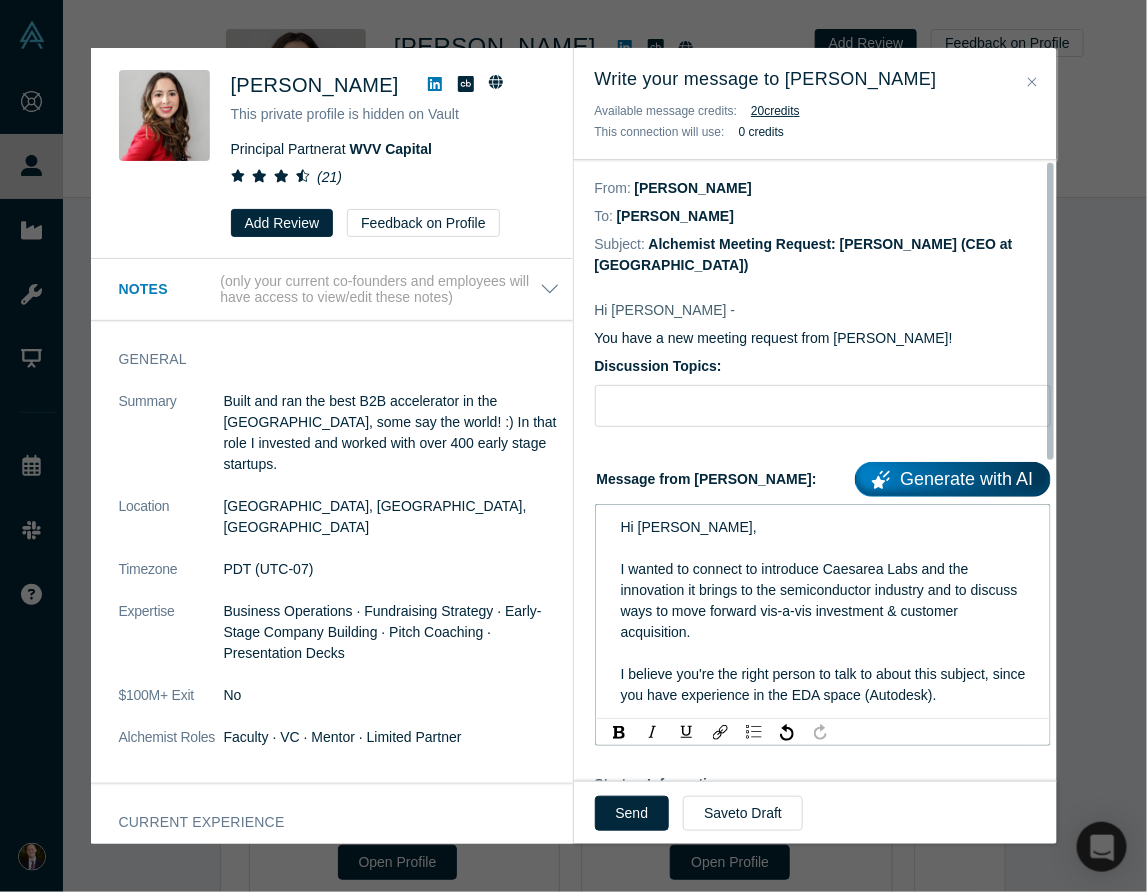 scroll, scrollTop: 199, scrollLeft: 0, axis: vertical 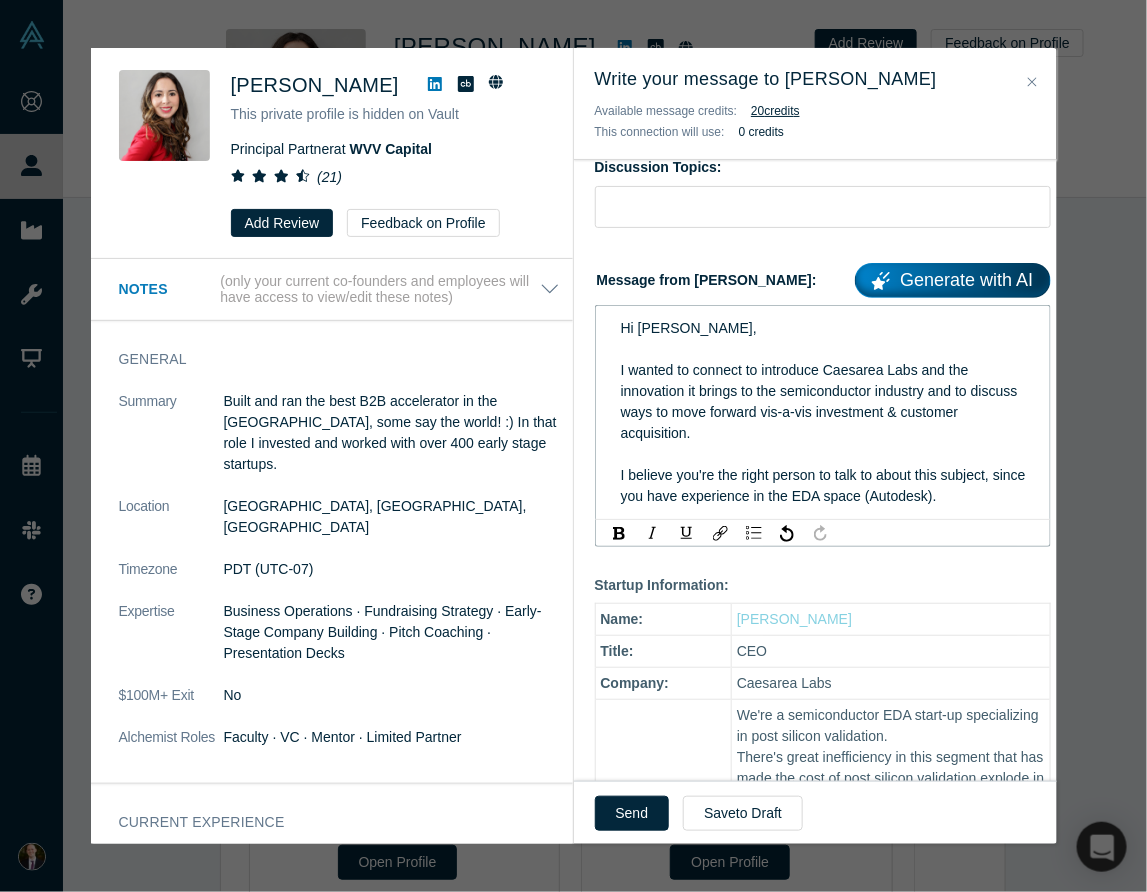 click on "I believe you're the right person to talk to about this subject, since you have experience in the EDA space (Autodesk)." at bounding box center [825, 485] 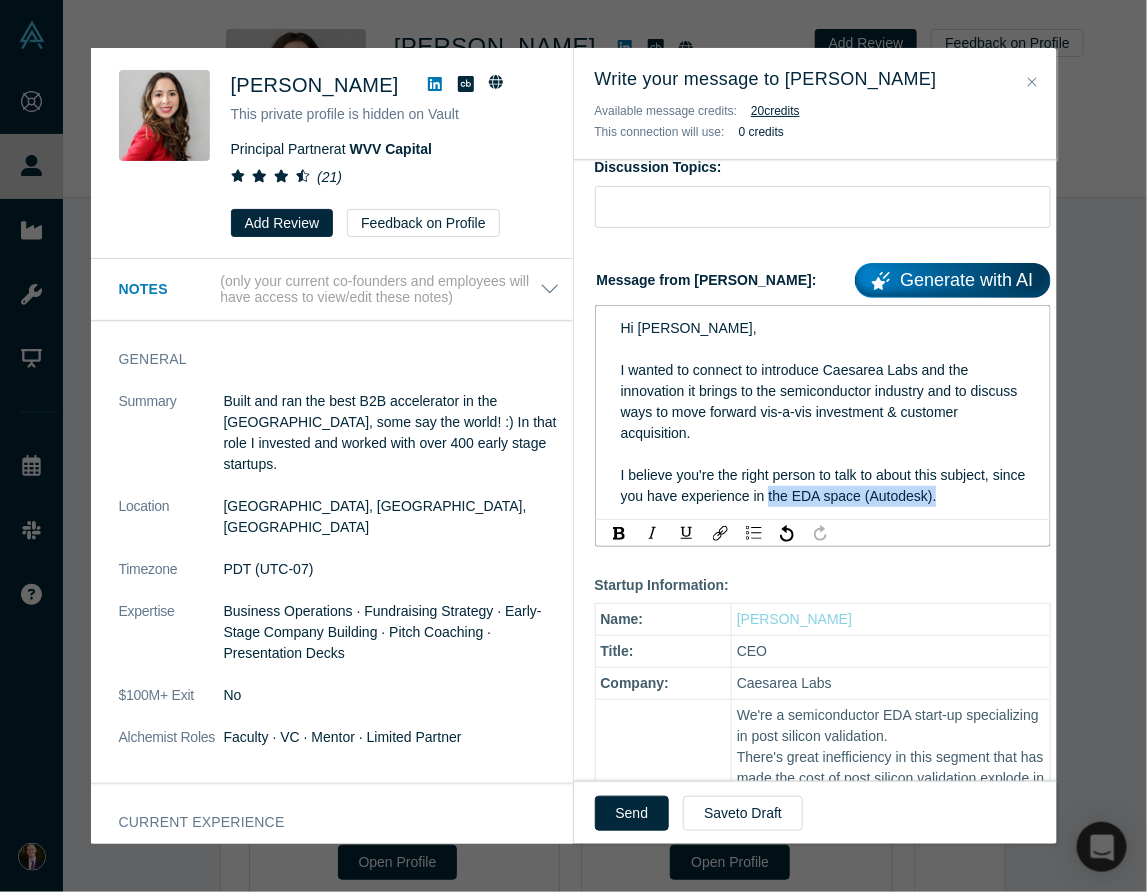 drag, startPoint x: 800, startPoint y: 494, endPoint x: 971, endPoint y: 489, distance: 171.07309 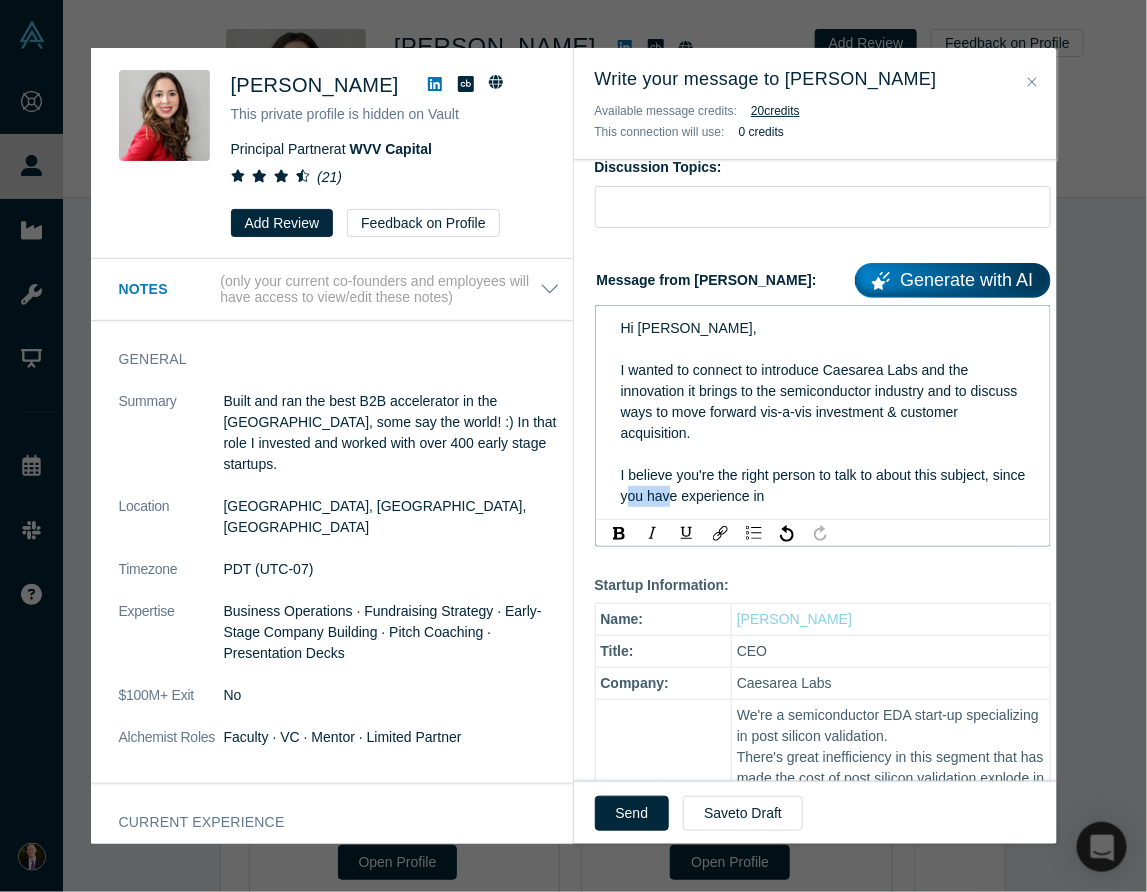 drag, startPoint x: 705, startPoint y: 493, endPoint x: 660, endPoint y: 493, distance: 45 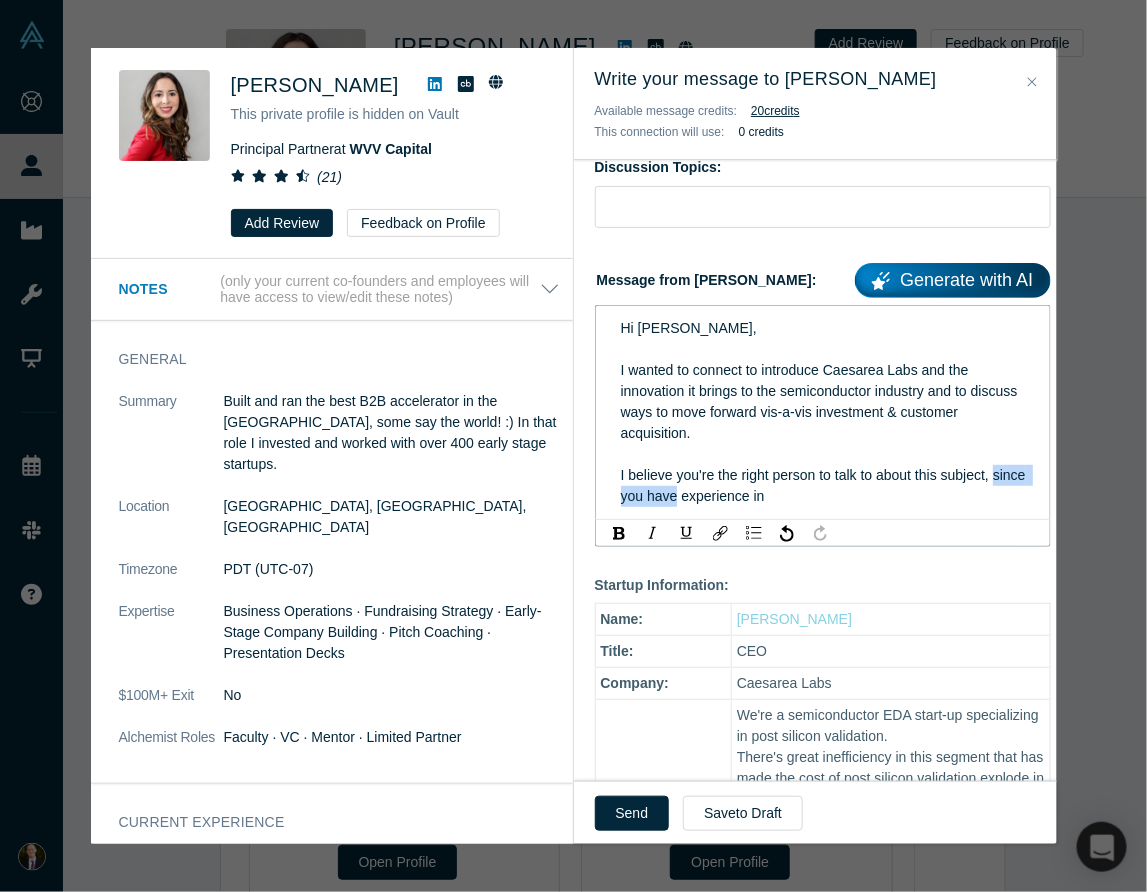 drag, startPoint x: 710, startPoint y: 497, endPoint x: 620, endPoint y: 499, distance: 90.02222 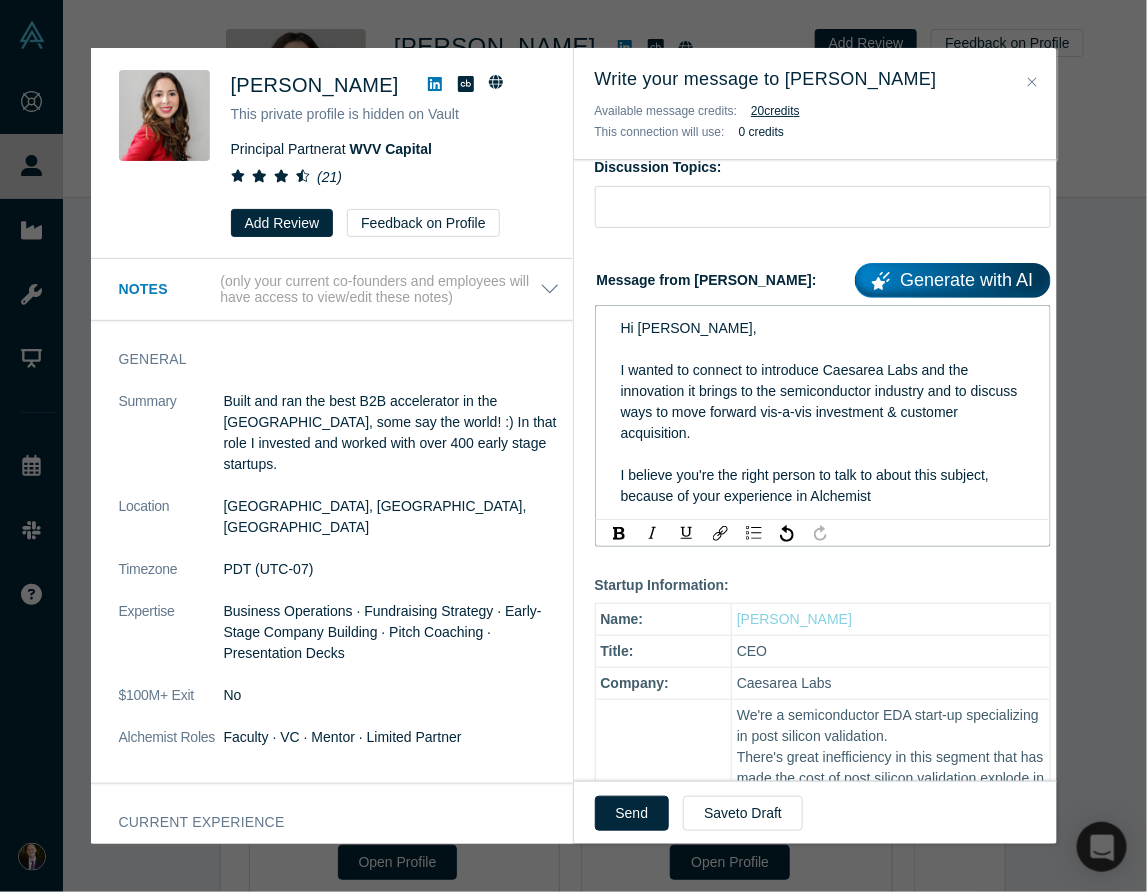click on "I believe you're the right person to talk to about this subject, because of your experience in Alchemist" at bounding box center (807, 485) 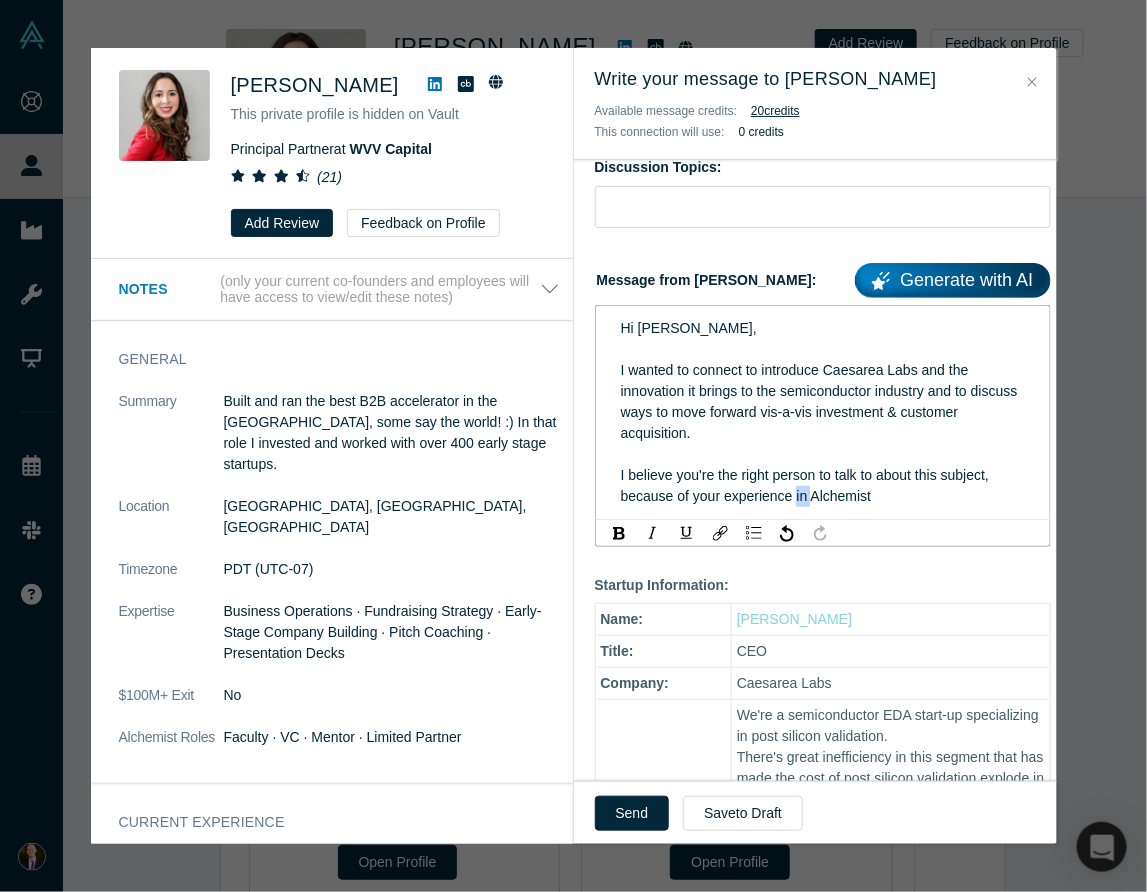 click on "I believe you're the right person to talk to about this subject, because of your experience in Alchemist" at bounding box center [807, 485] 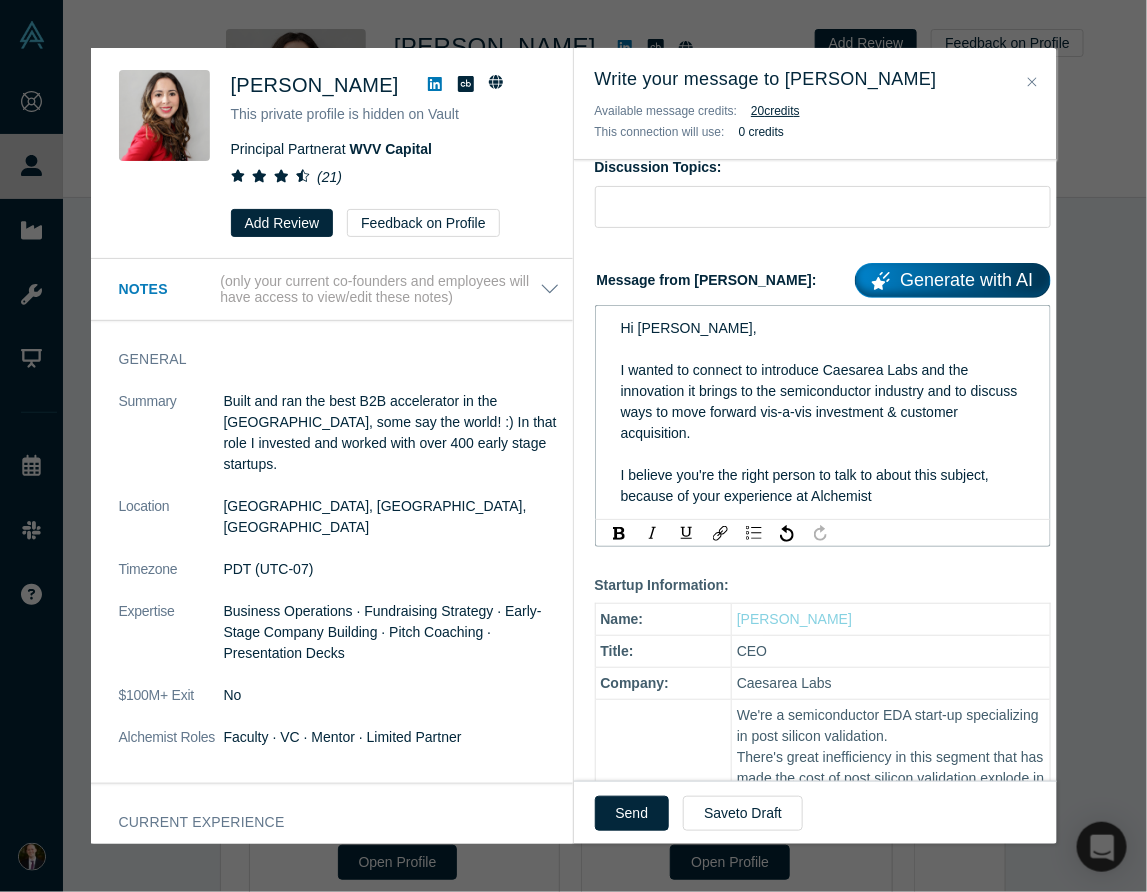 click on "I believe you're the right person to talk to about this subject, because of your experience at Alchemist" at bounding box center [823, 486] 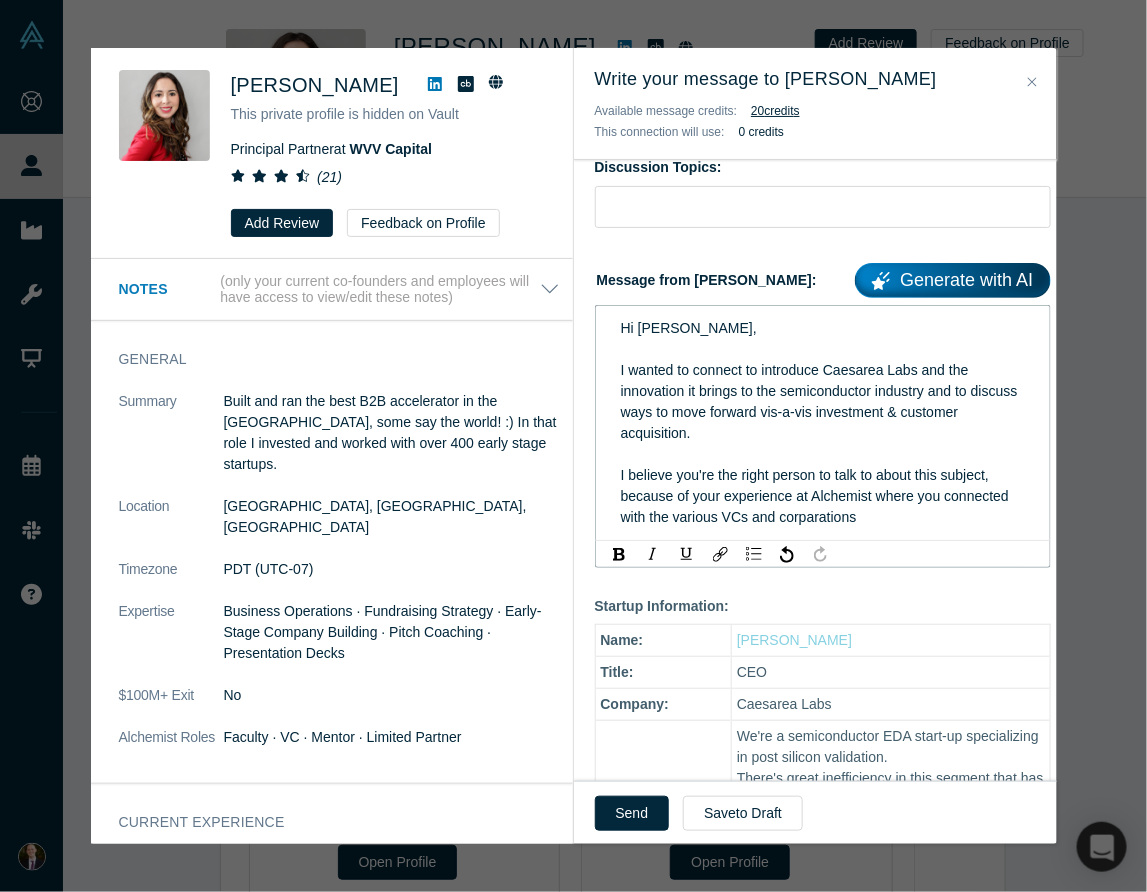 click on "I believe you're the right person to talk to about this subject, because of your experience at Alchemist where you connected with the various VCs and corparations" at bounding box center [817, 496] 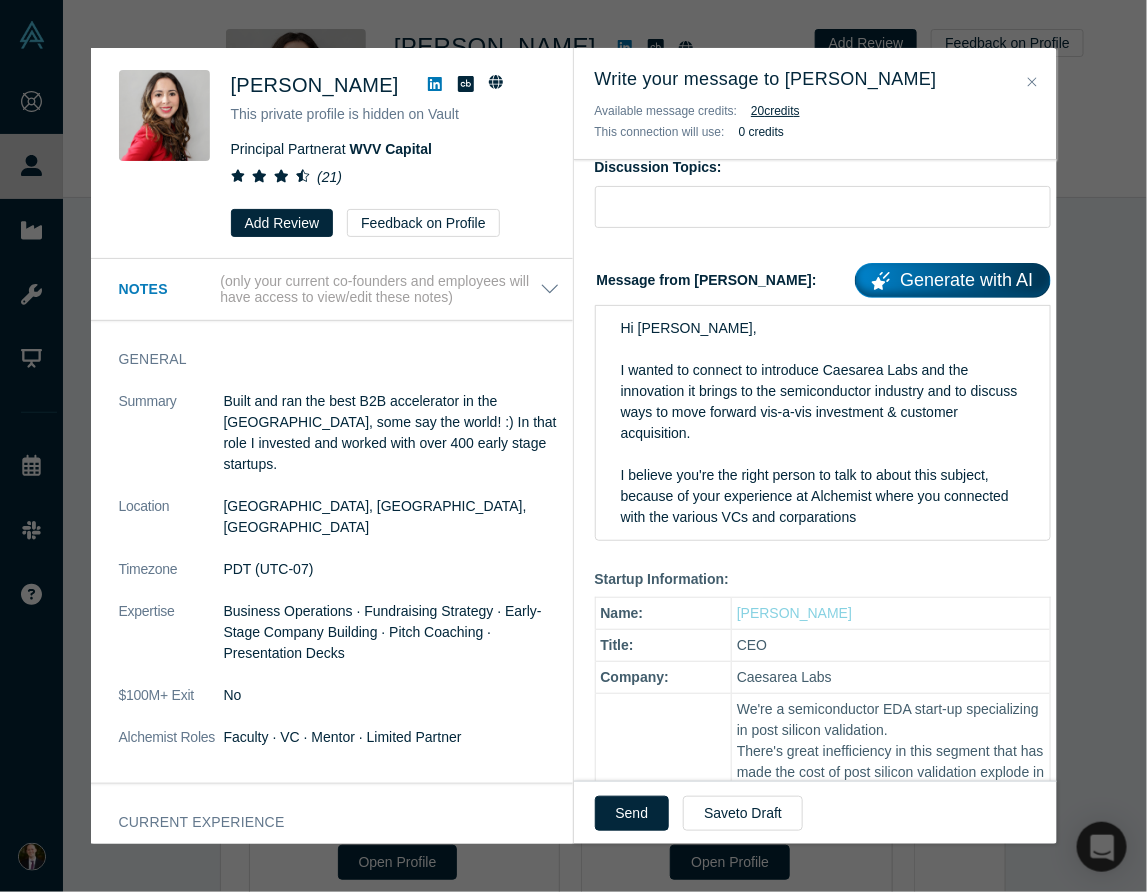 click on "I believe you're the right person to talk to about this subject, because of your experience at Alchemist where you connected with the various VCs and corparations" at bounding box center [817, 496] 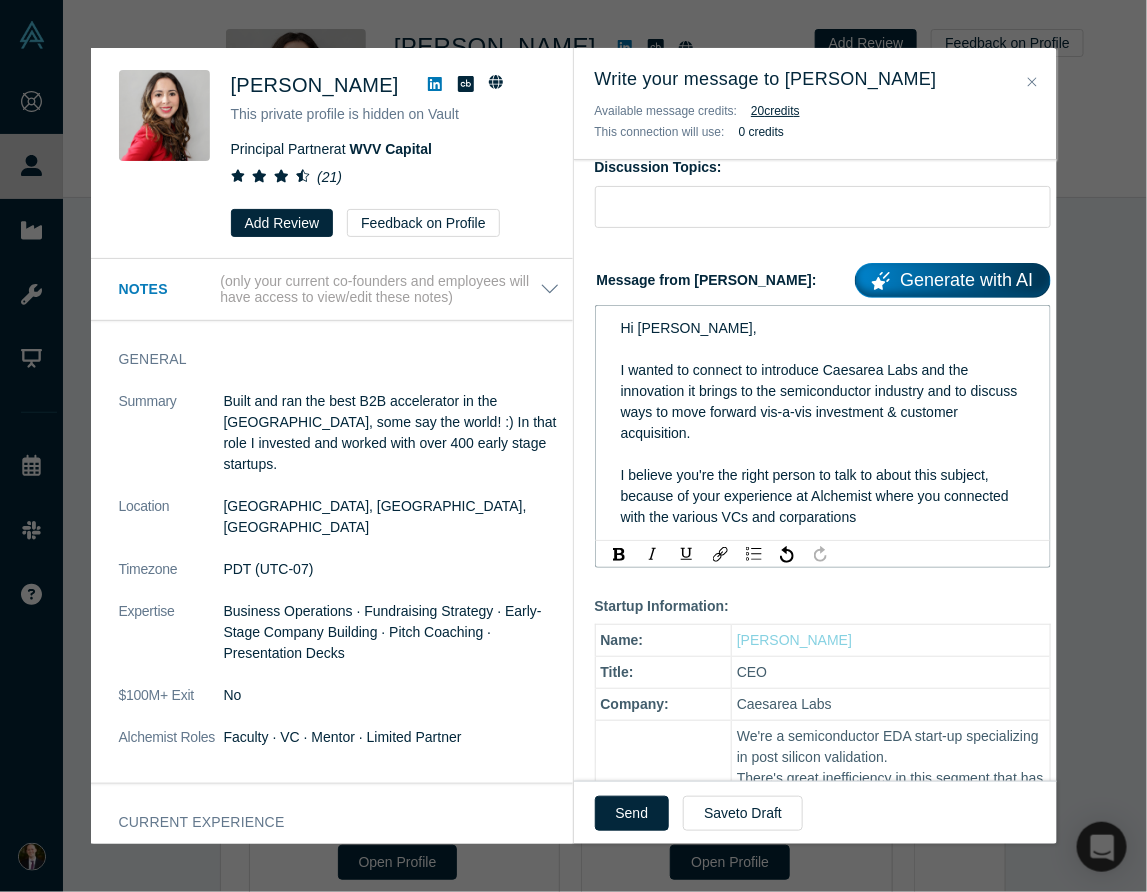 click on "I believe you're the right person to talk to about this subject, because of your experience at Alchemist where you connected with the various VCs and corparations" at bounding box center (817, 496) 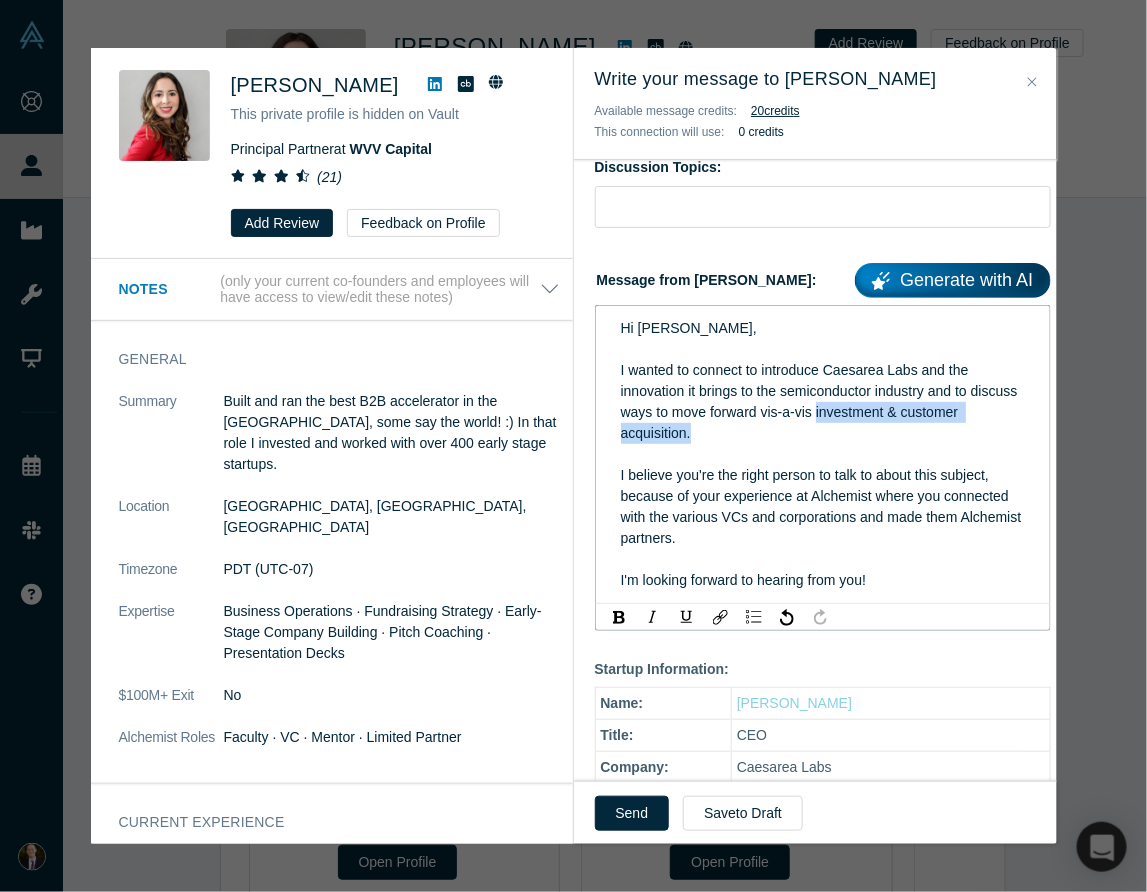 drag, startPoint x: 861, startPoint y: 407, endPoint x: 782, endPoint y: 437, distance: 84.50444 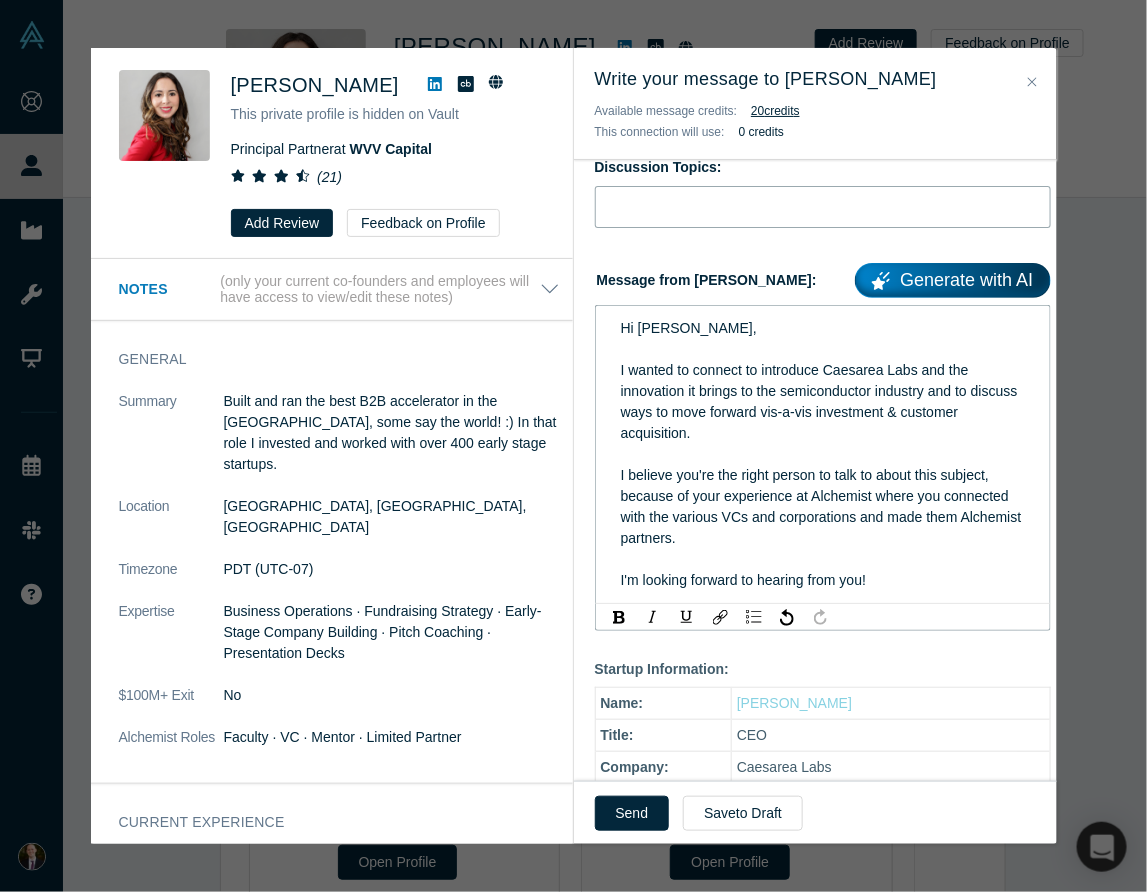 click at bounding box center (823, 207) 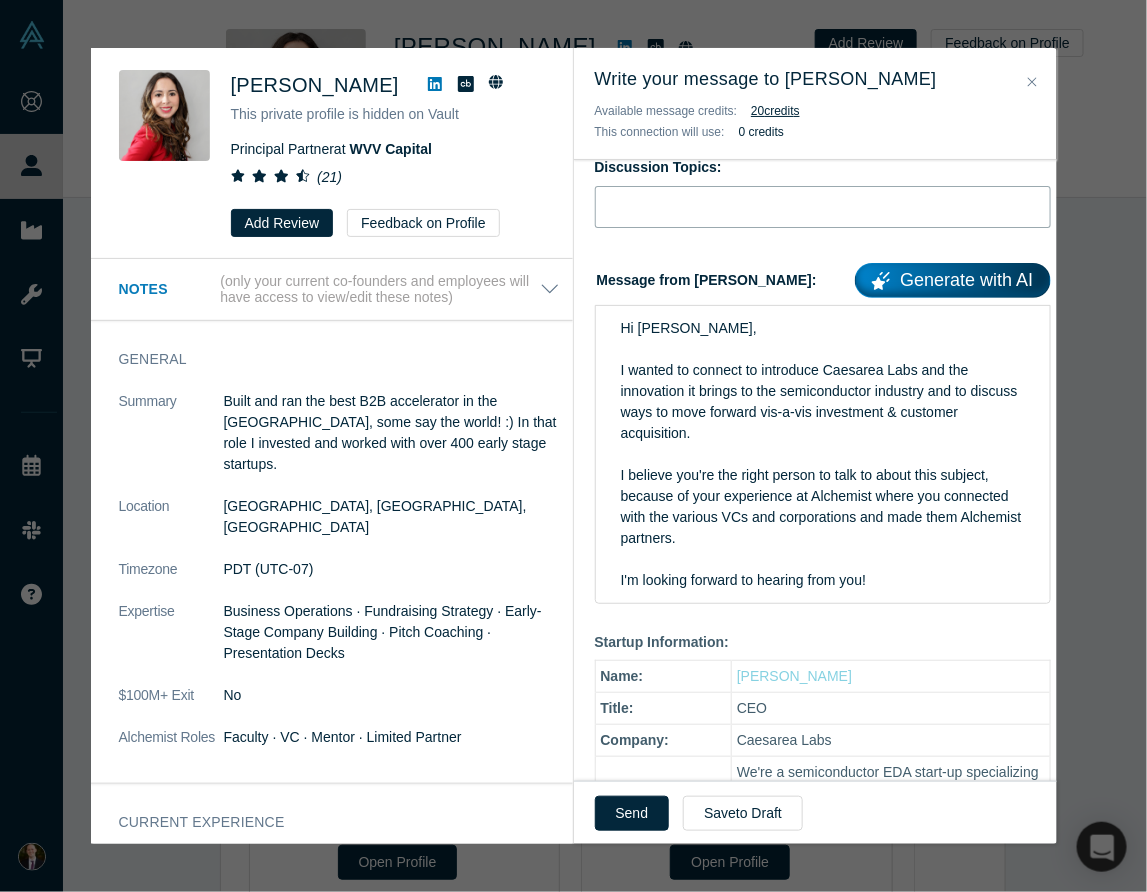 paste on "investment & customer acquisition." 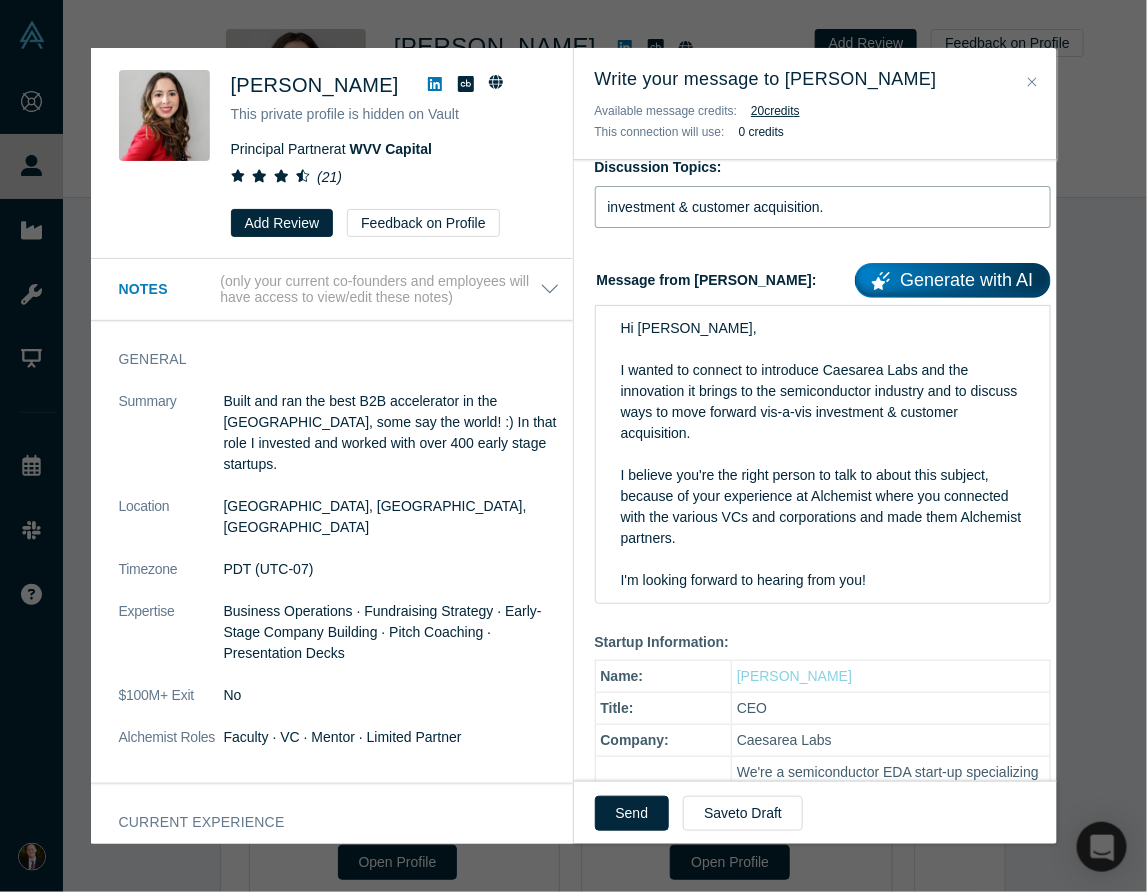 click on "investment & customer acquisition." at bounding box center [823, 207] 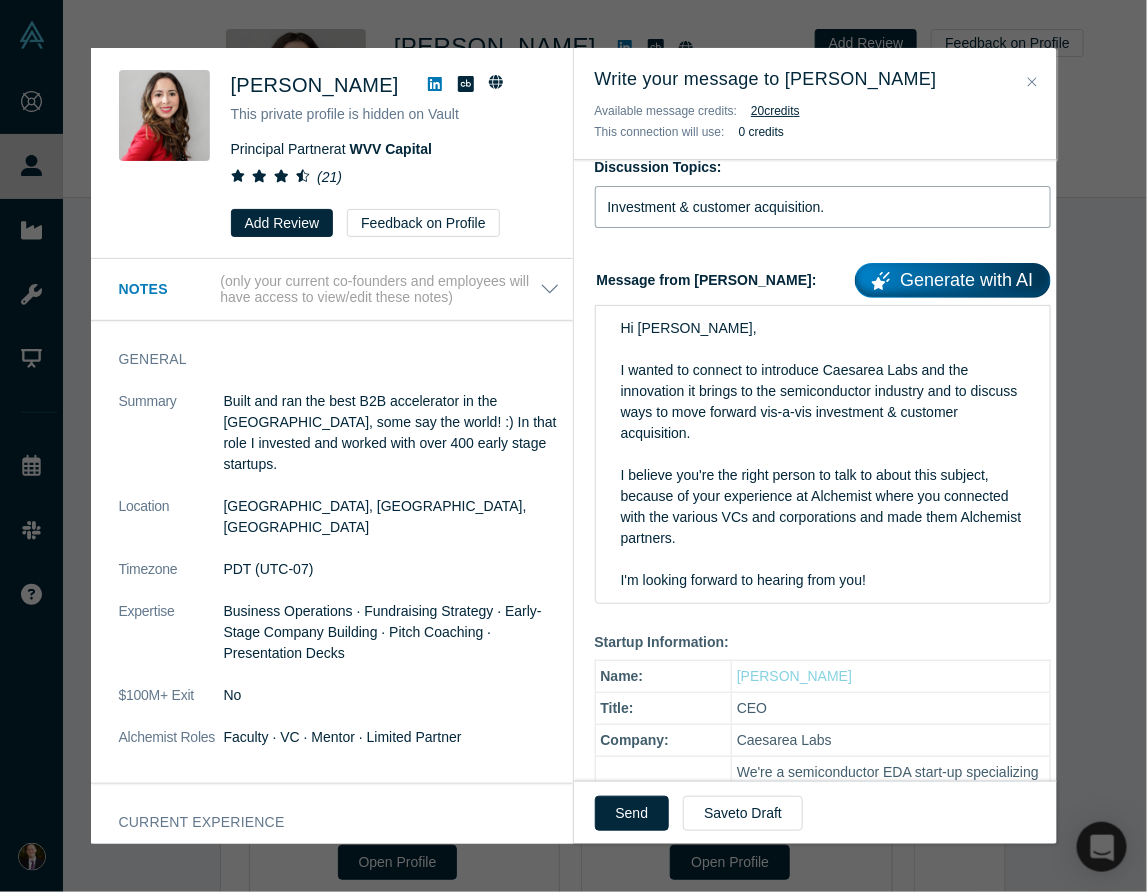 type on "Investment & customer acquisition." 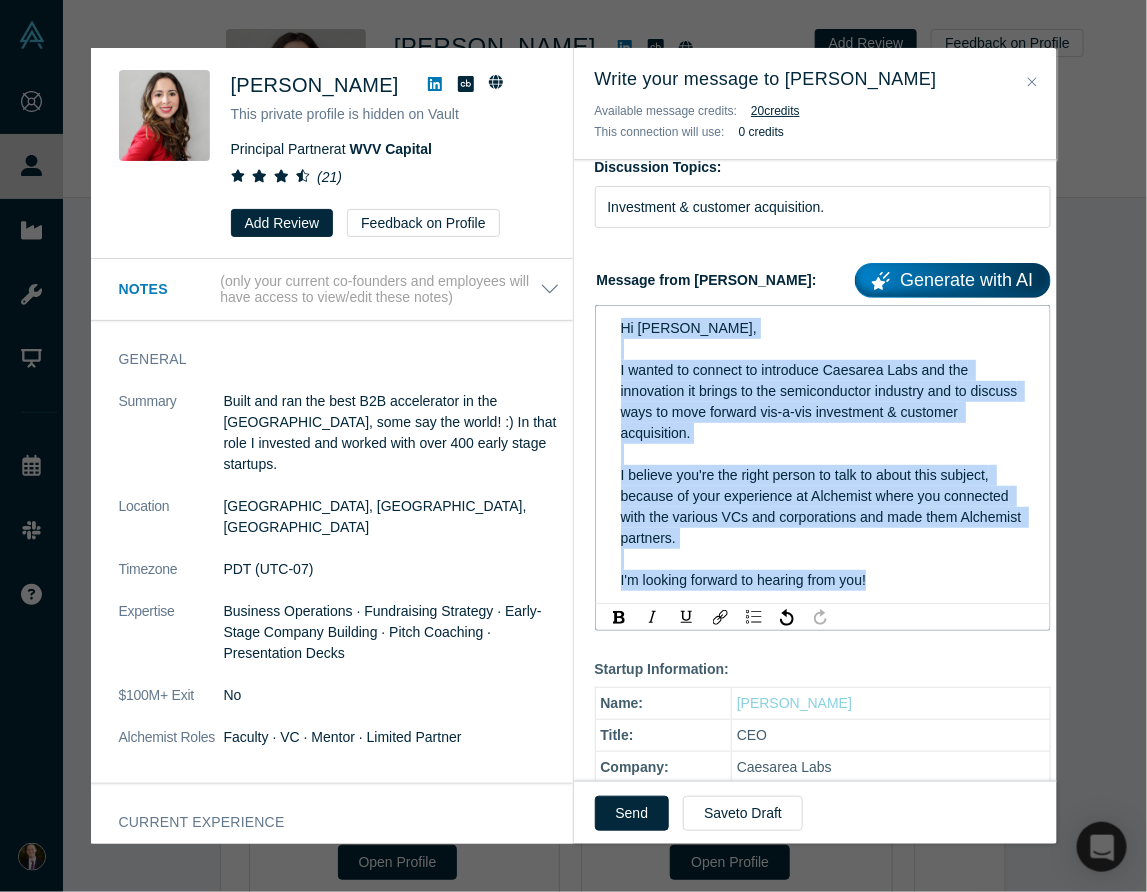 drag, startPoint x: 620, startPoint y: 329, endPoint x: 970, endPoint y: 582, distance: 431.86688 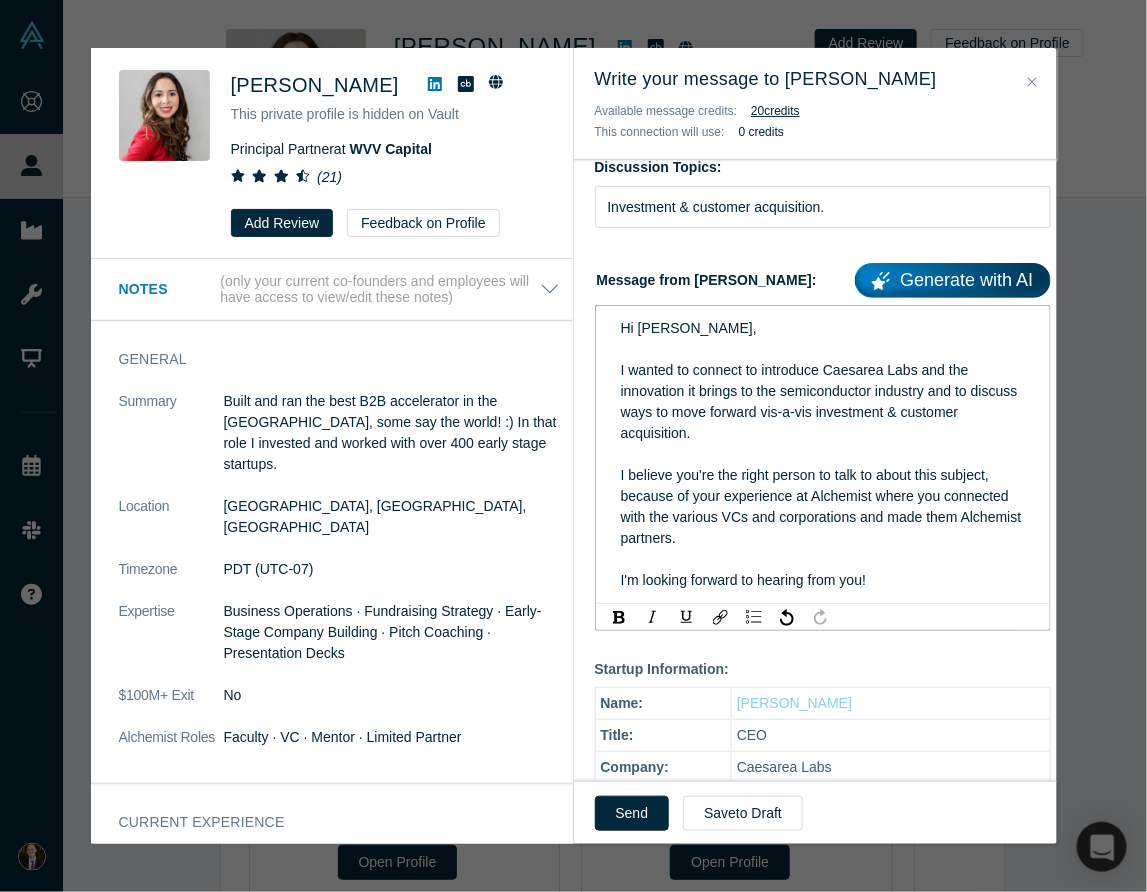 click on "Send" at bounding box center (632, 813) 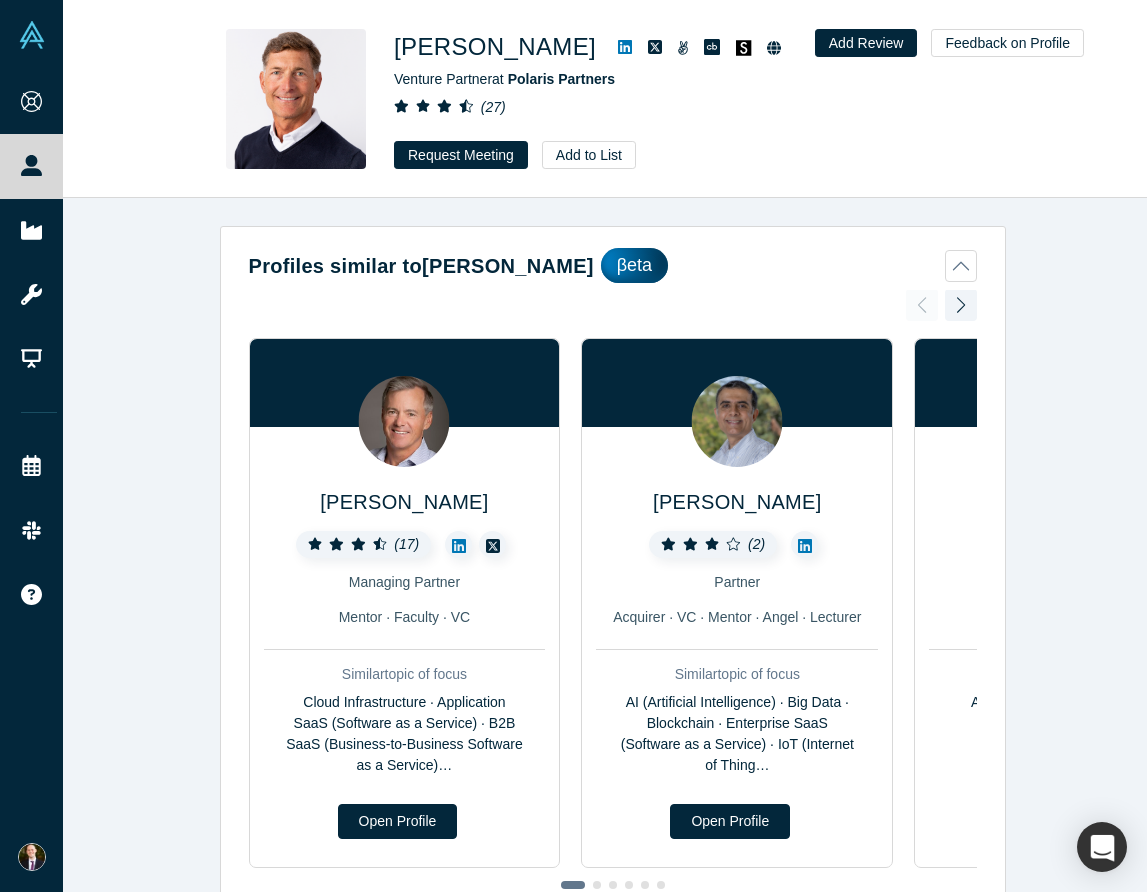 scroll, scrollTop: 0, scrollLeft: 0, axis: both 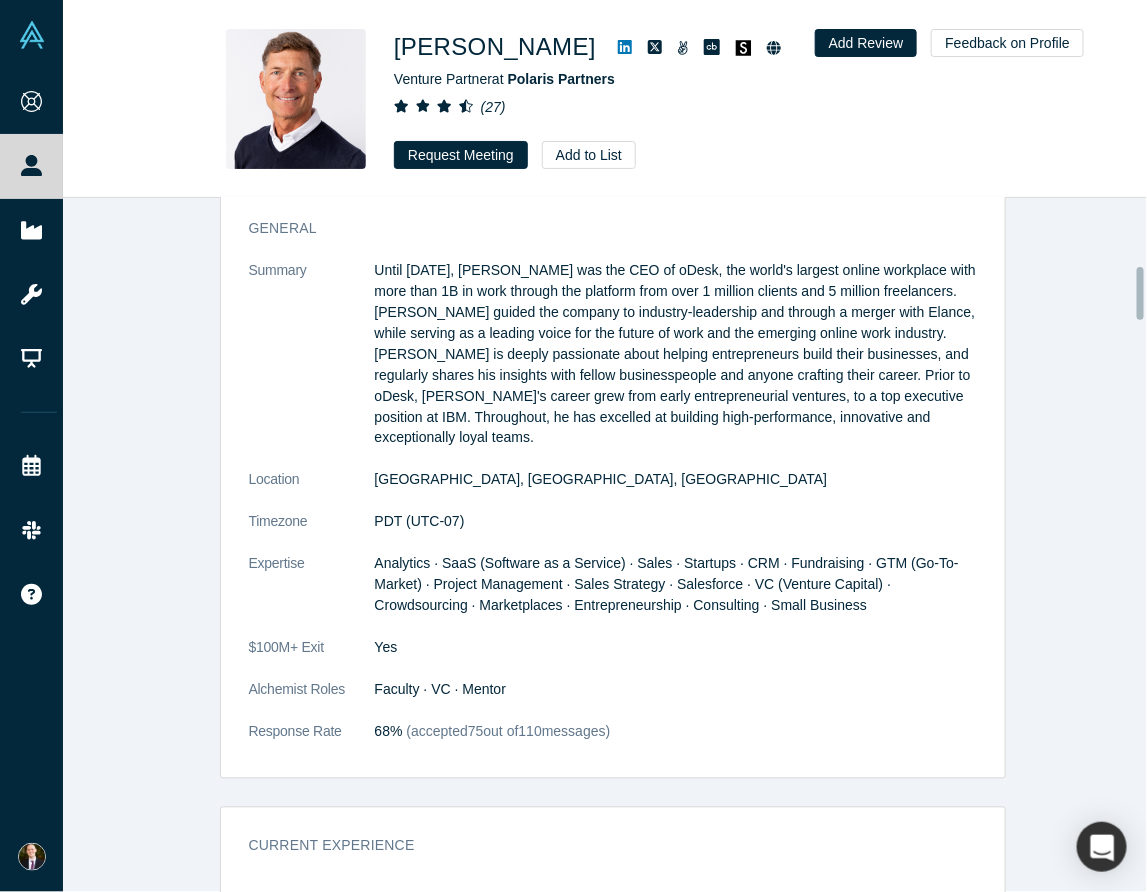 drag, startPoint x: 217, startPoint y: 369, endPoint x: 216, endPoint y: 379, distance: 10.049875 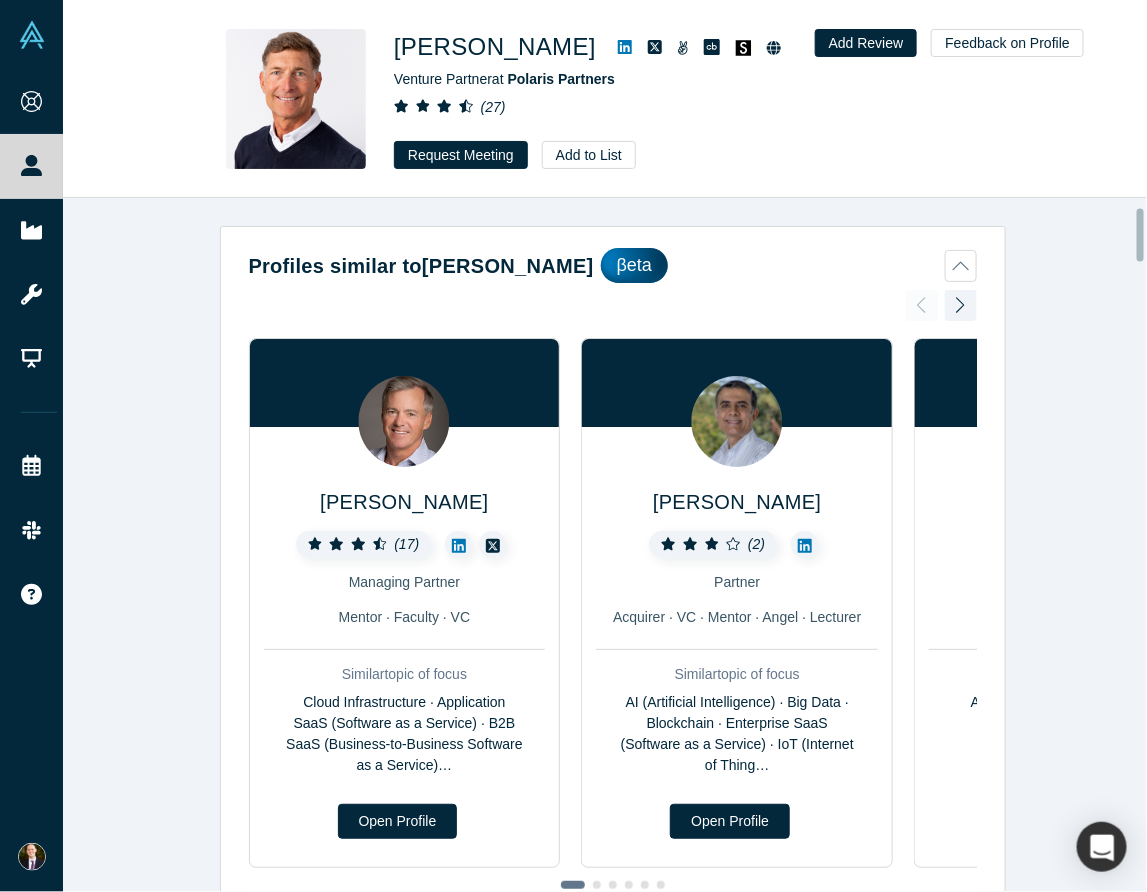 scroll, scrollTop: 0, scrollLeft: 0, axis: both 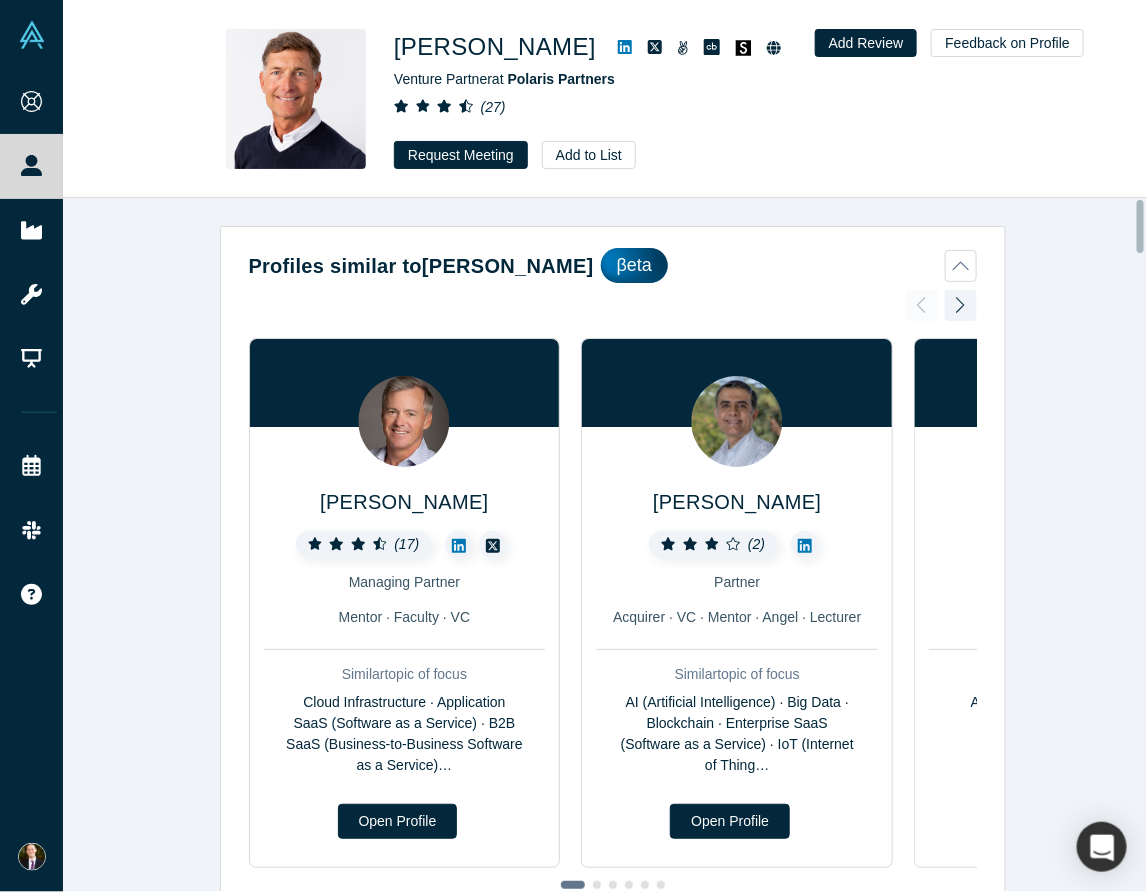click on "Request Meeting" at bounding box center (461, 155) 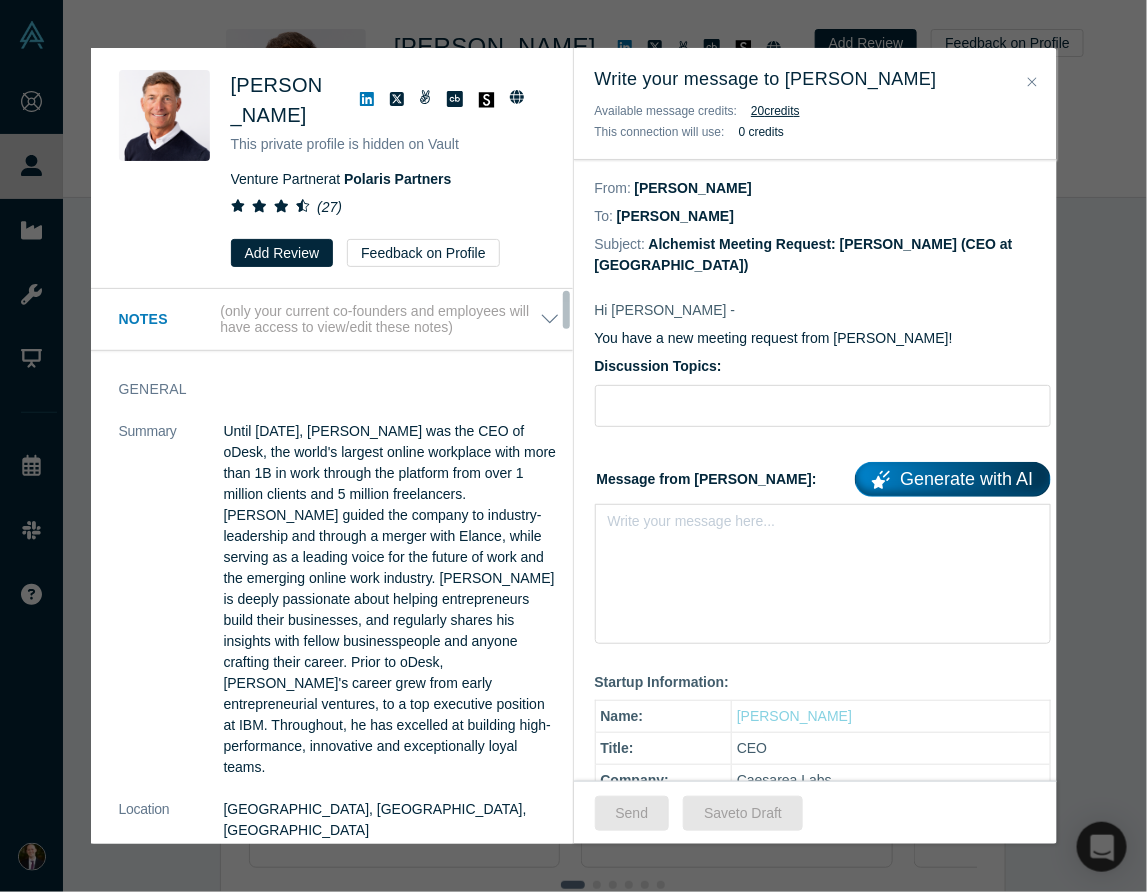 click on "Message from [PERSON_NAME]: Generate with AI Write your message here..." at bounding box center [823, 549] 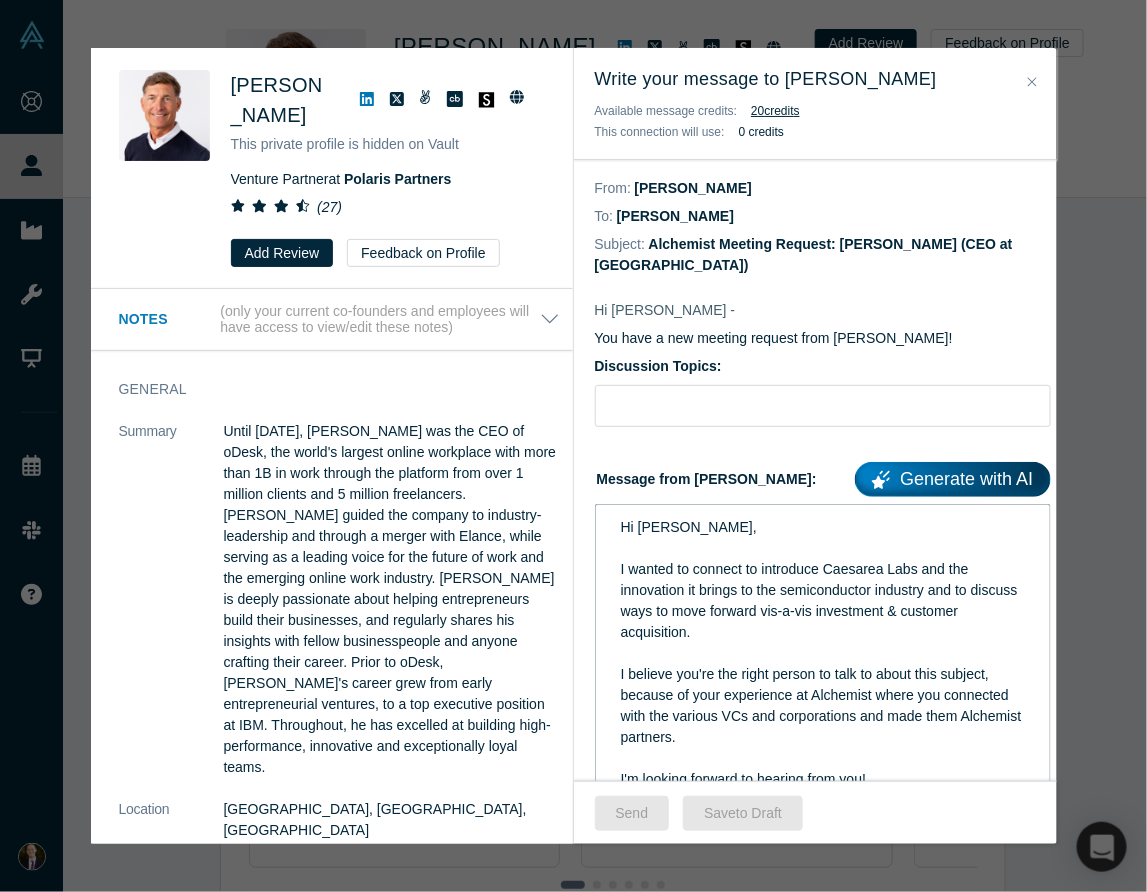 click on "Hi [PERSON_NAME]," at bounding box center [689, 527] 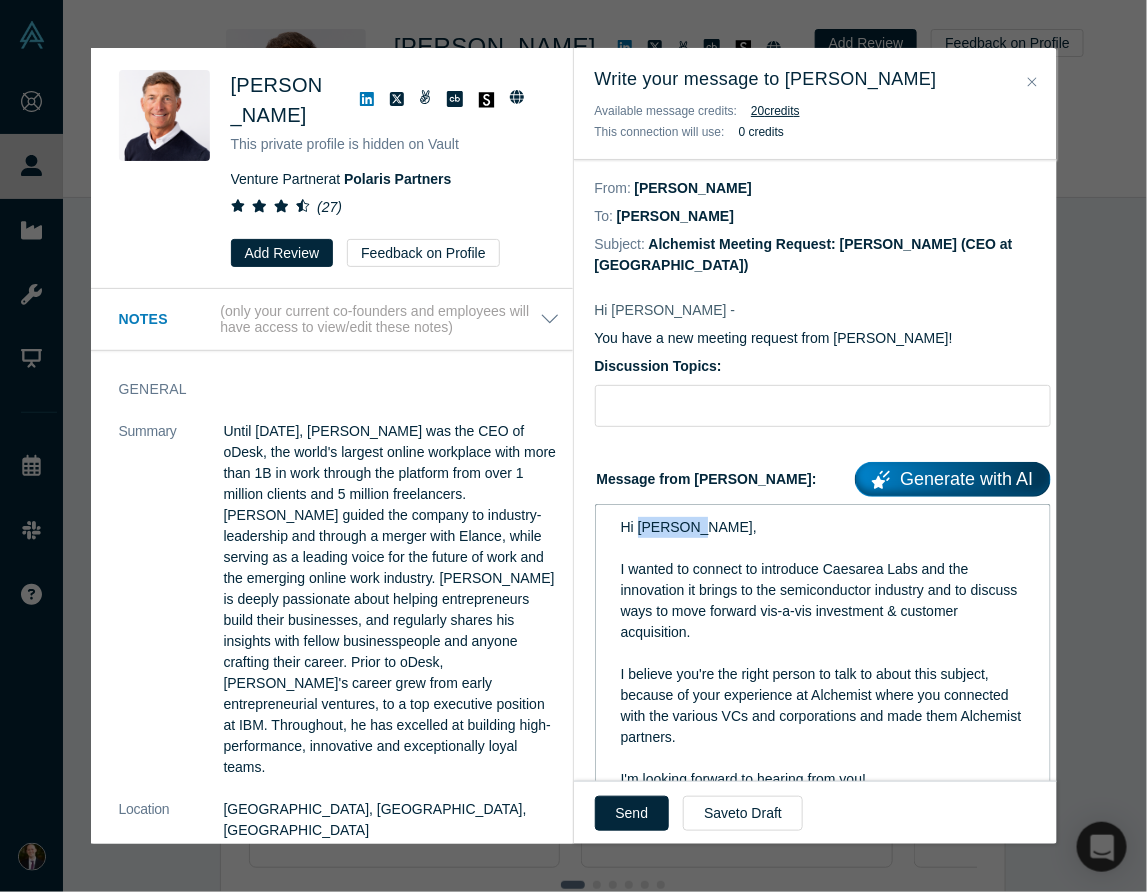 click on "Hi [PERSON_NAME]," at bounding box center (689, 527) 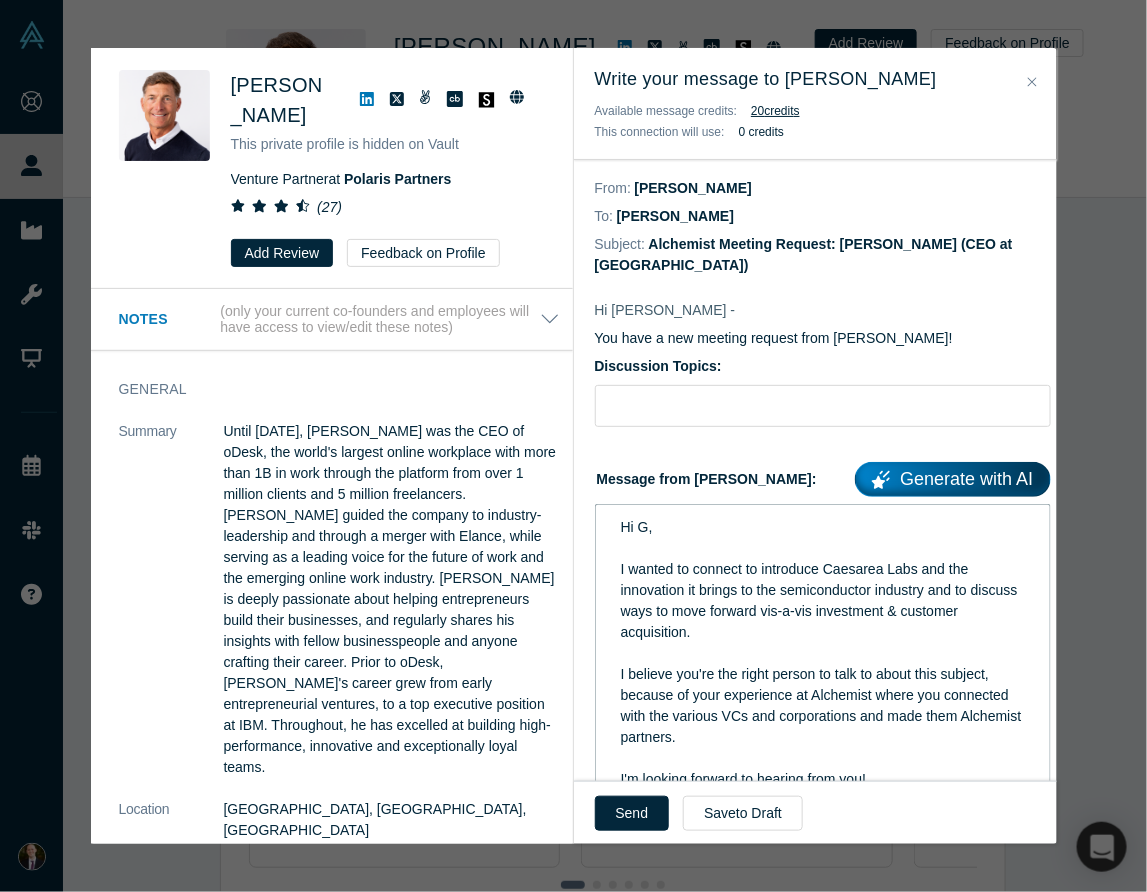 type 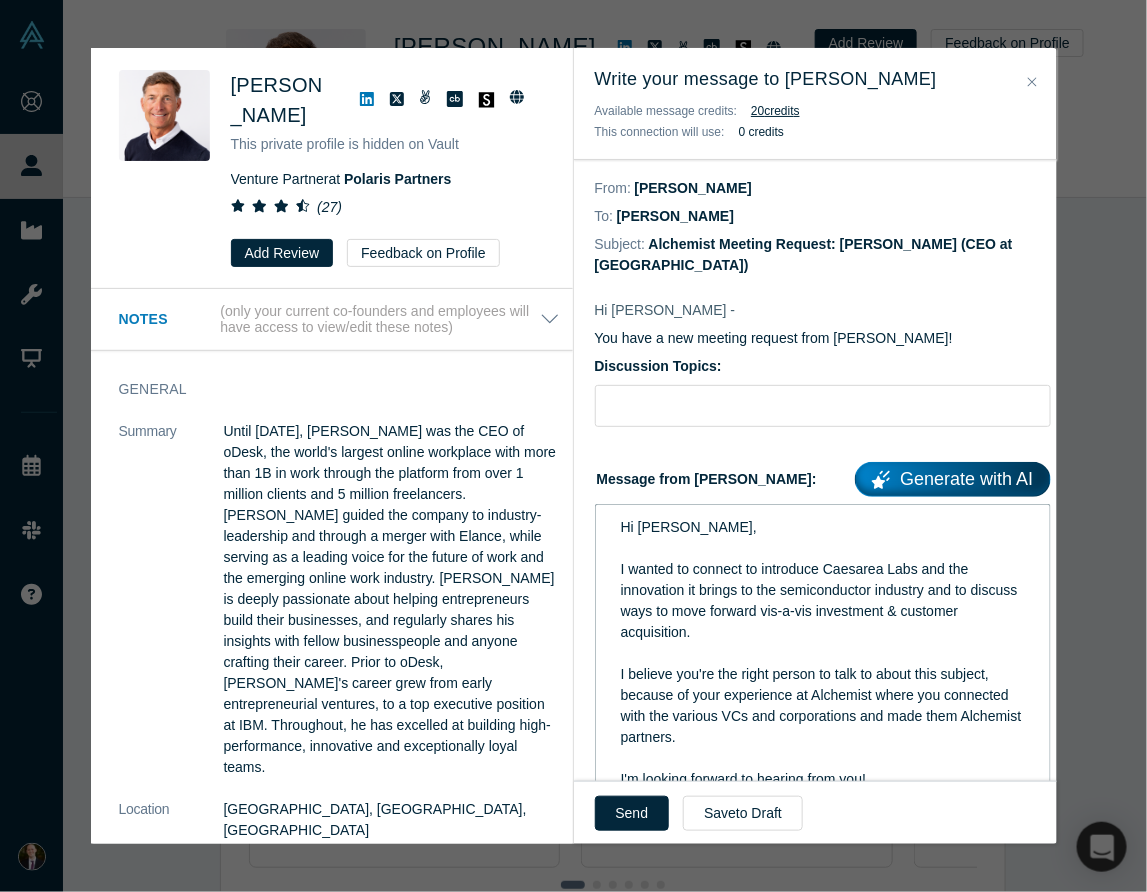 scroll, scrollTop: 99, scrollLeft: 0, axis: vertical 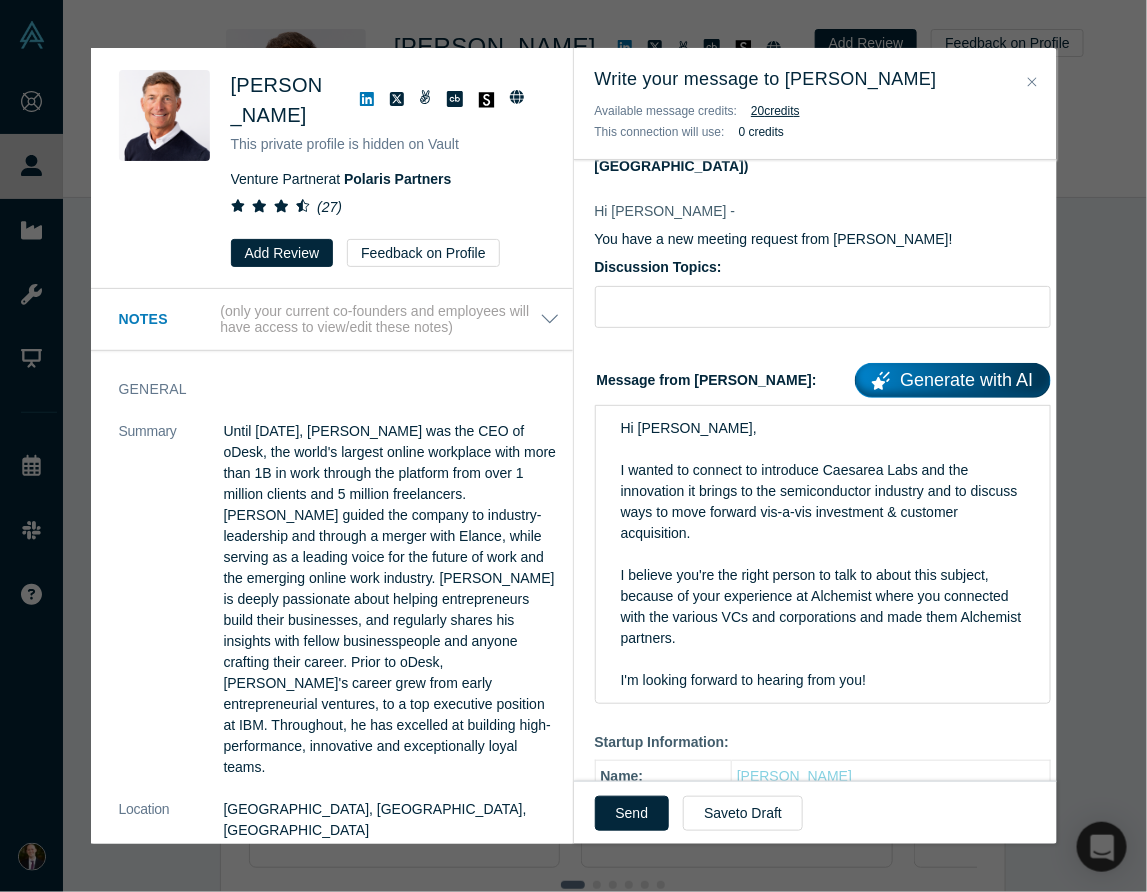 click on "I believe you're the right person to talk to about this subject, because of your experience at Alchemist where you connected with the various VCs and corporations and made them Alchemist partners." at bounding box center [823, 606] 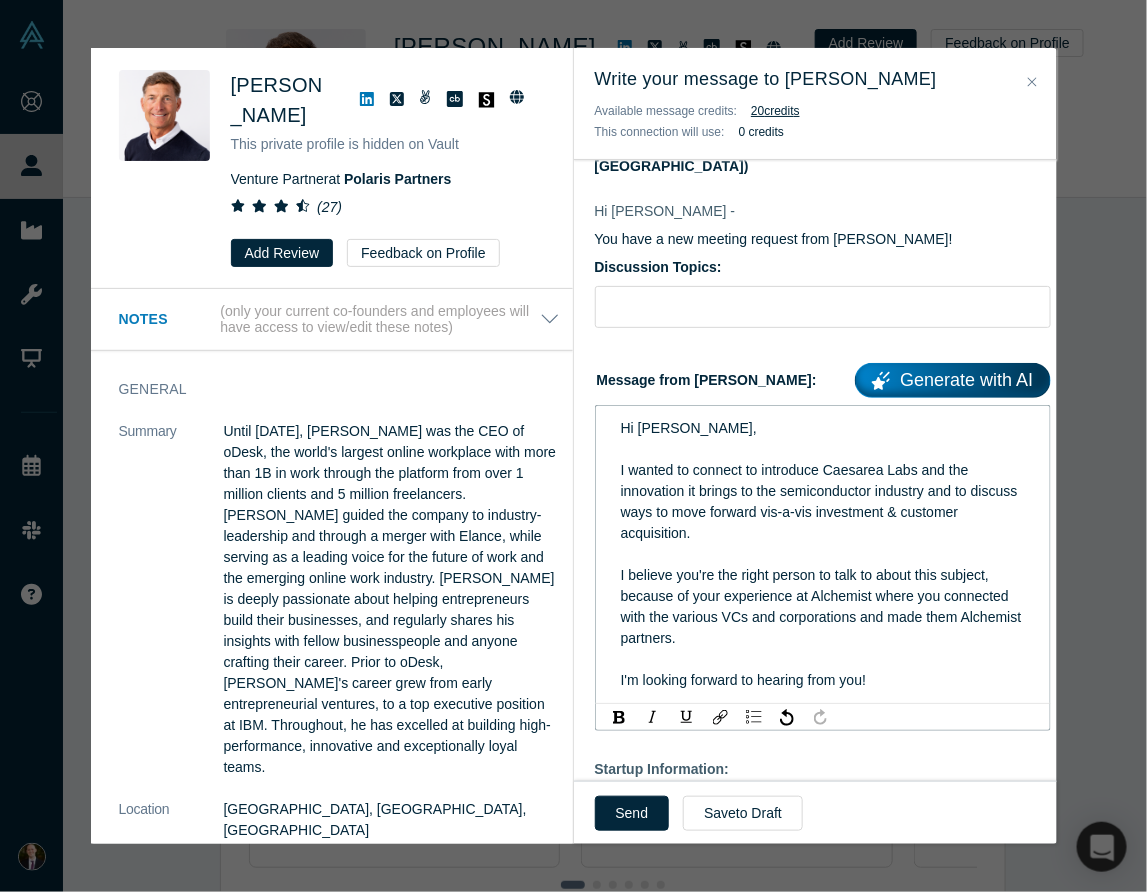 click on "I believe you're the right person to talk to about this subject, because of your experience at Alchemist where you connected with the various VCs and corporations and made them Alchemist partners." at bounding box center (823, 606) 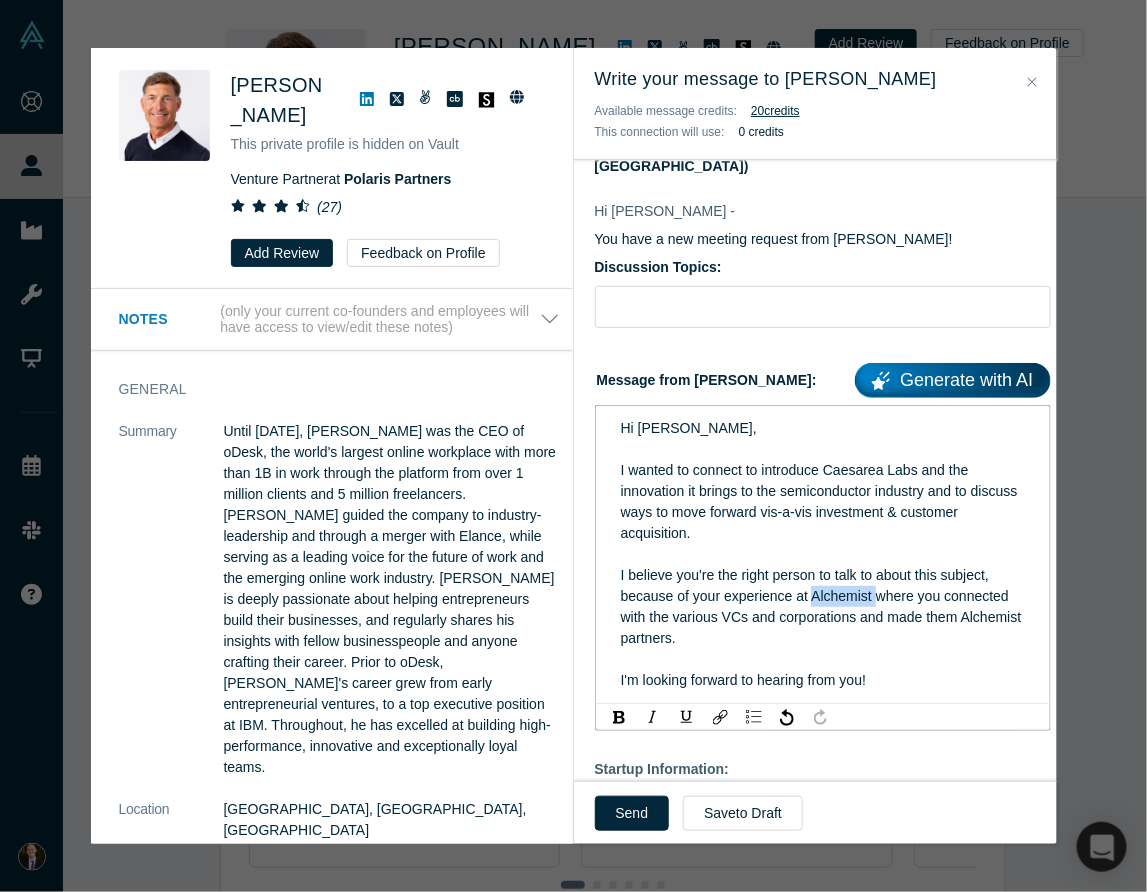click on "I believe you're the right person to talk to about this subject, because of your experience at Alchemist where you connected with the various VCs and corporations and made them Alchemist partners." at bounding box center (823, 606) 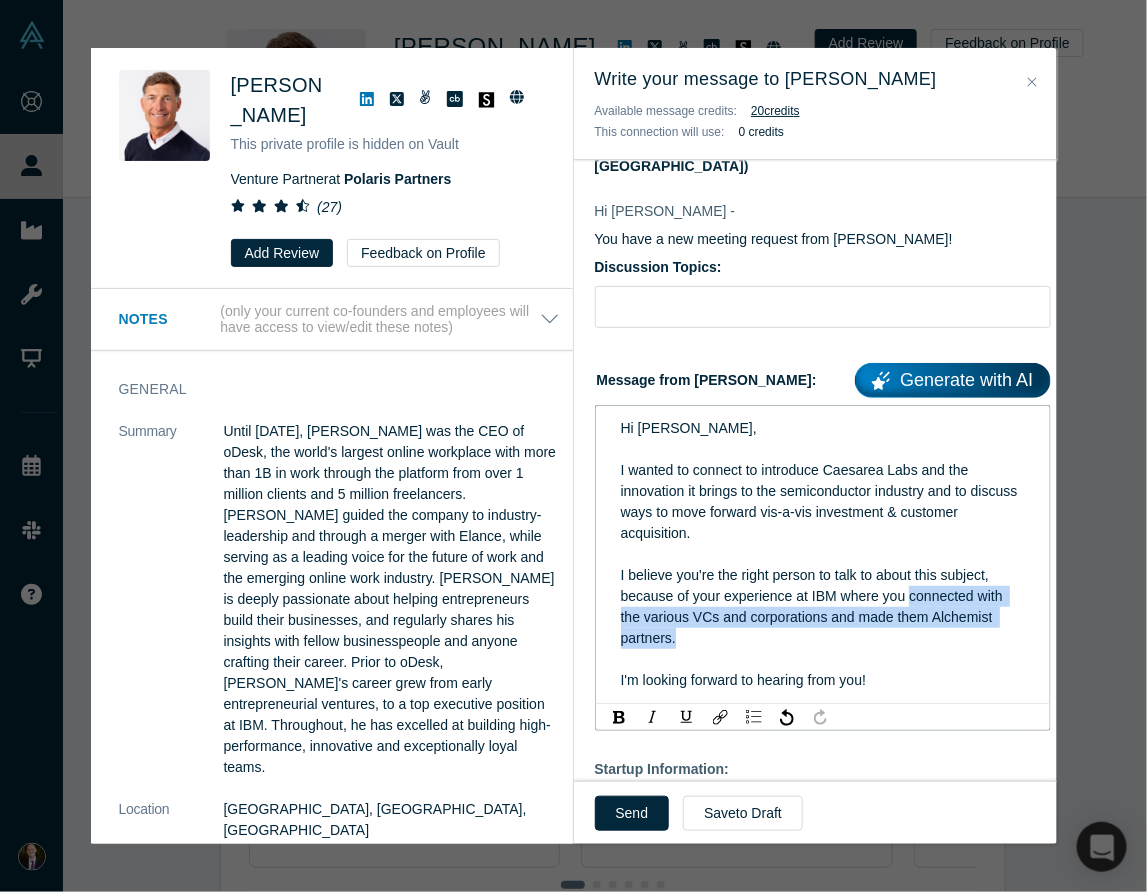 drag, startPoint x: 906, startPoint y: 595, endPoint x: 982, endPoint y: 631, distance: 84.095184 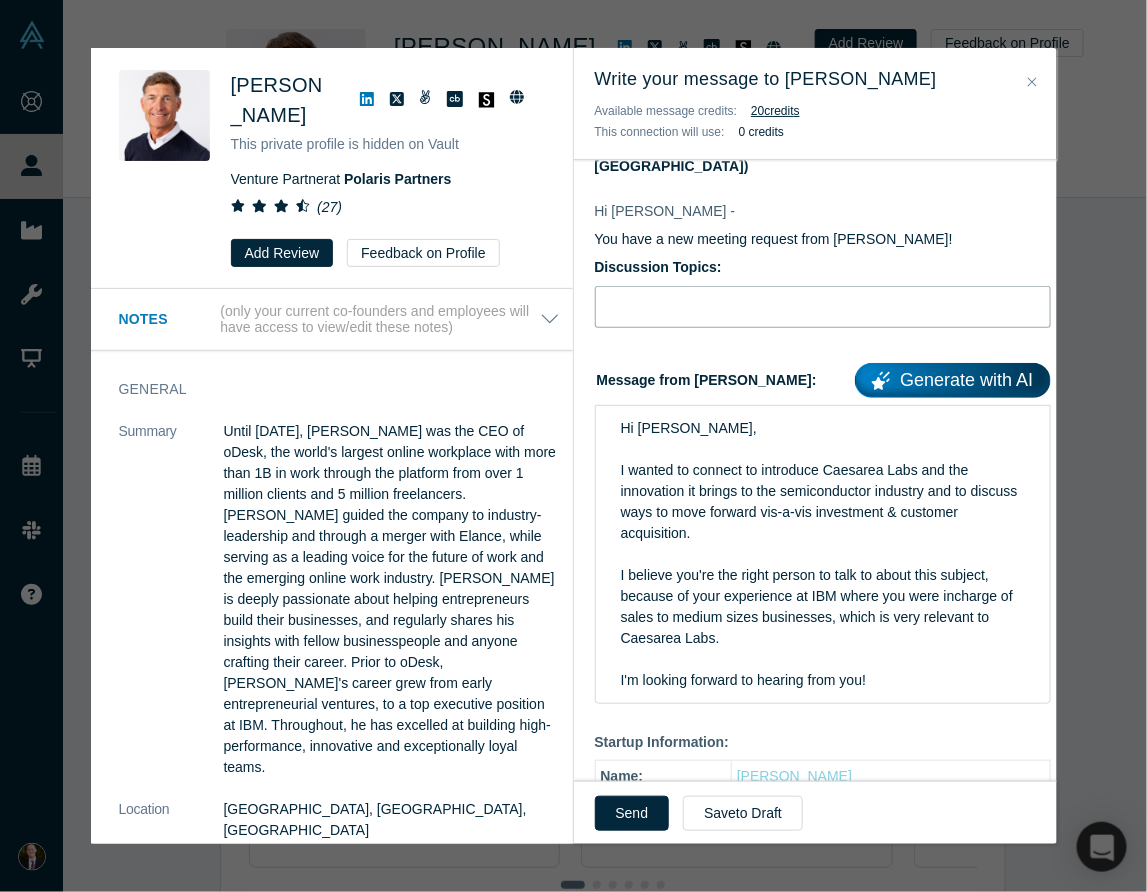click at bounding box center (823, 307) 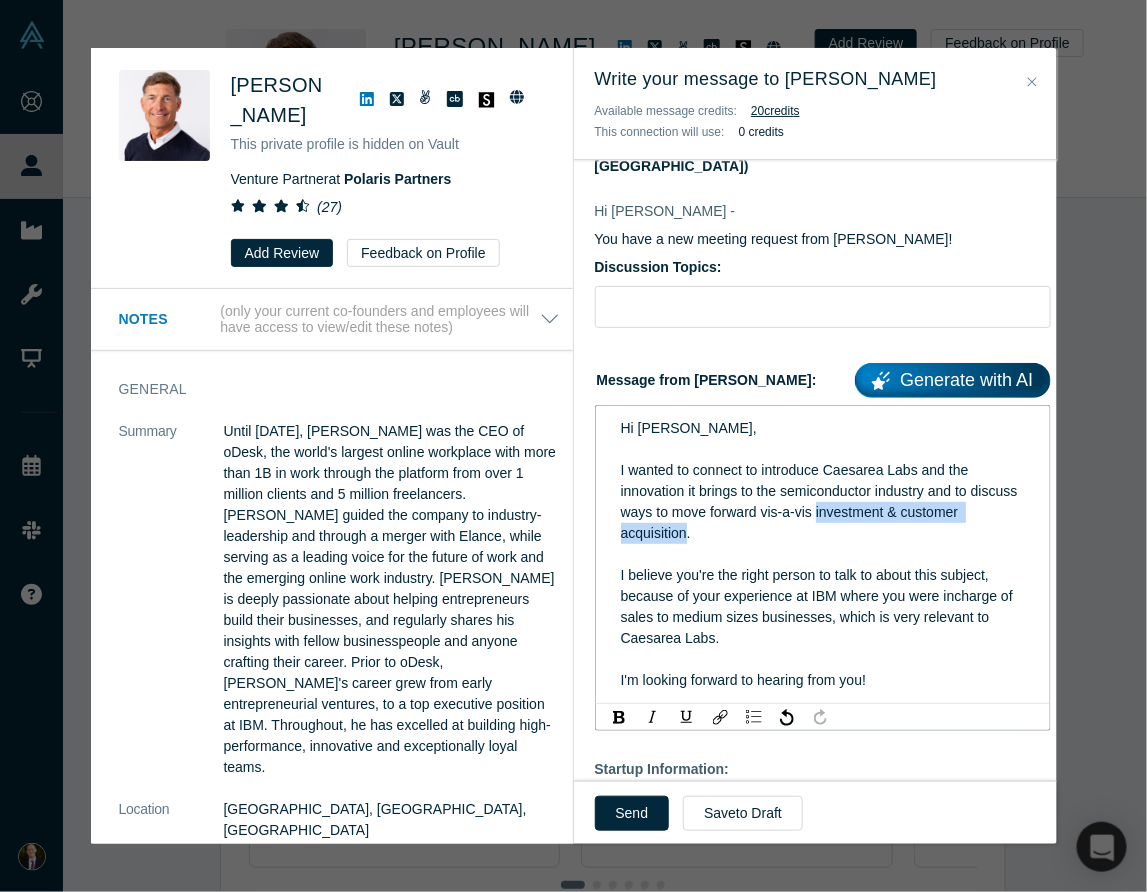 drag, startPoint x: 863, startPoint y: 513, endPoint x: 686, endPoint y: 532, distance: 178.01685 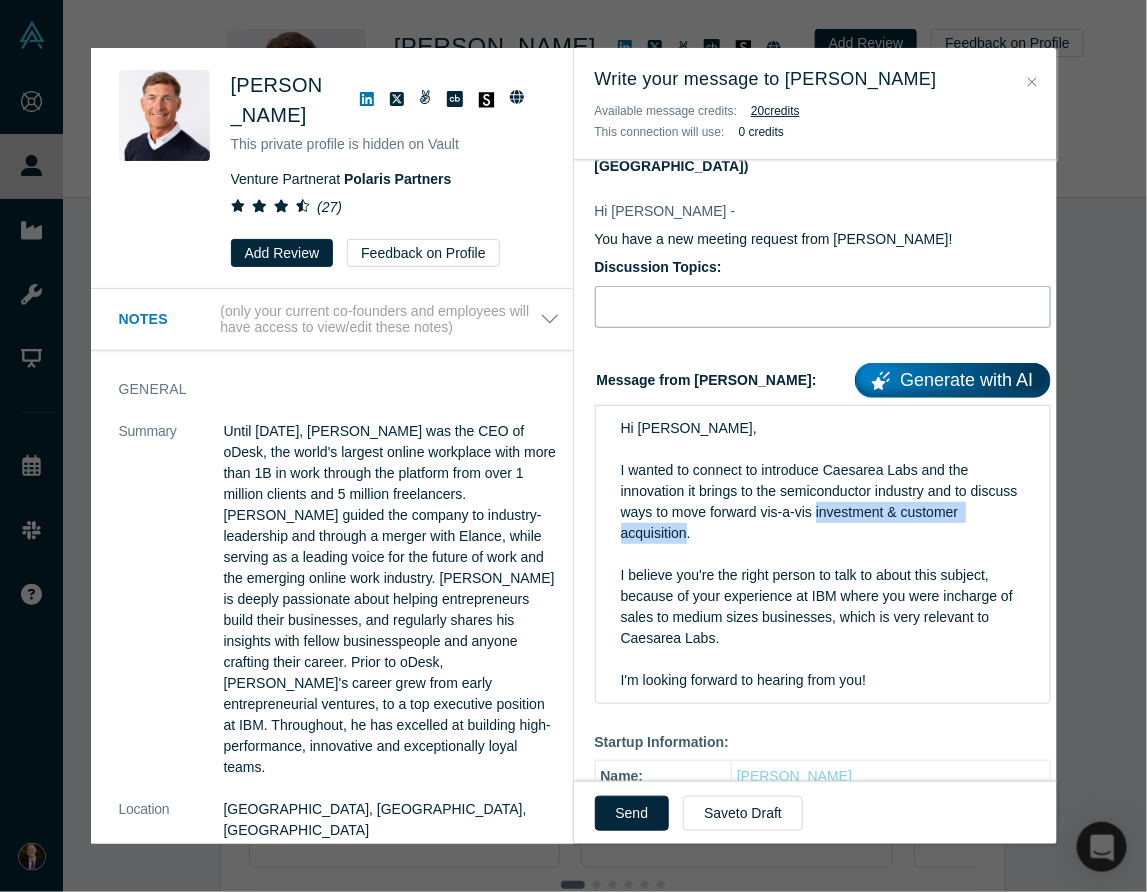 click at bounding box center (823, 307) 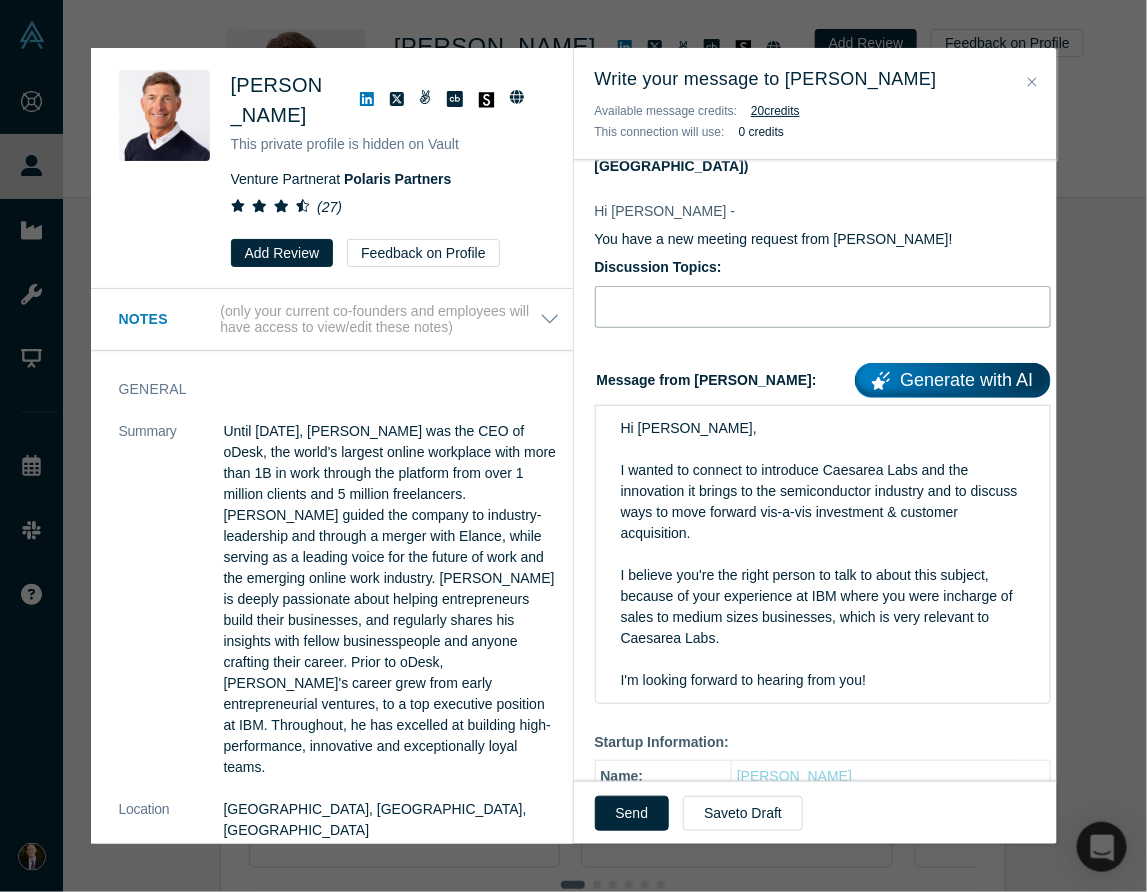 paste on "investment & customer acquisition" 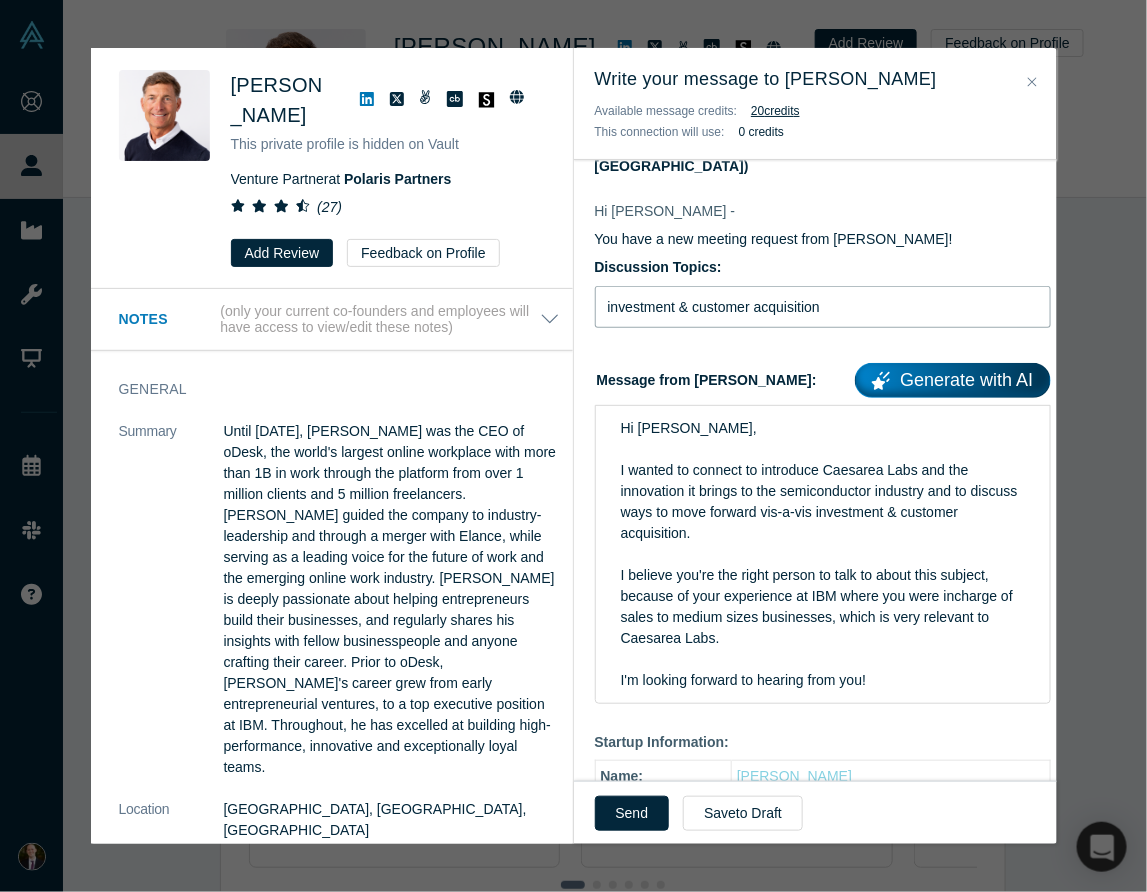 click on "investment & customer acquisition" at bounding box center [823, 307] 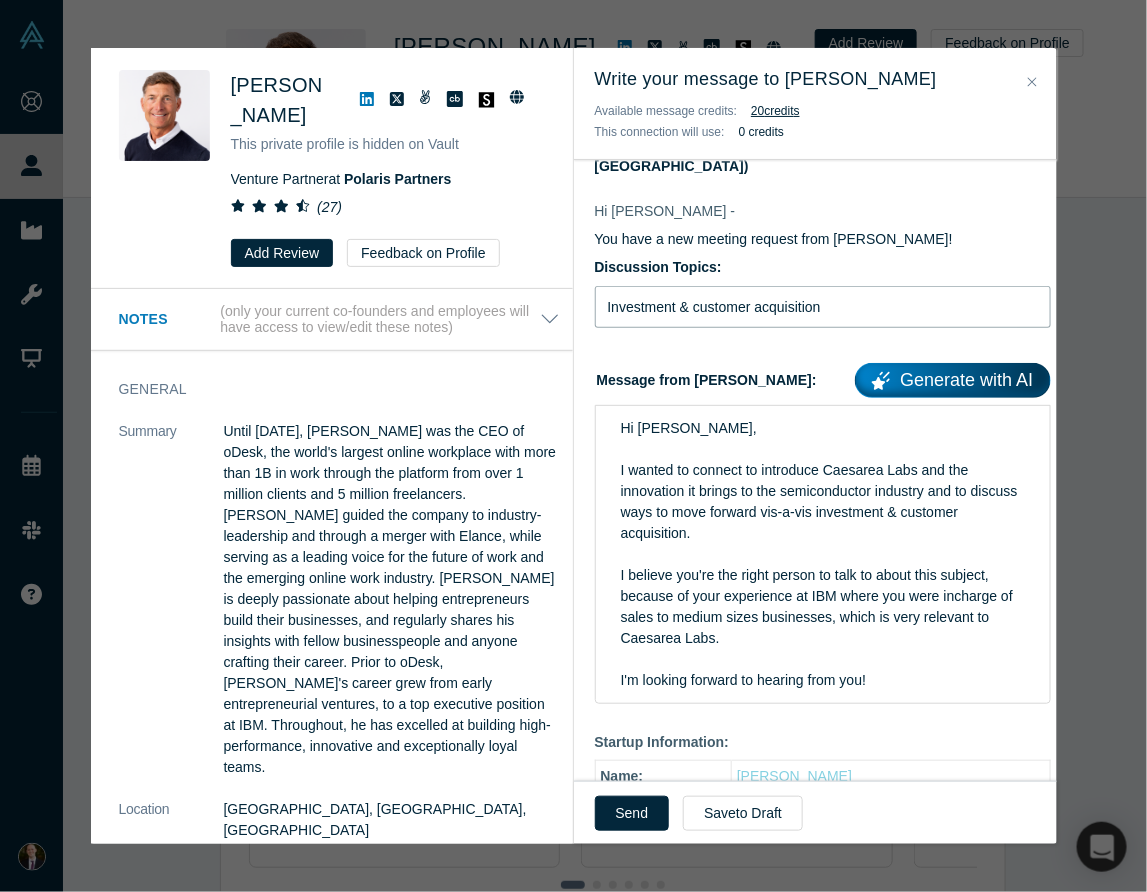 type on "Investment & customer acquisition" 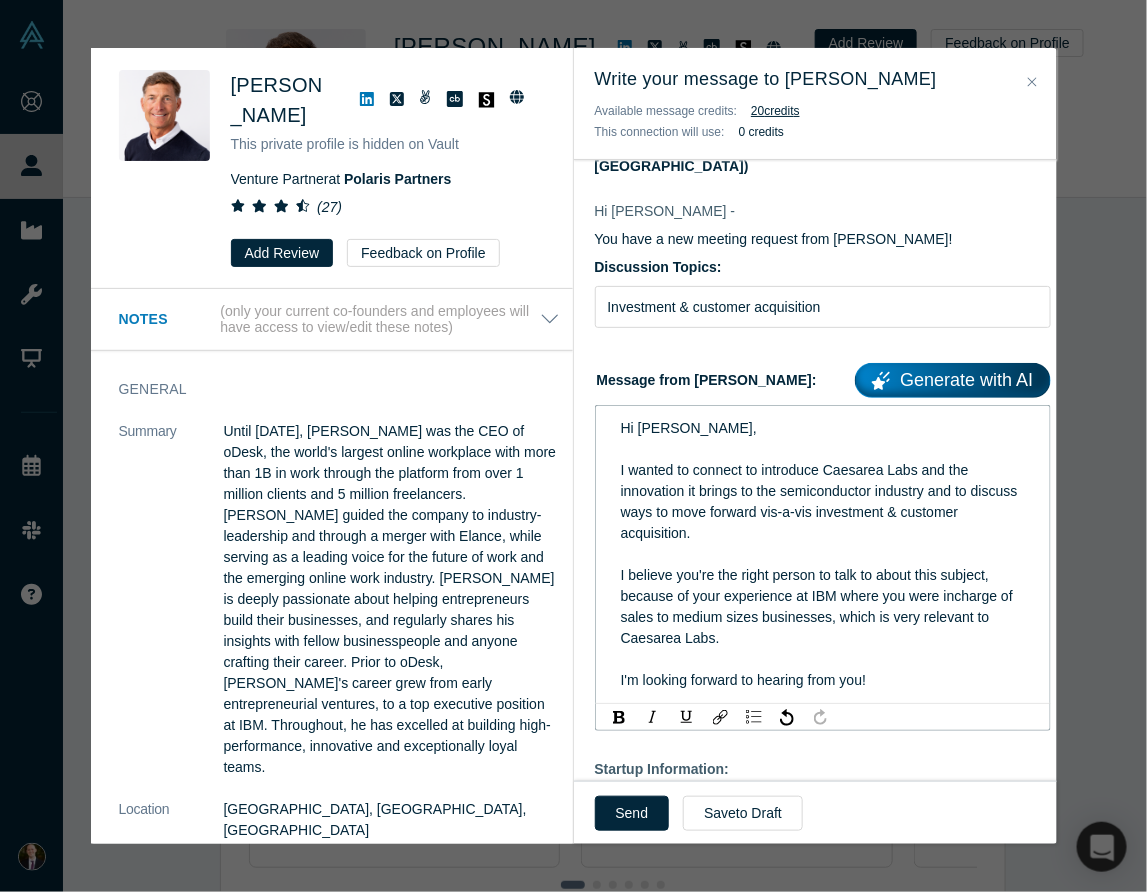 drag, startPoint x: 741, startPoint y: 627, endPoint x: 835, endPoint y: 604, distance: 96.77293 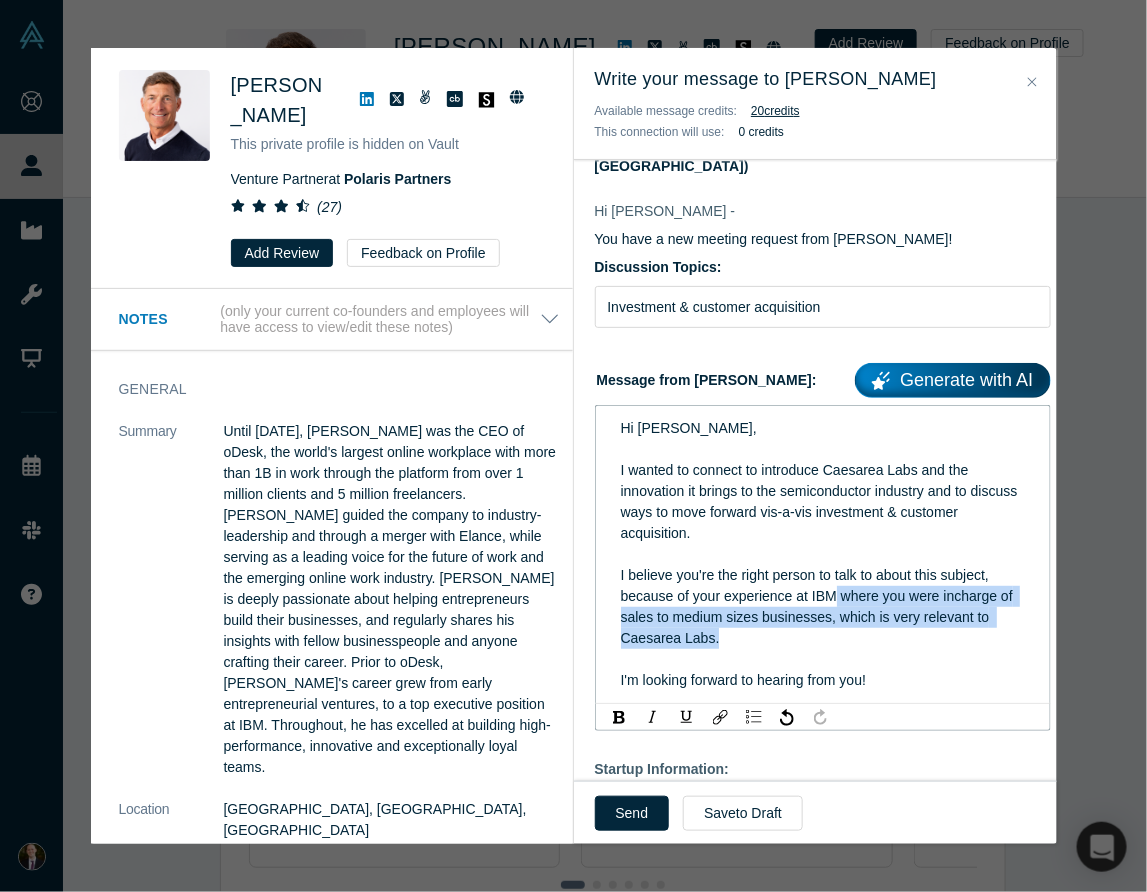 drag, startPoint x: 740, startPoint y: 633, endPoint x: 834, endPoint y: 595, distance: 101.390335 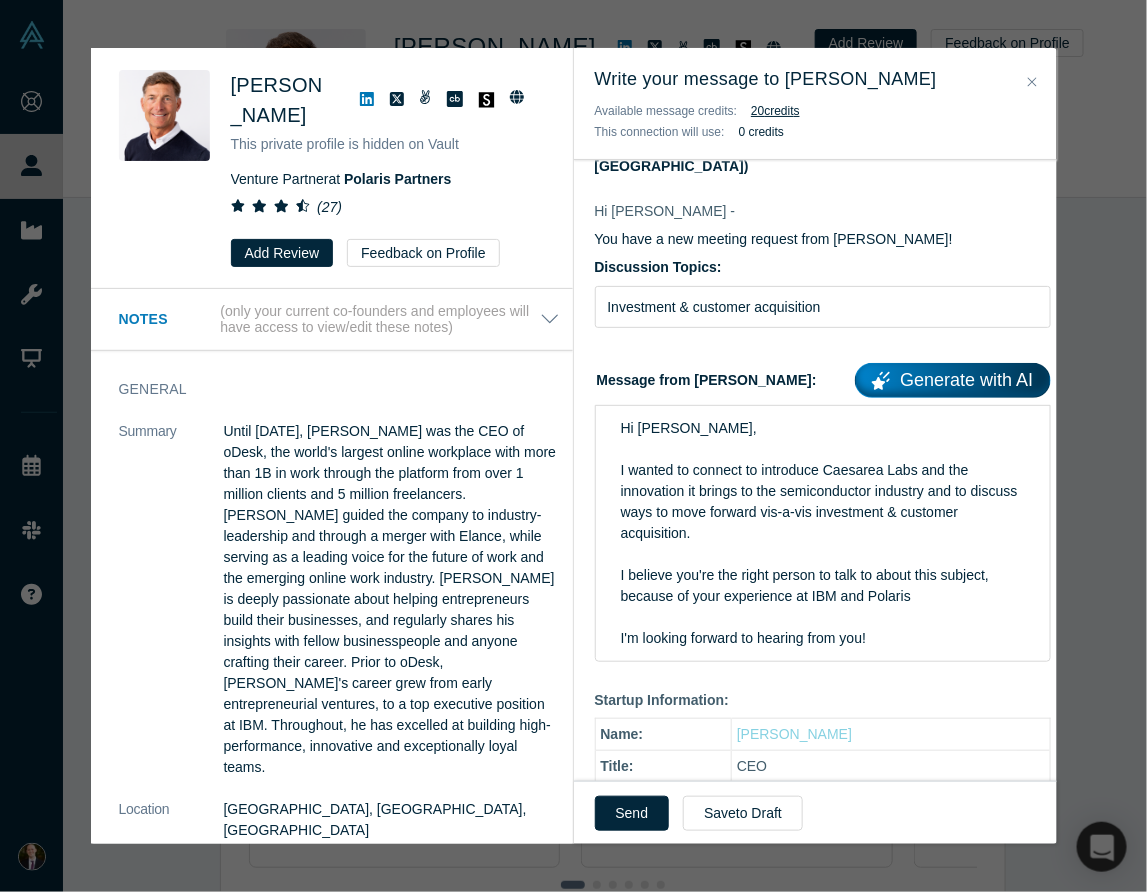 click on "I believe you're the right person to talk to about this subject, because of your experience at IBM and Polaris" at bounding box center [823, 586] 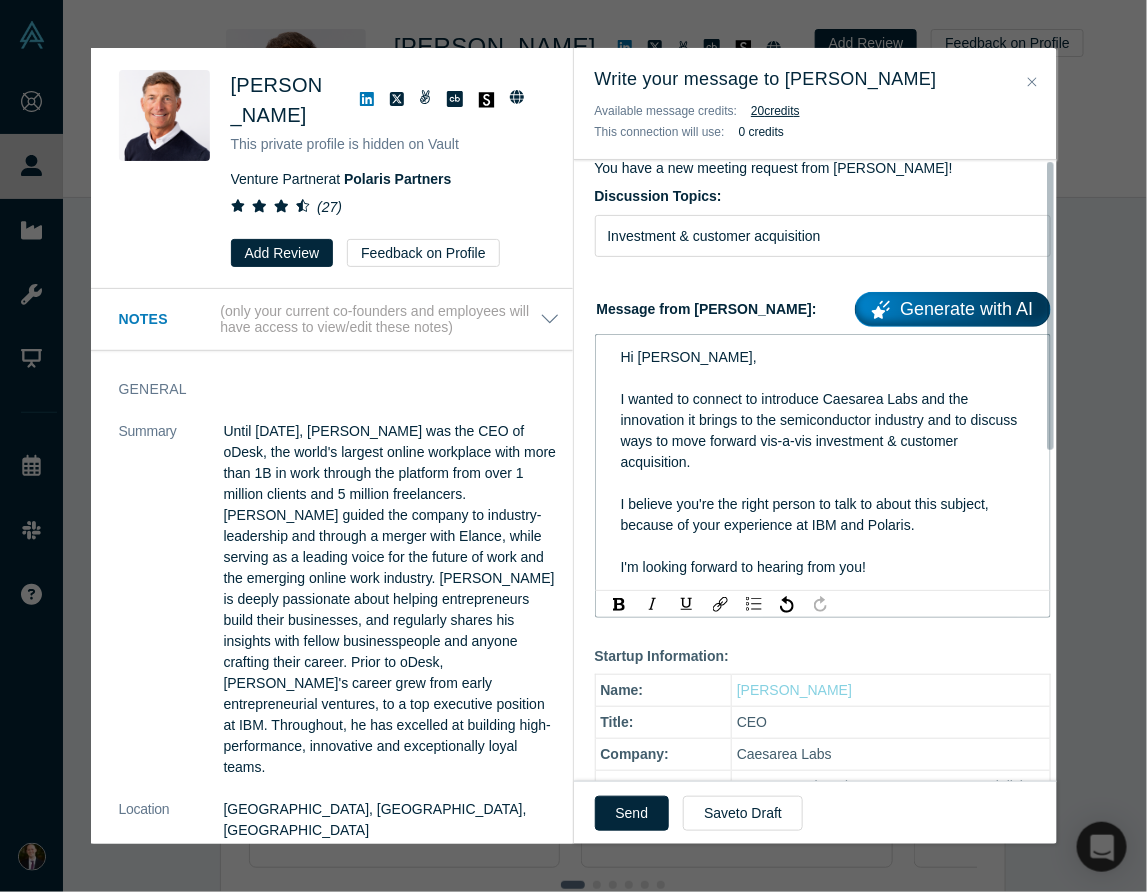 scroll, scrollTop: 0, scrollLeft: 0, axis: both 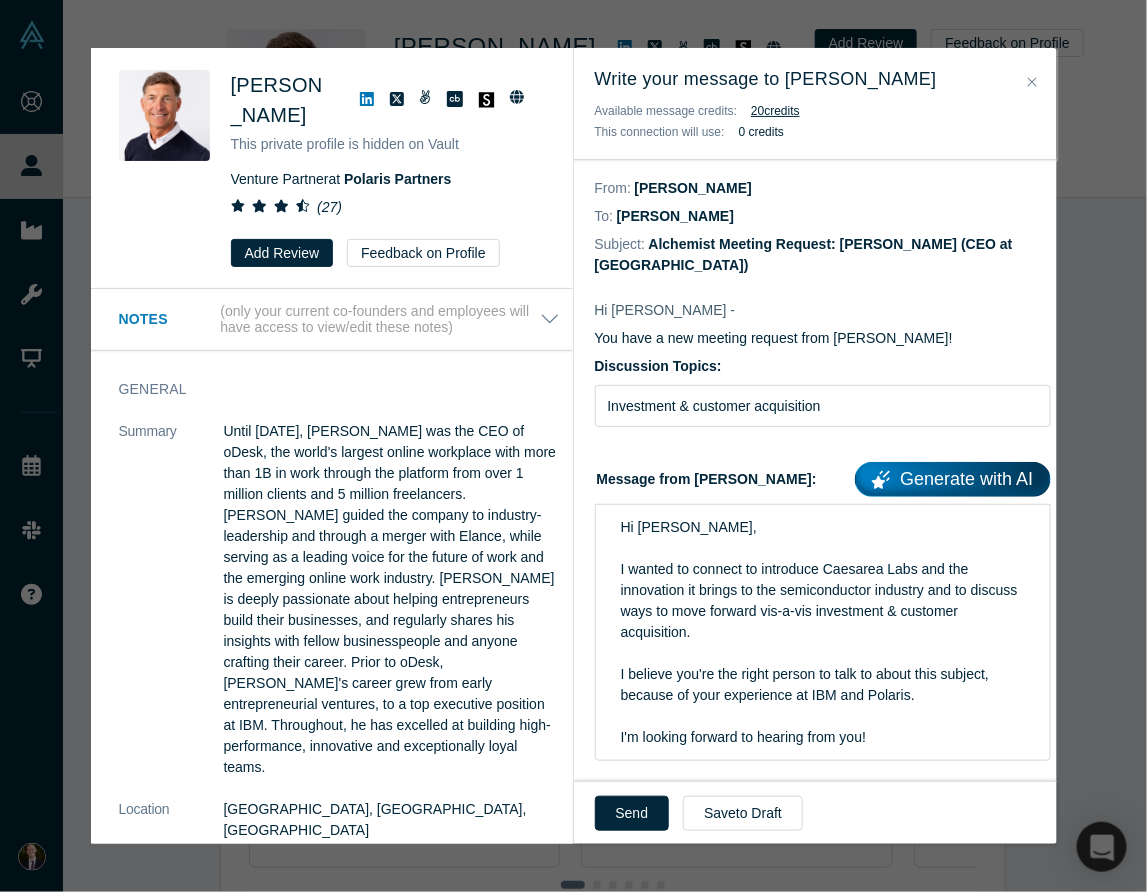click on "Send" at bounding box center [632, 813] 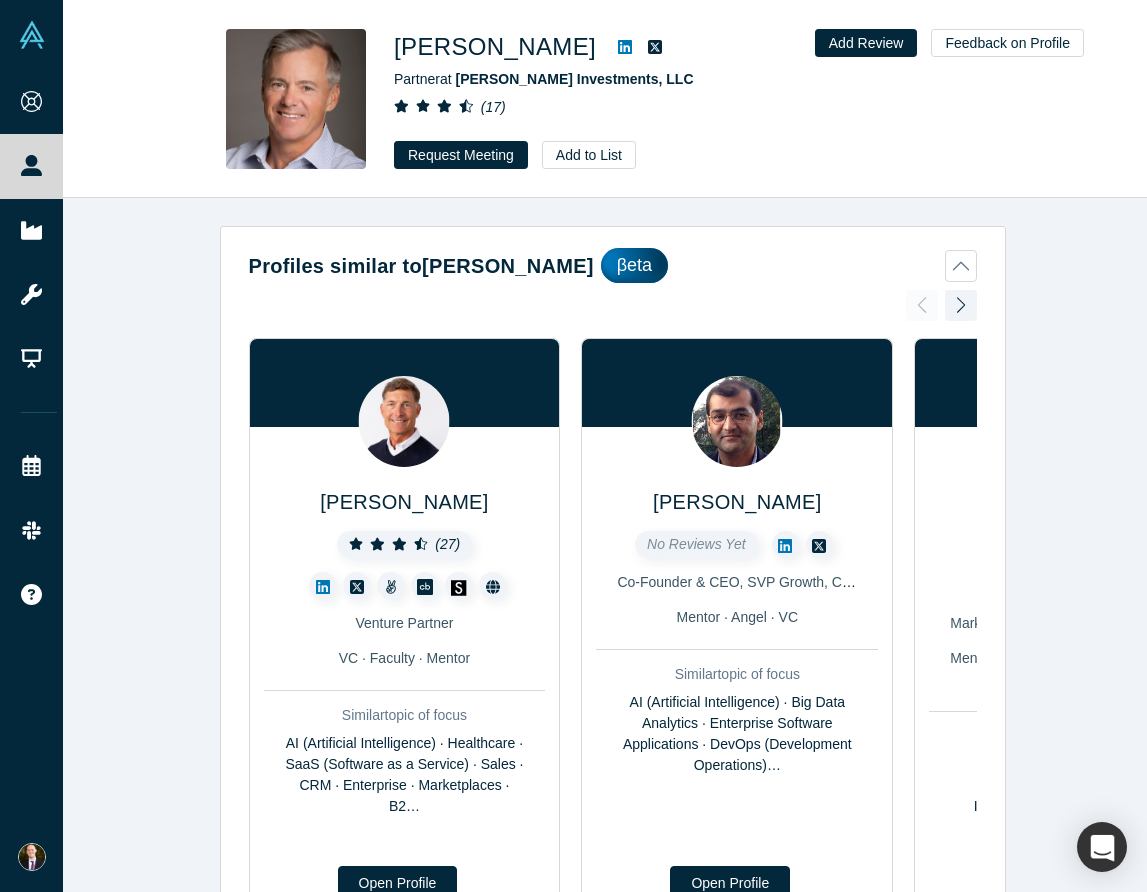 scroll, scrollTop: 0, scrollLeft: 0, axis: both 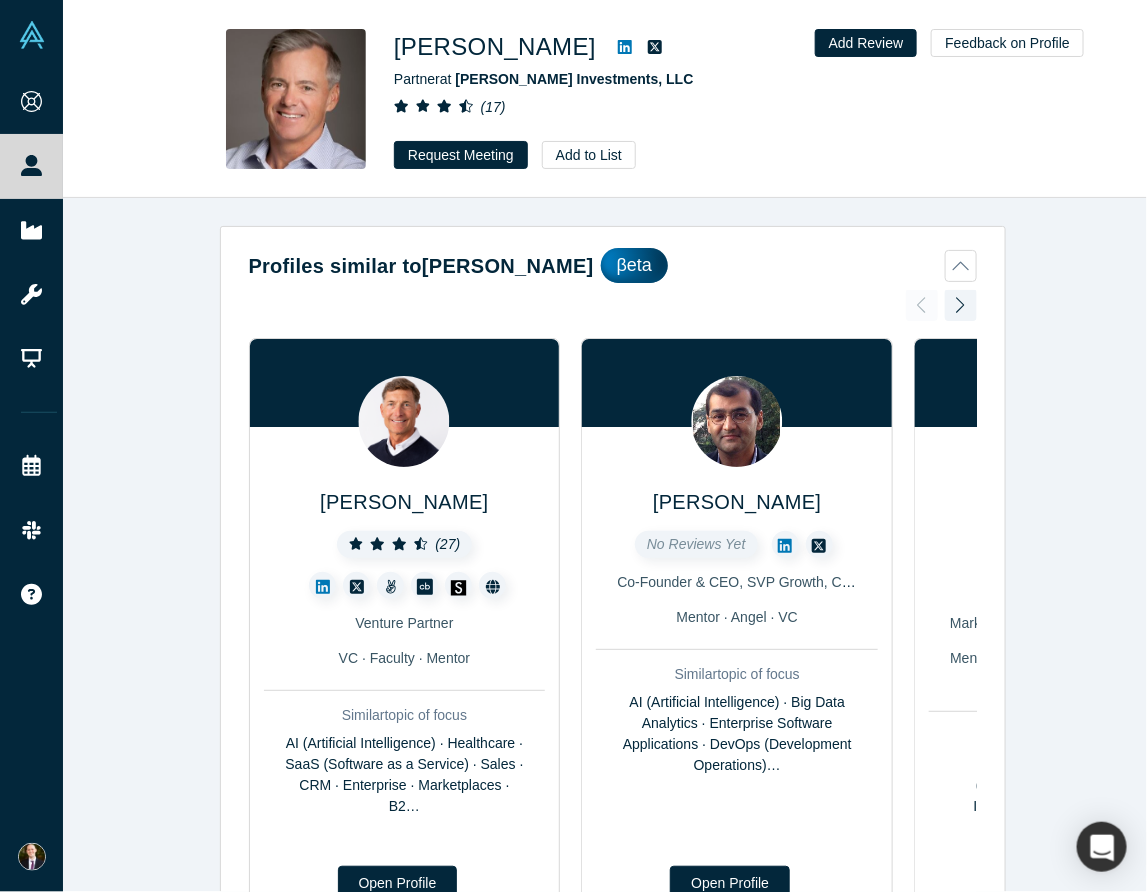 click on "[PERSON_NAME] Investments, LLC" at bounding box center [575, 79] 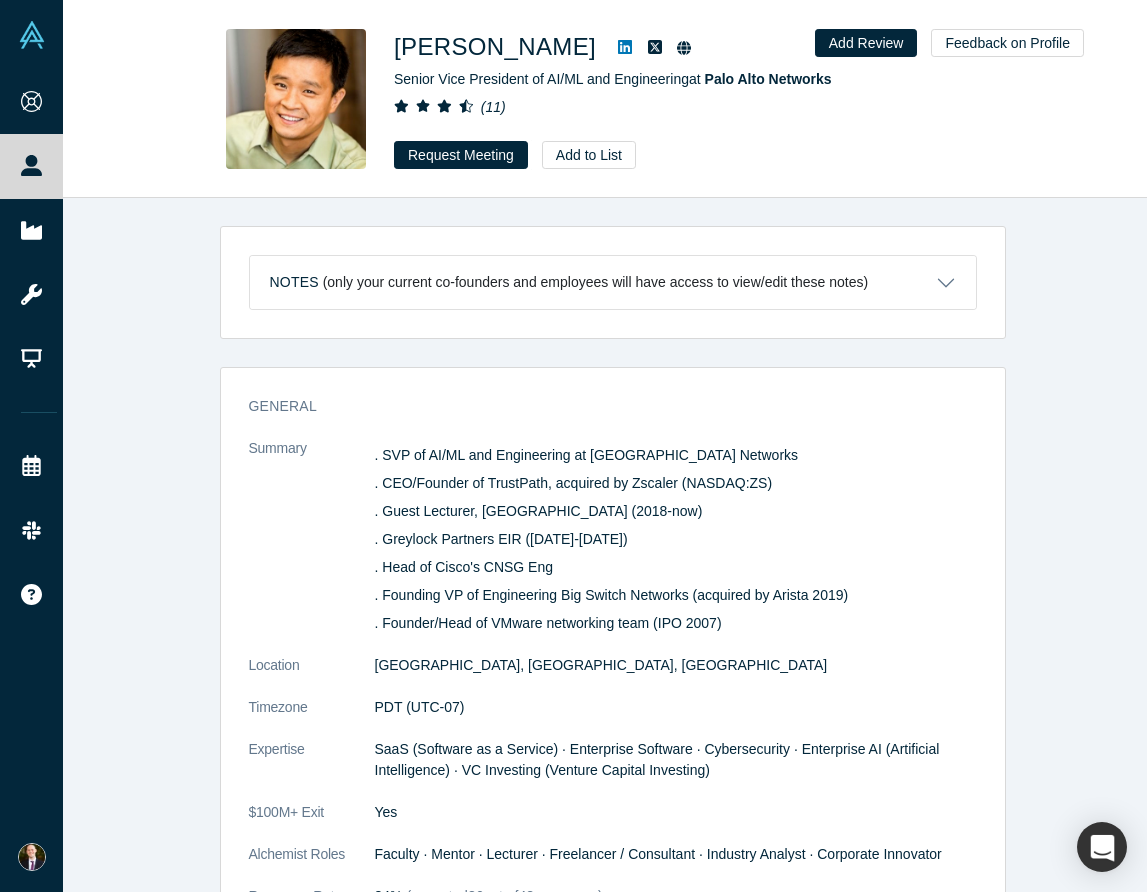 scroll, scrollTop: 0, scrollLeft: 0, axis: both 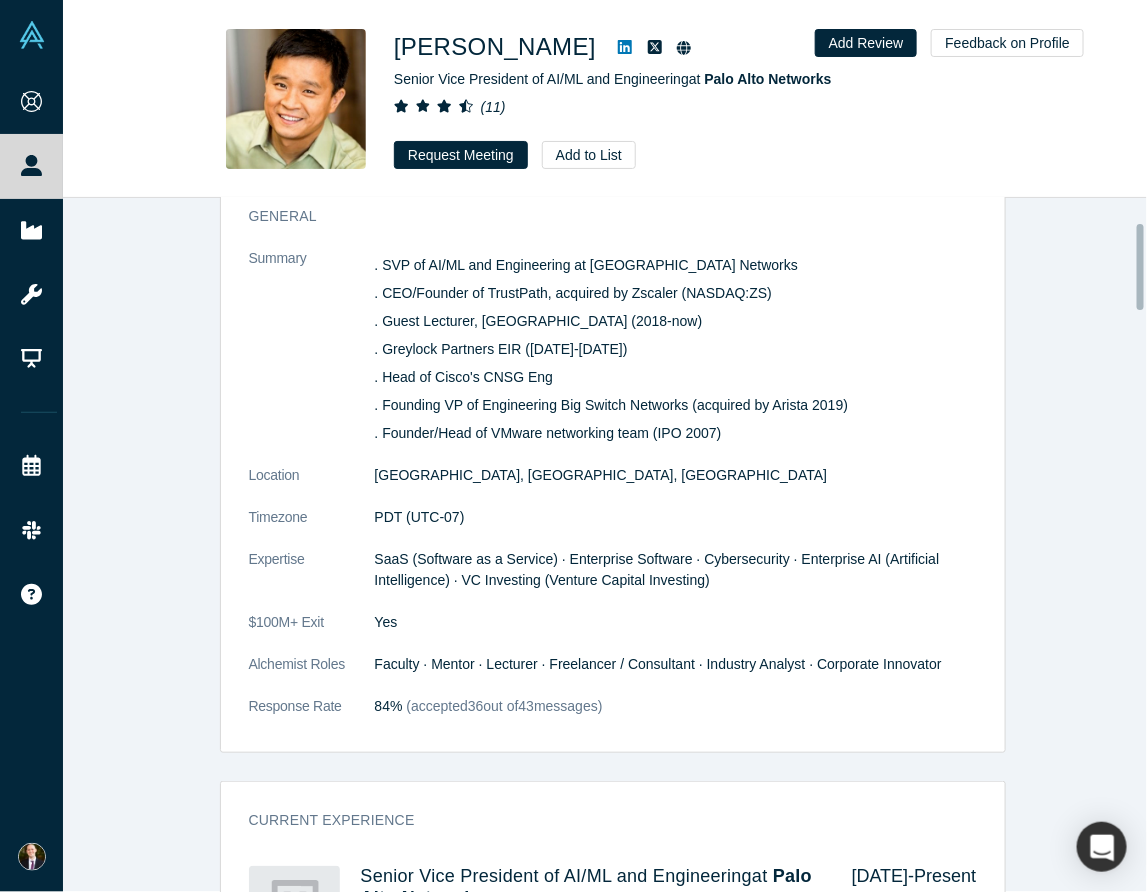 drag, startPoint x: 188, startPoint y: 290, endPoint x: 196, endPoint y: 254, distance: 36.878178 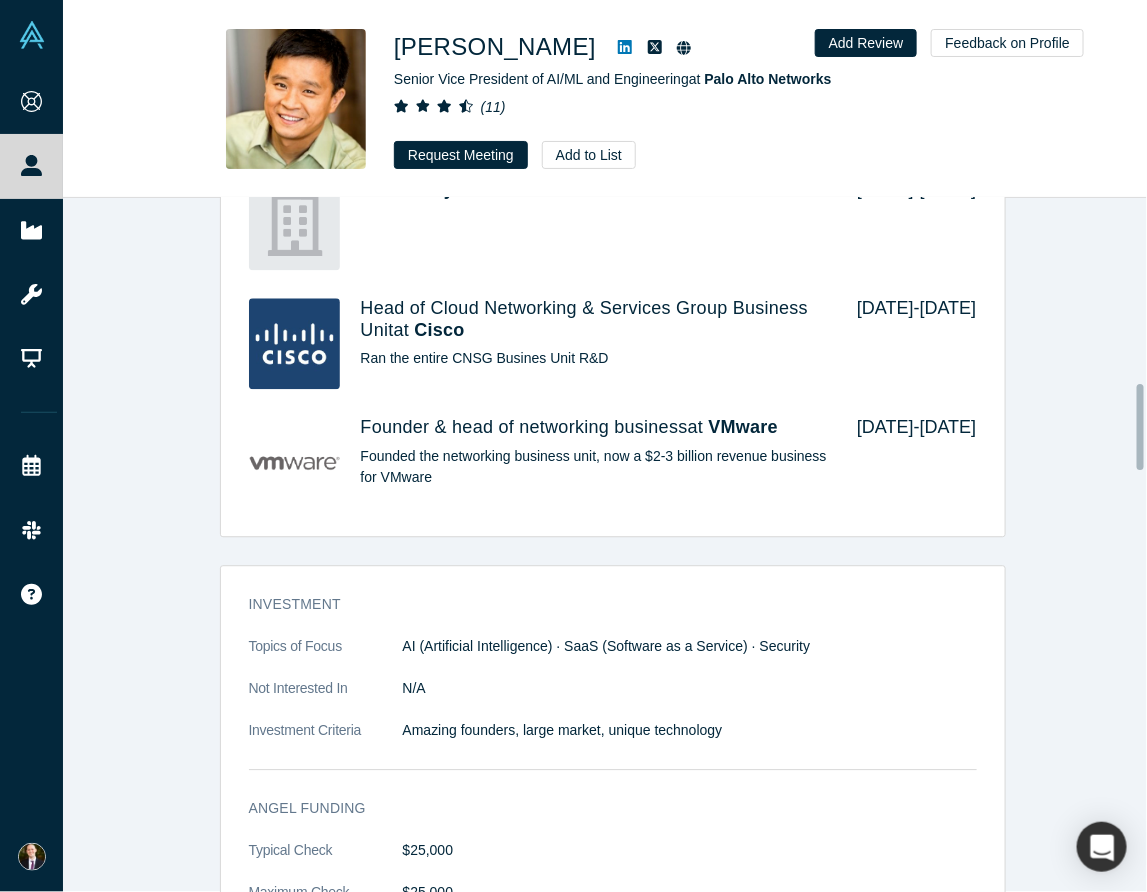 scroll, scrollTop: 1489, scrollLeft: 0, axis: vertical 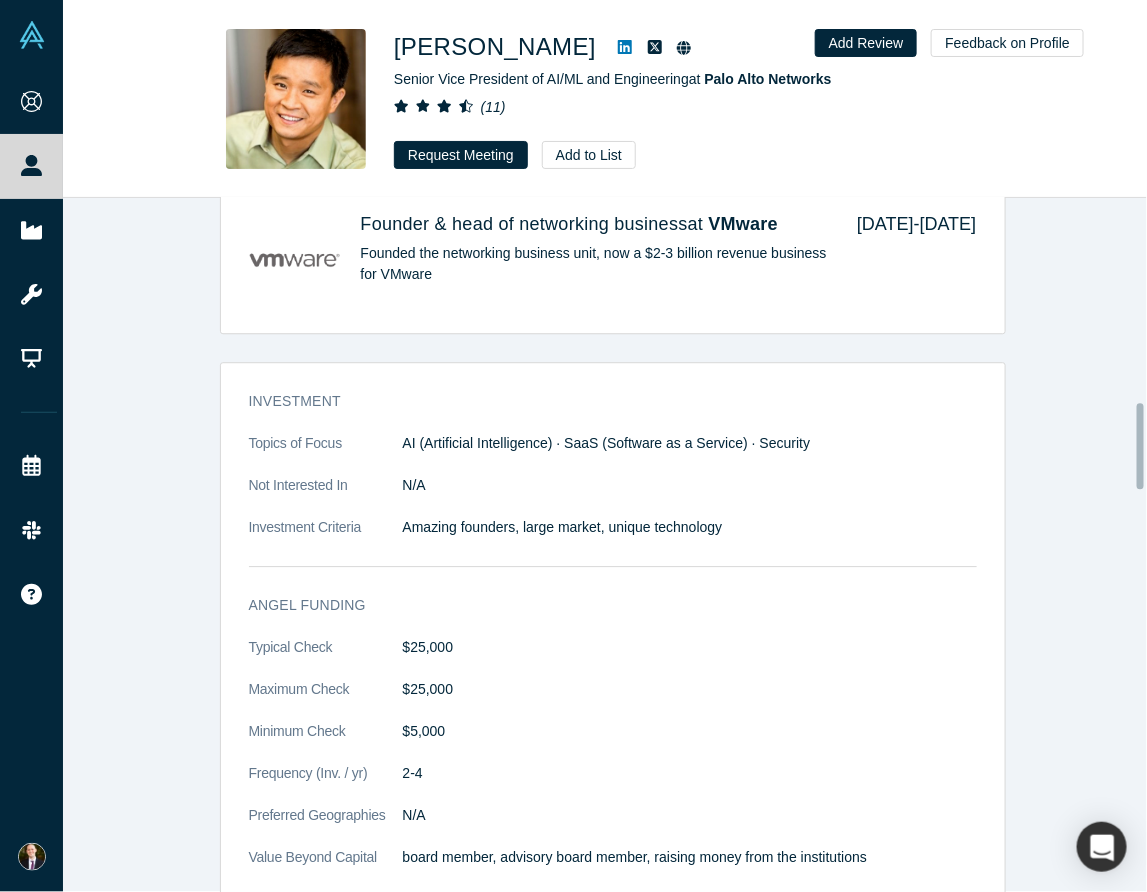 drag, startPoint x: 195, startPoint y: 291, endPoint x: 169, endPoint y: 288, distance: 26.172504 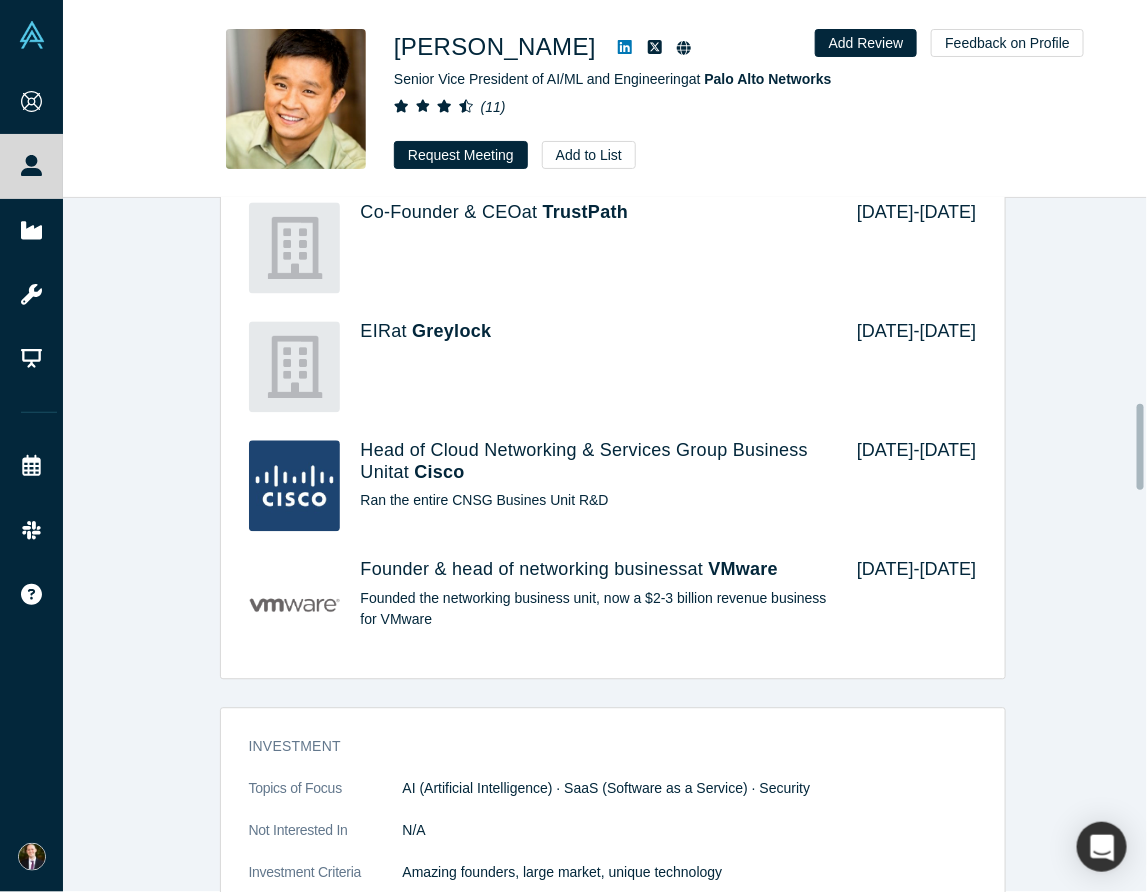scroll, scrollTop: 0, scrollLeft: 0, axis: both 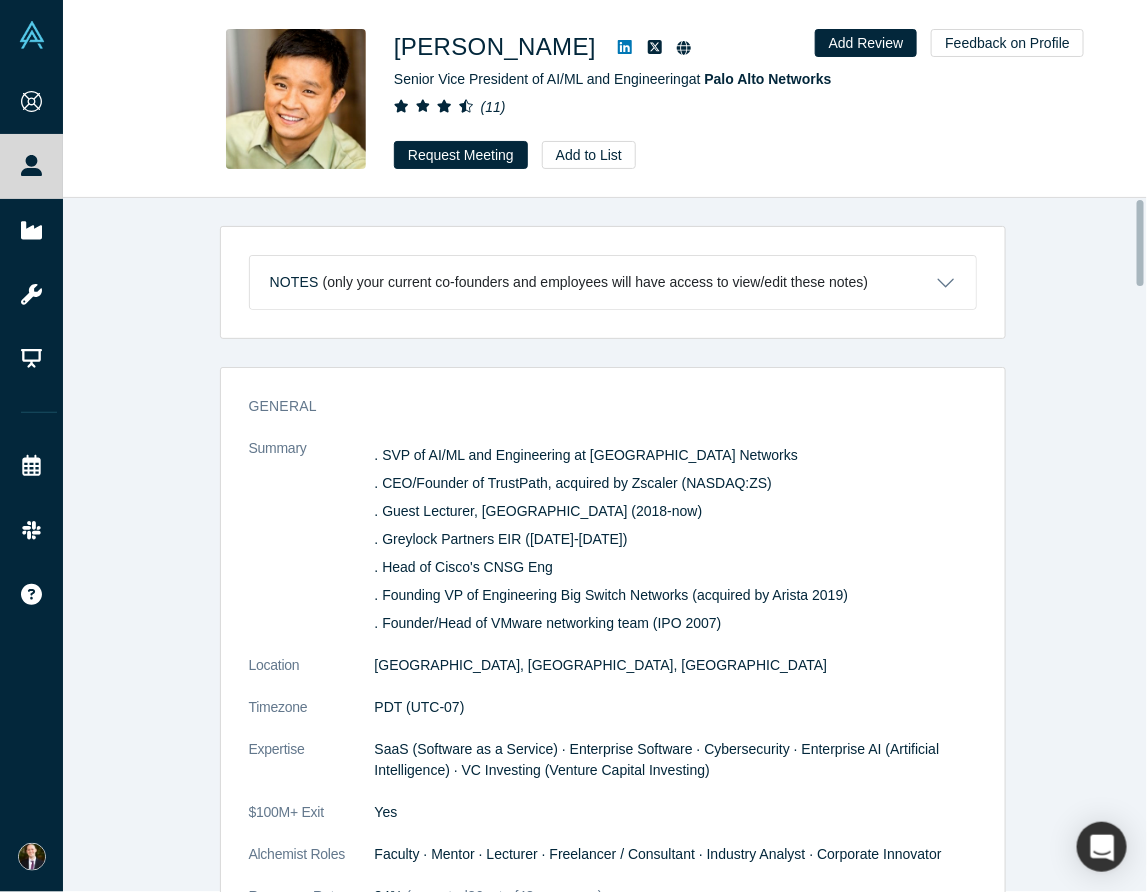 drag, startPoint x: 202, startPoint y: 499, endPoint x: 175, endPoint y: 32, distance: 467.77988 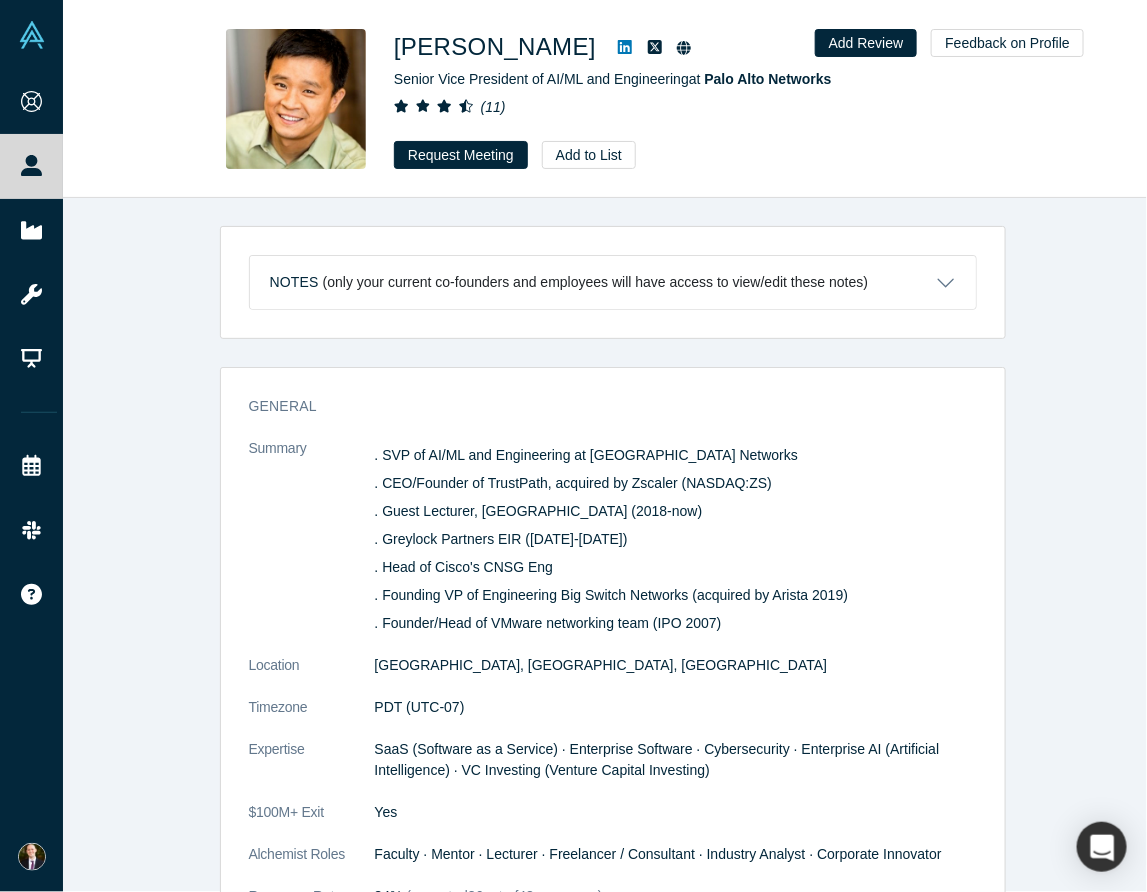click on "Request Meeting" at bounding box center [461, 155] 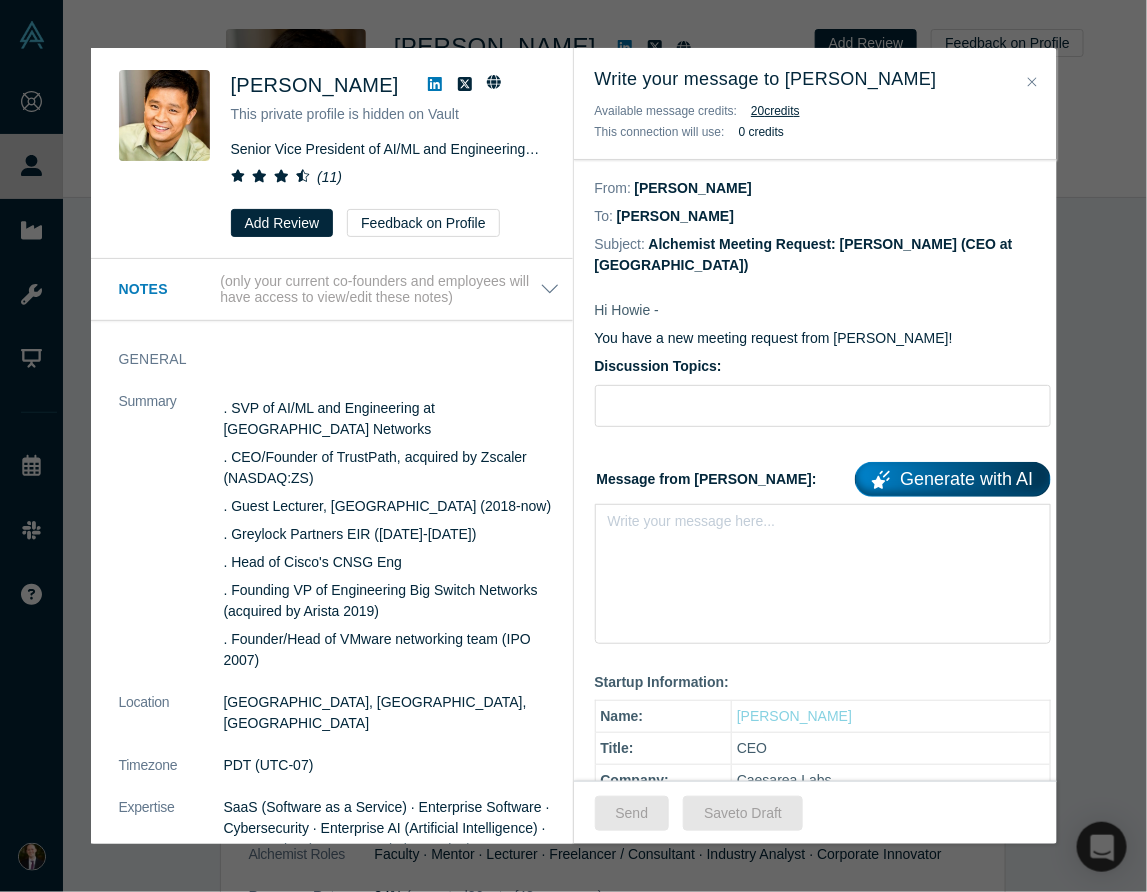 click on "Message from Moshe: Generate with AI" at bounding box center (823, 476) 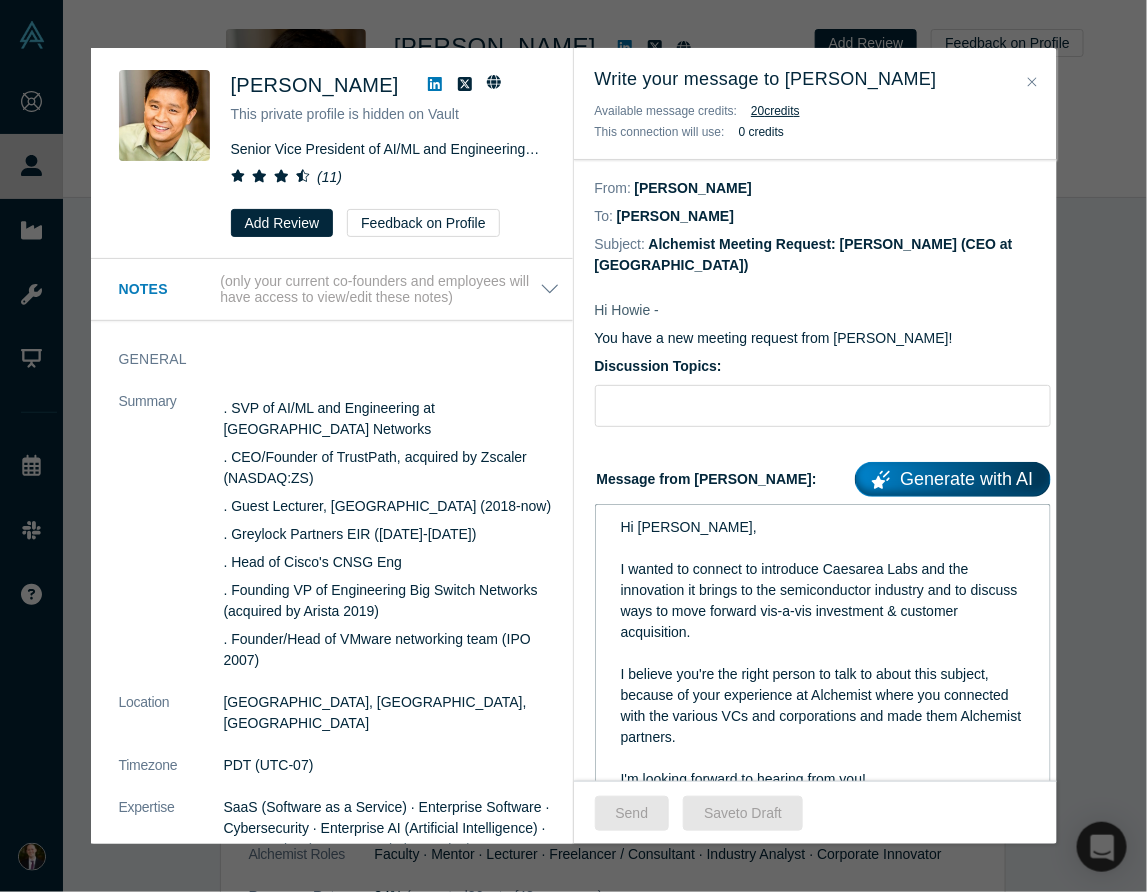 click on "Hi Danielle," at bounding box center [689, 527] 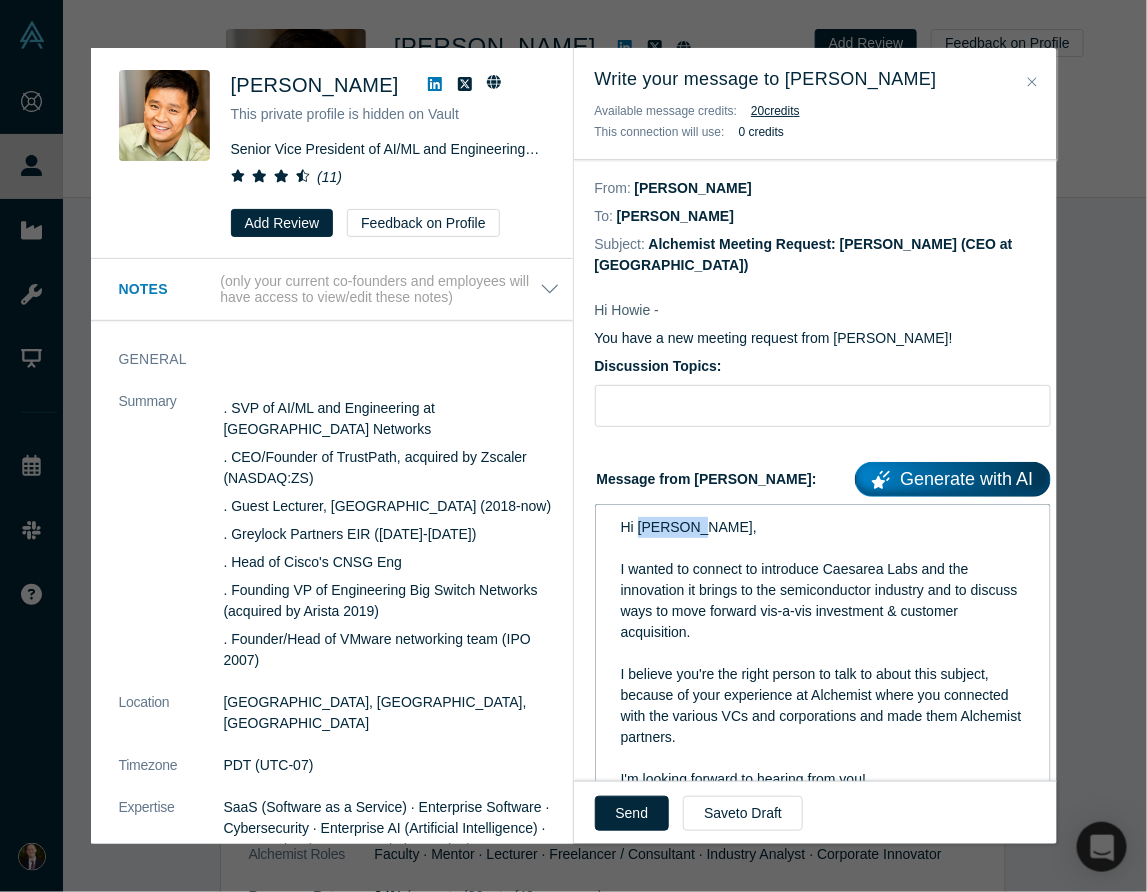 click on "Hi Danielle," at bounding box center (689, 527) 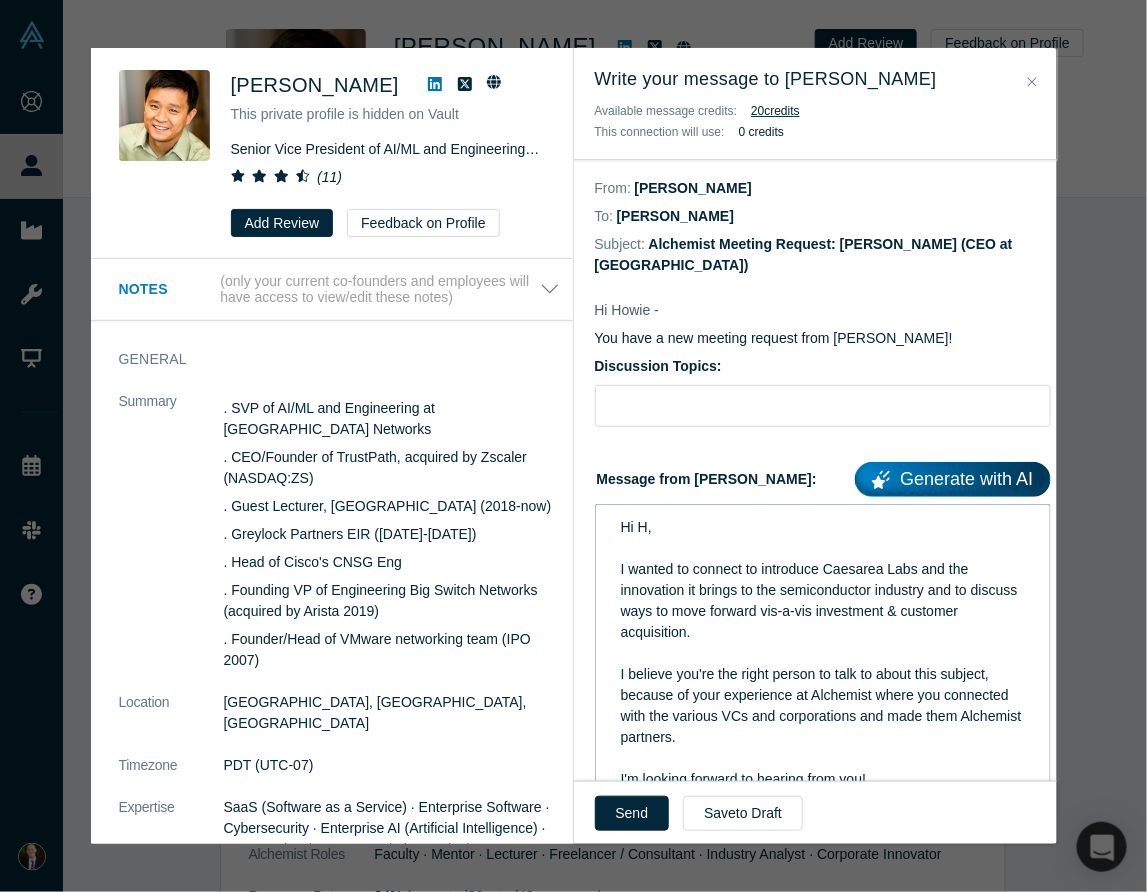 type 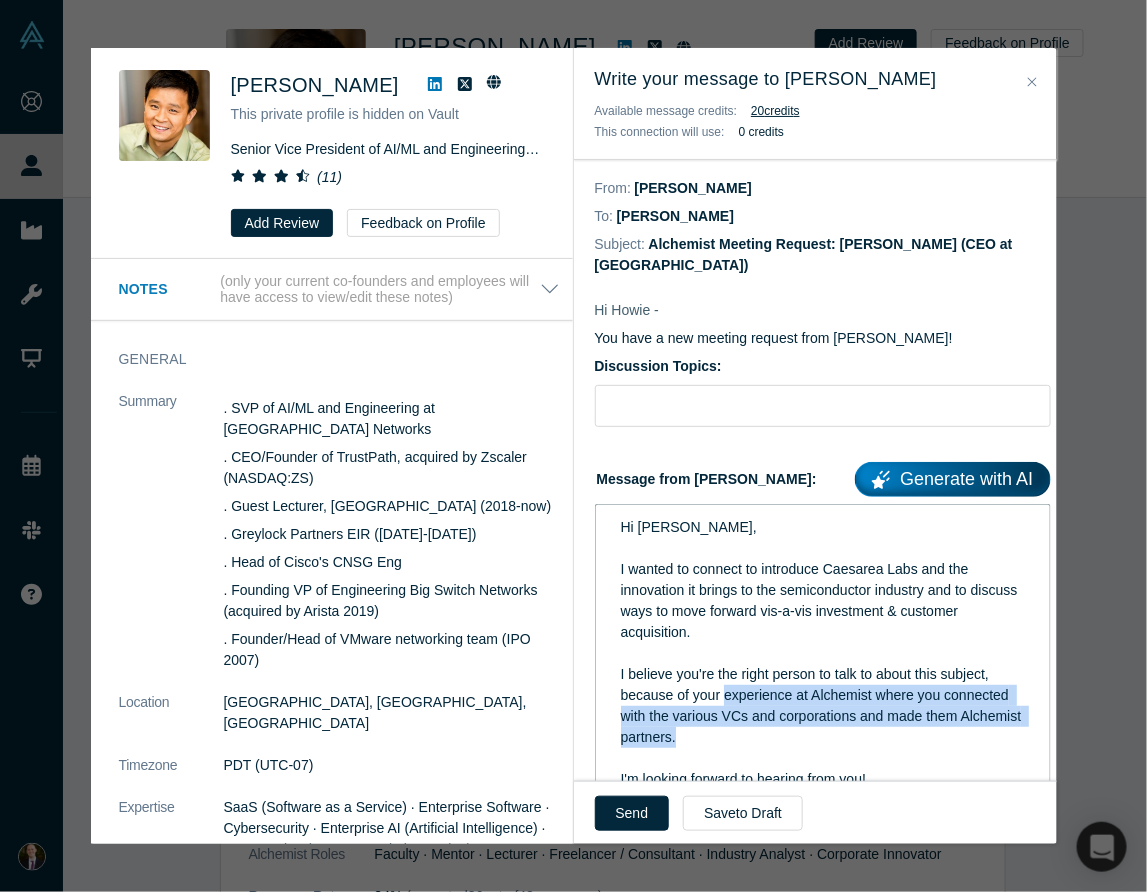 drag, startPoint x: 762, startPoint y: 735, endPoint x: 724, endPoint y: 700, distance: 51.662365 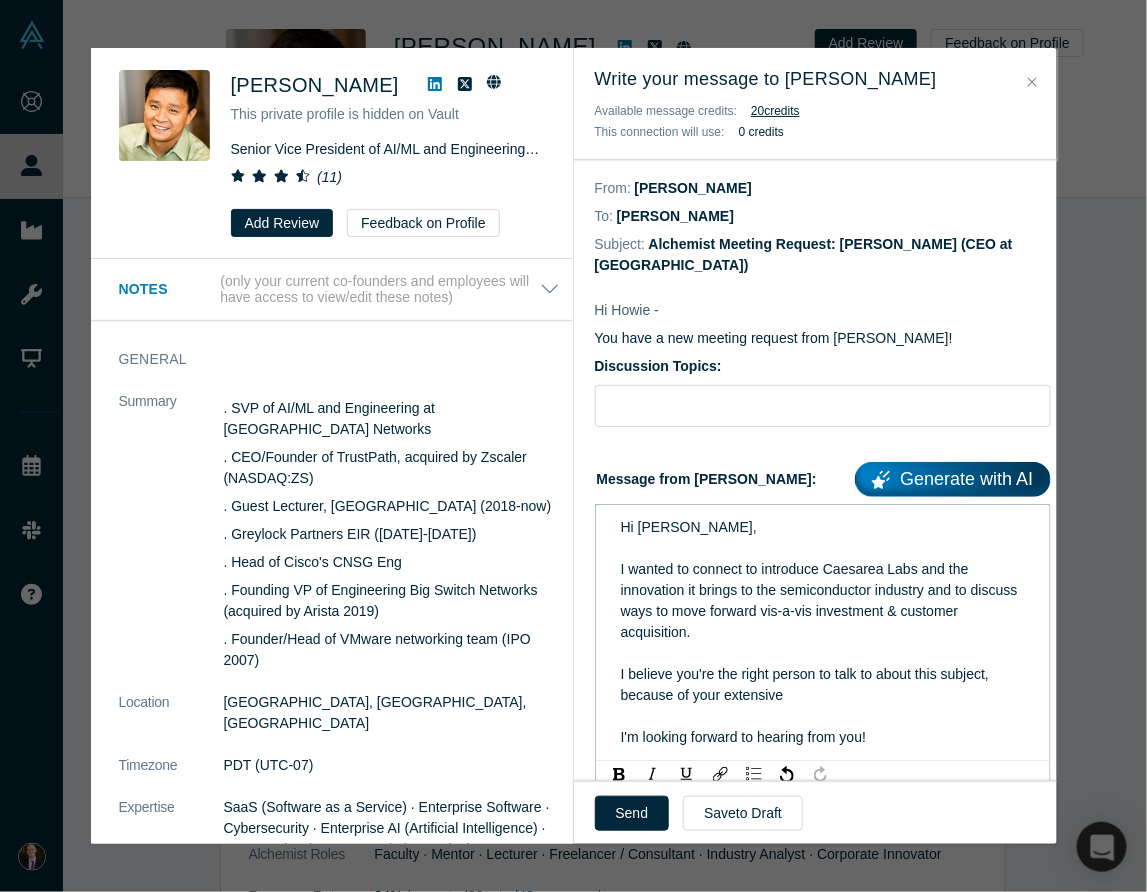 click on "I believe you're the right person to talk to about this subject, because of your extensive" at bounding box center [807, 684] 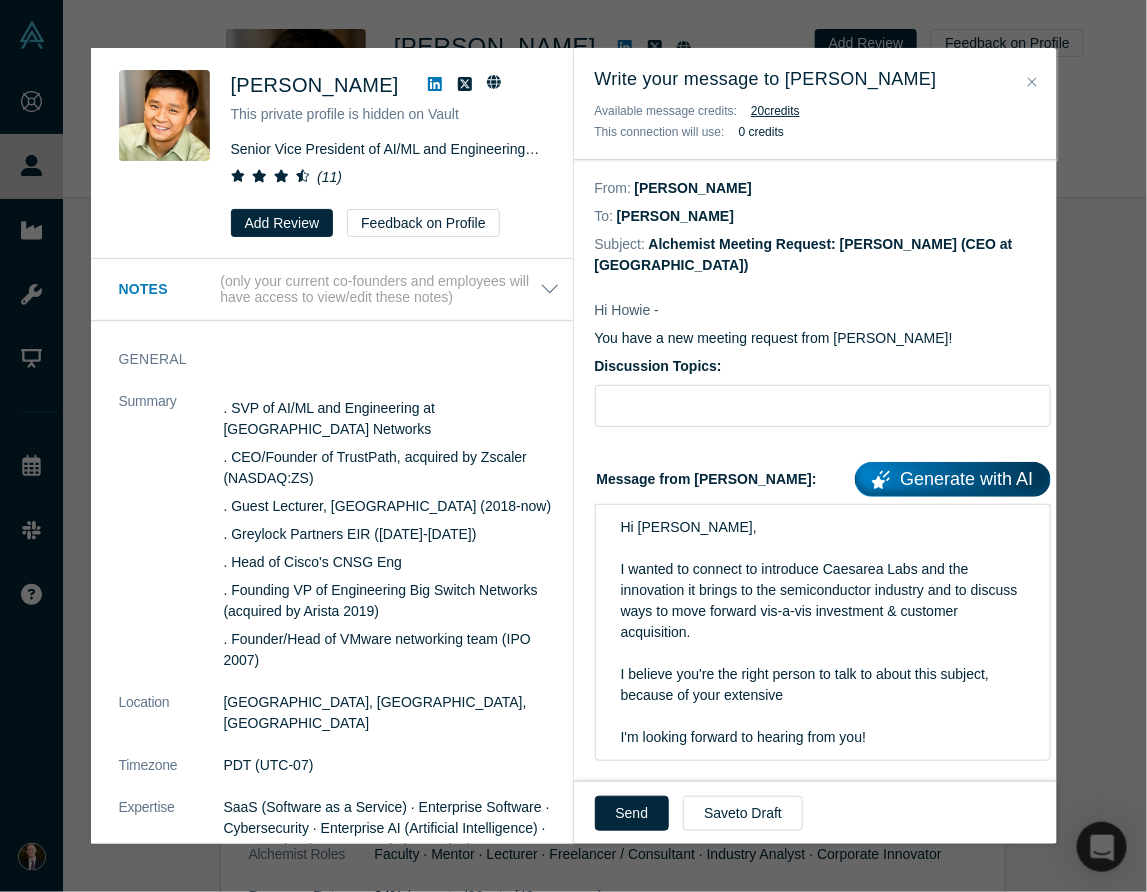 click on "I believe you're the right person to talk to about this subject, because of your extensive" at bounding box center (823, 685) 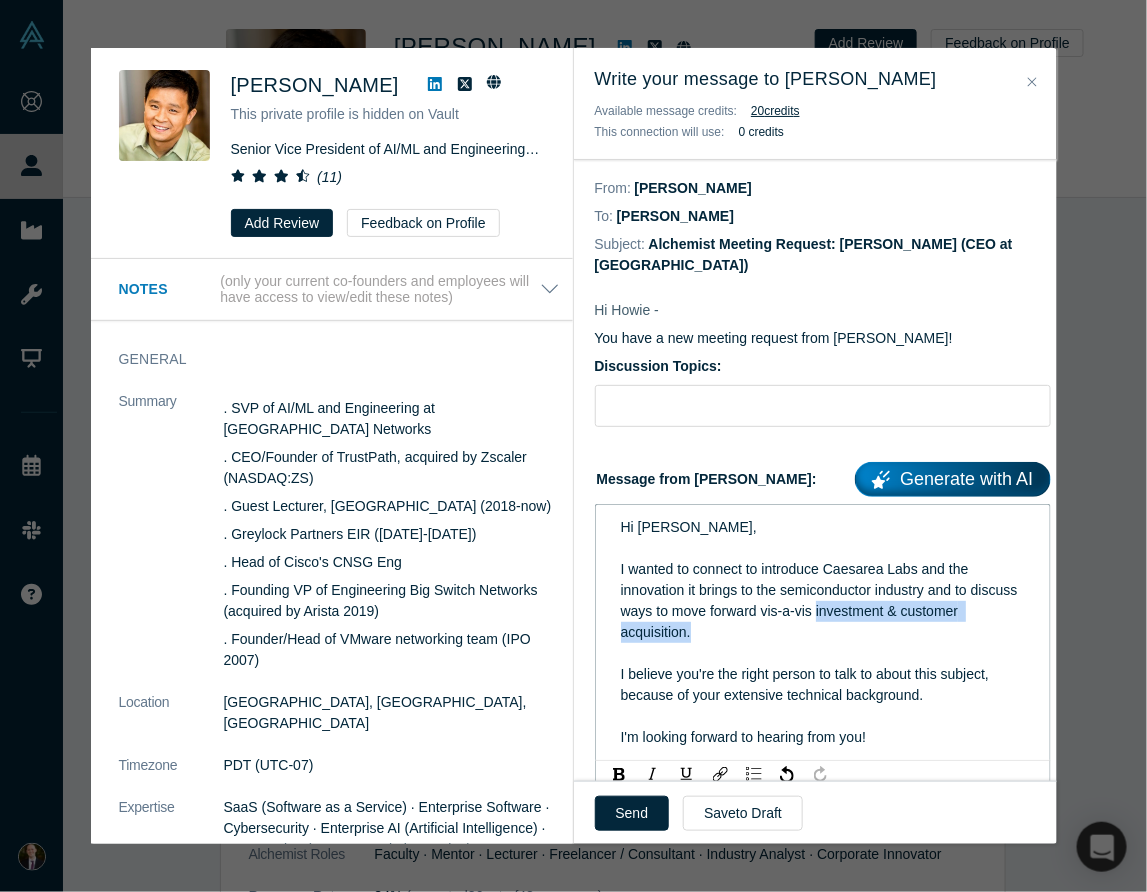 drag, startPoint x: 862, startPoint y: 613, endPoint x: 797, endPoint y: 624, distance: 65.9242 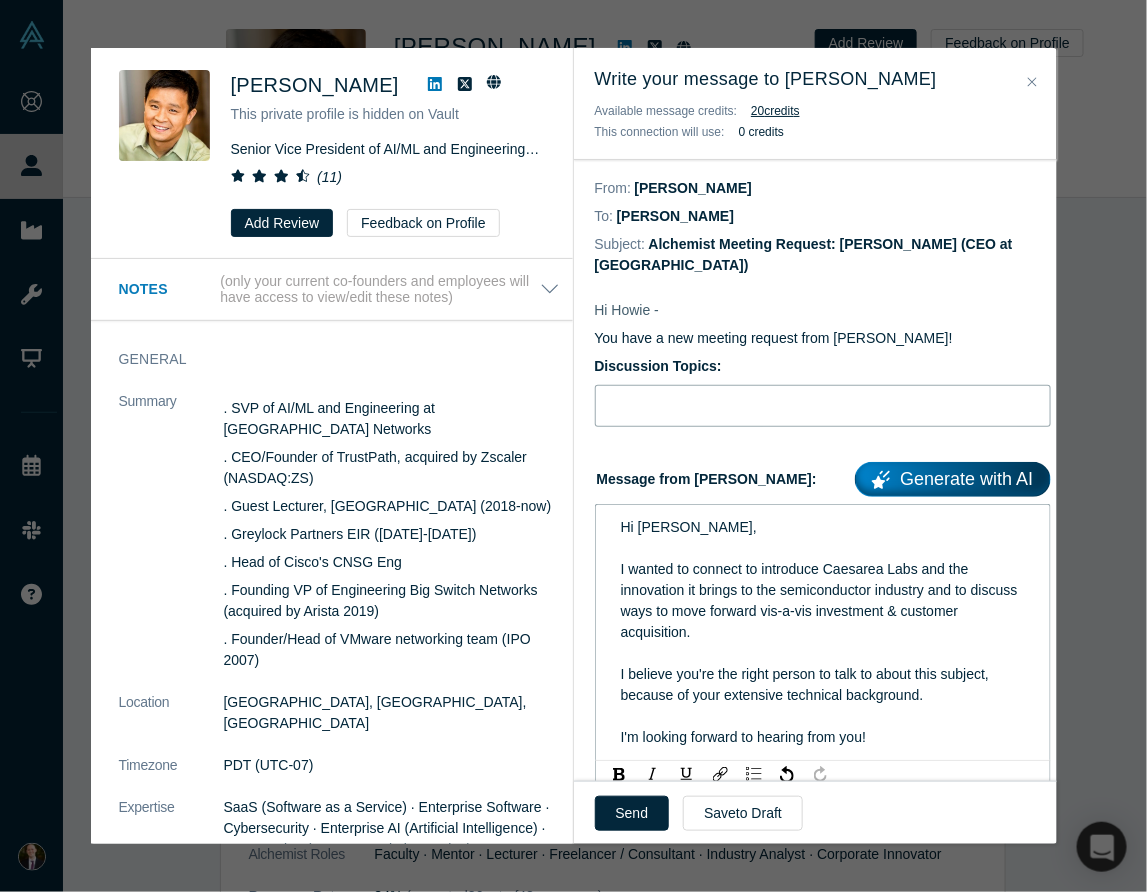 click at bounding box center (823, 406) 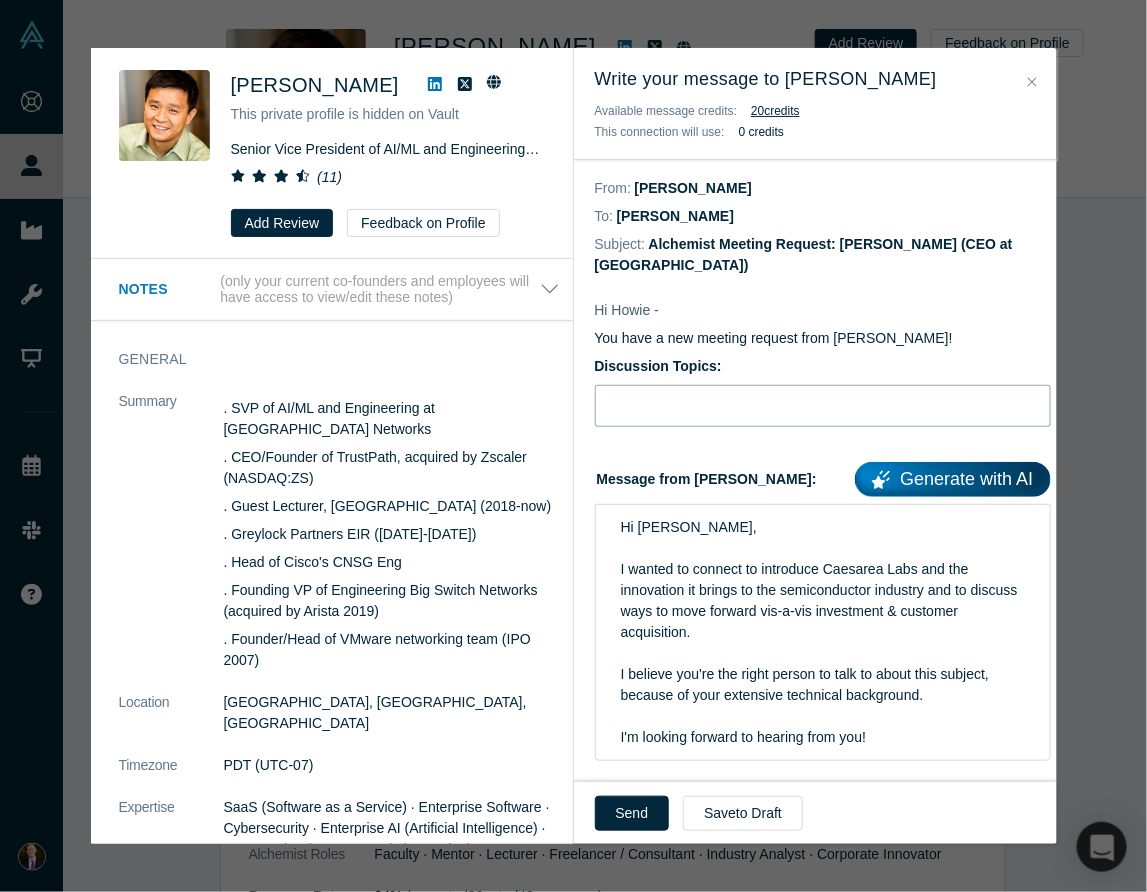 paste on "investment & customer acquisition." 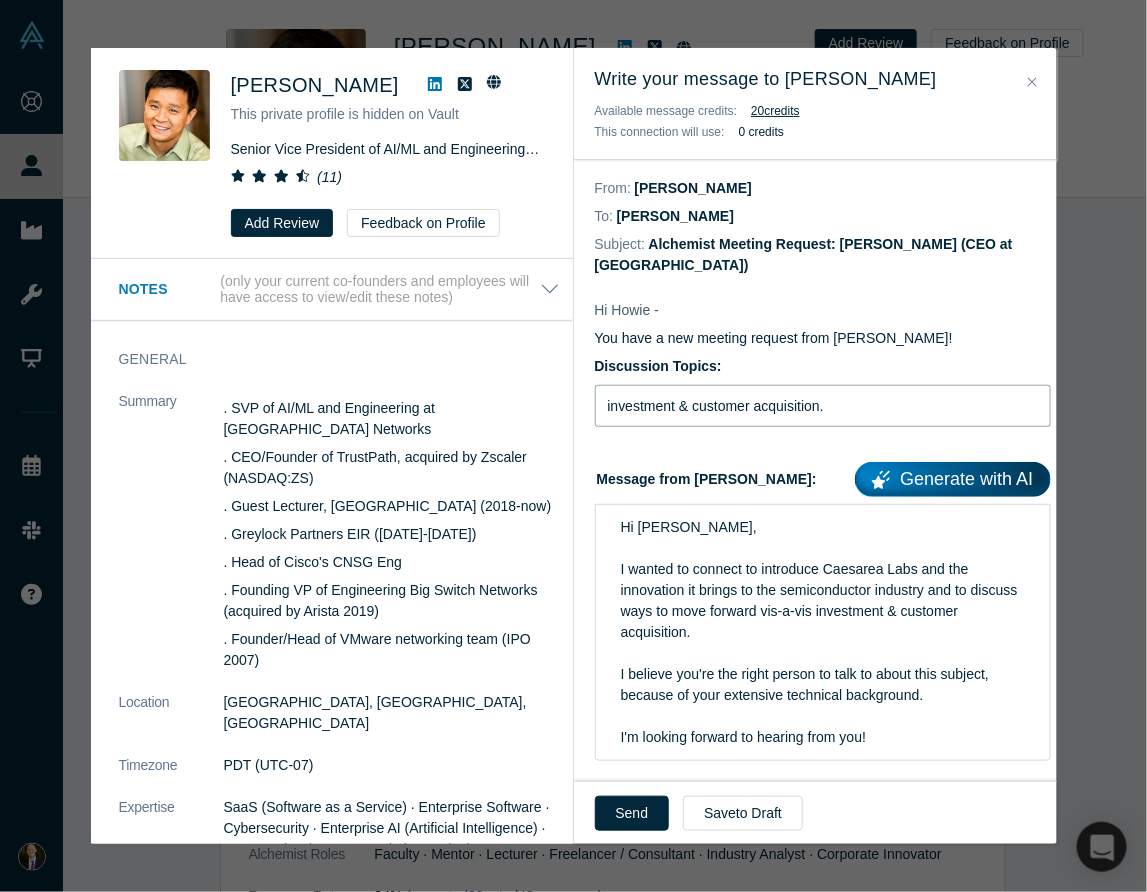 click on "investment & customer acquisition." at bounding box center (823, 406) 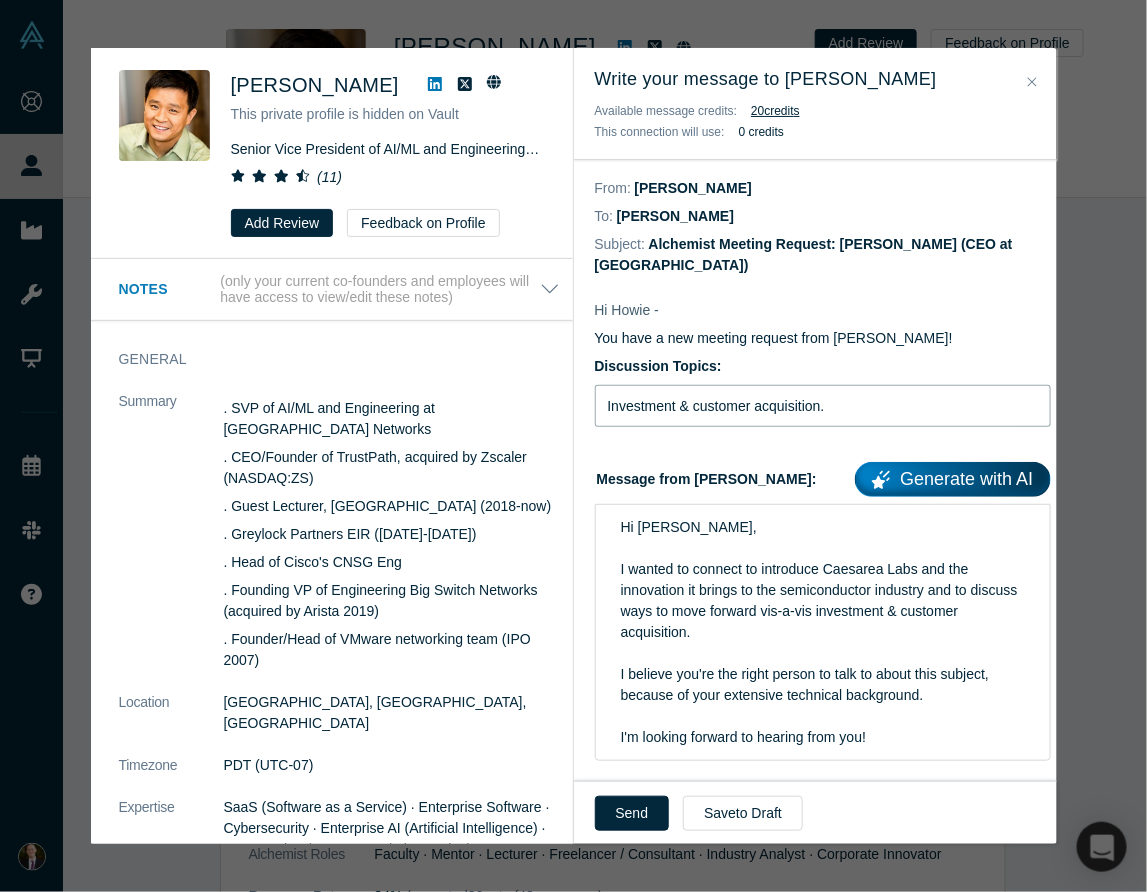 type on "Investment & customer acquisition." 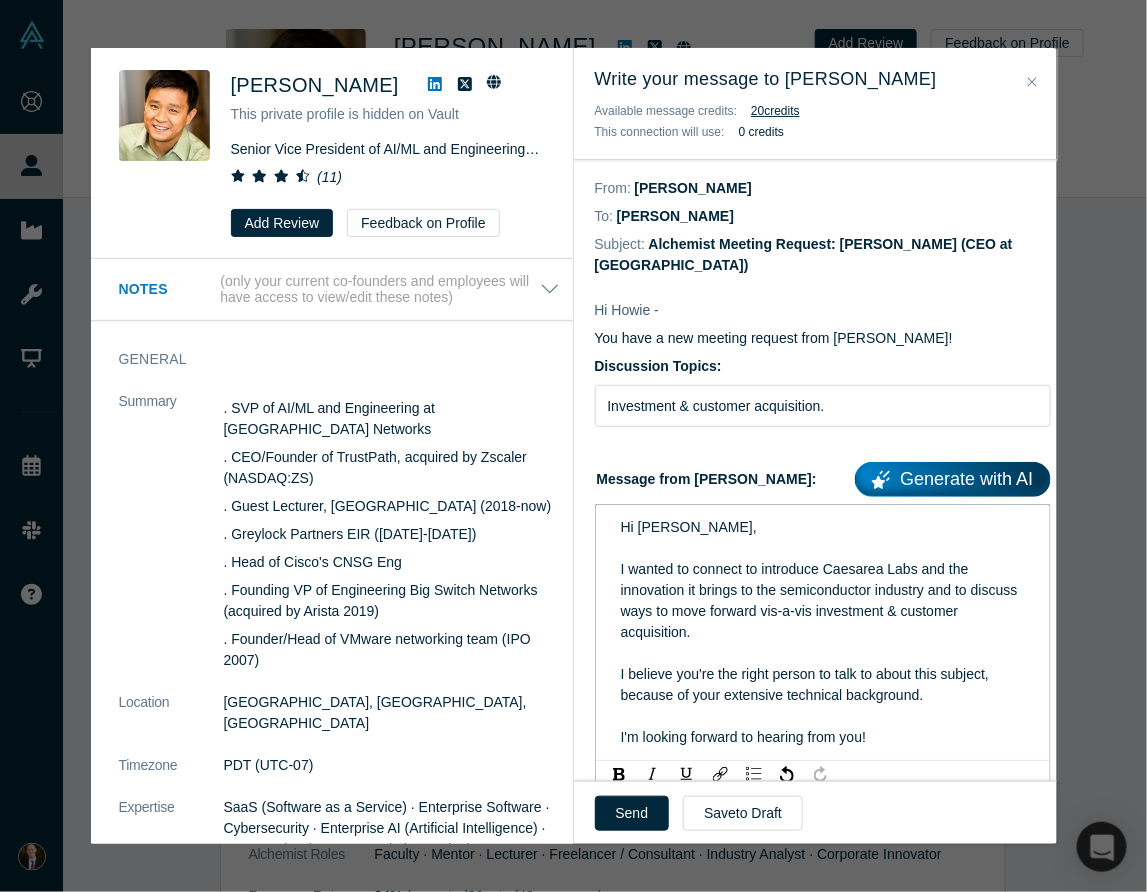 click on "I'm looking forward to hearing from you!" at bounding box center [823, 737] 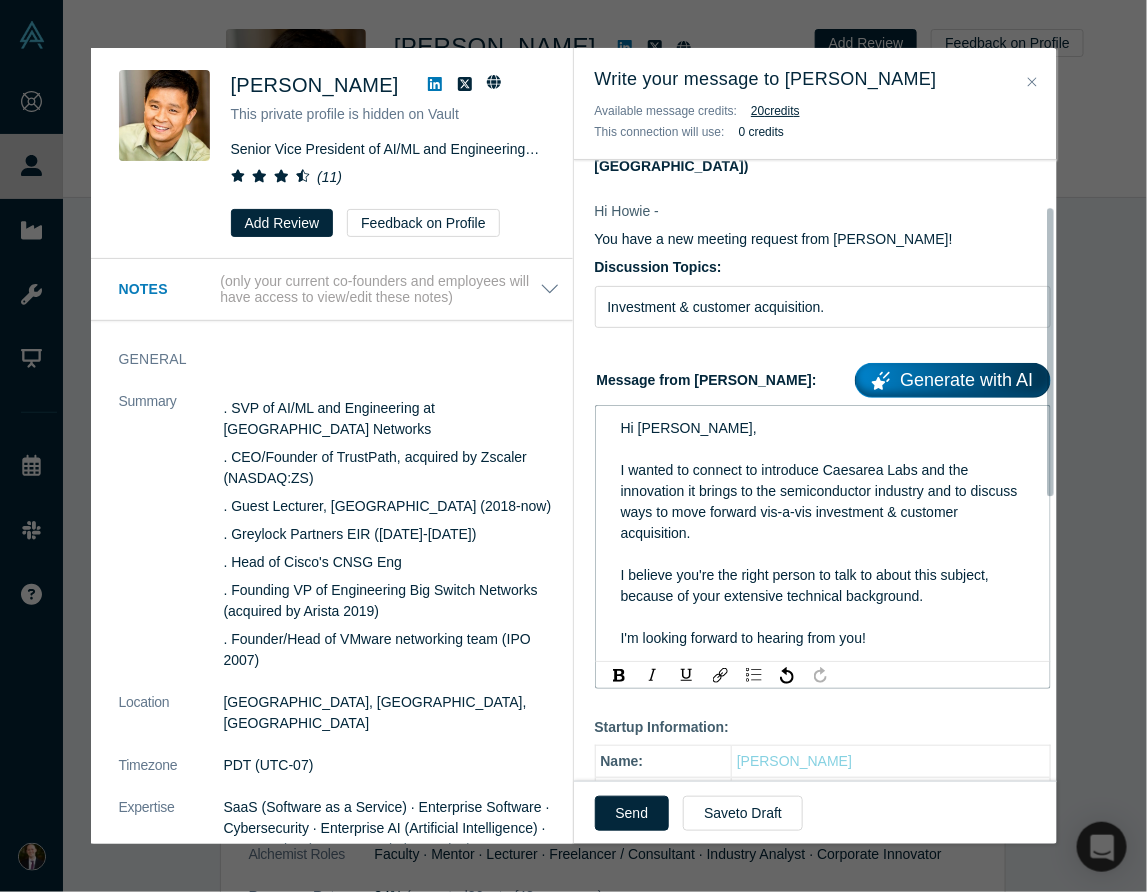 scroll, scrollTop: 0, scrollLeft: 0, axis: both 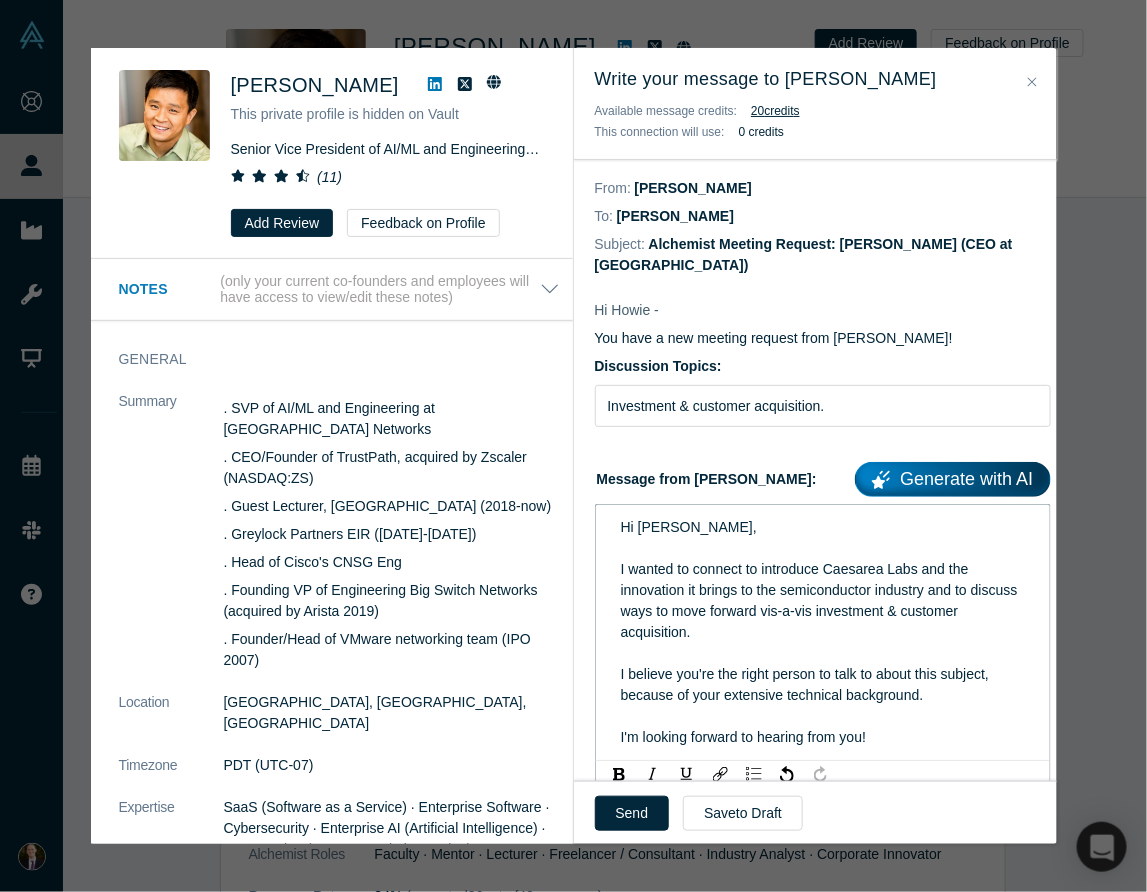 click on "Send" at bounding box center [632, 813] 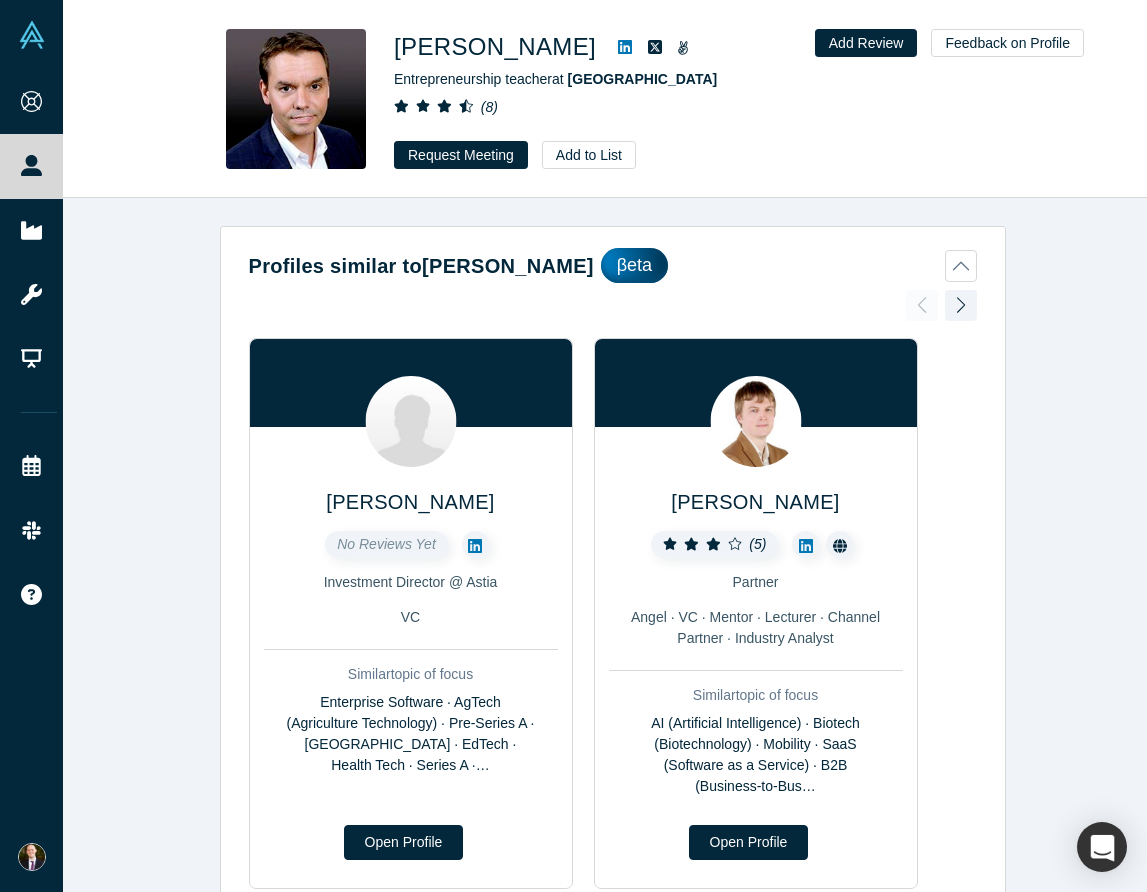 scroll, scrollTop: 0, scrollLeft: 0, axis: both 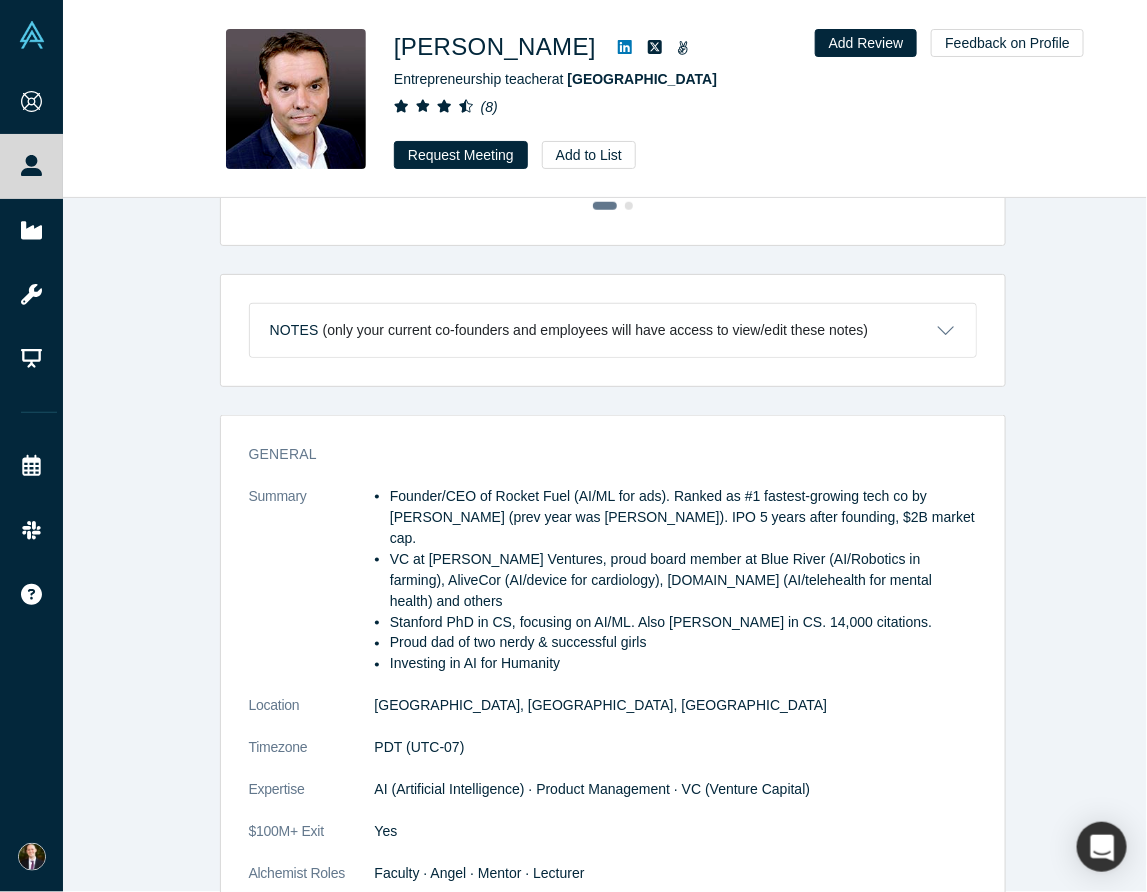 click on "VC at [PERSON_NAME] Ventures, proud board member at Blue River (AI/Robotics in farming), AliveCor (AI/device for cardiology), [DOMAIN_NAME] (AI/telehealth for mental health) and others" at bounding box center (683, 580) 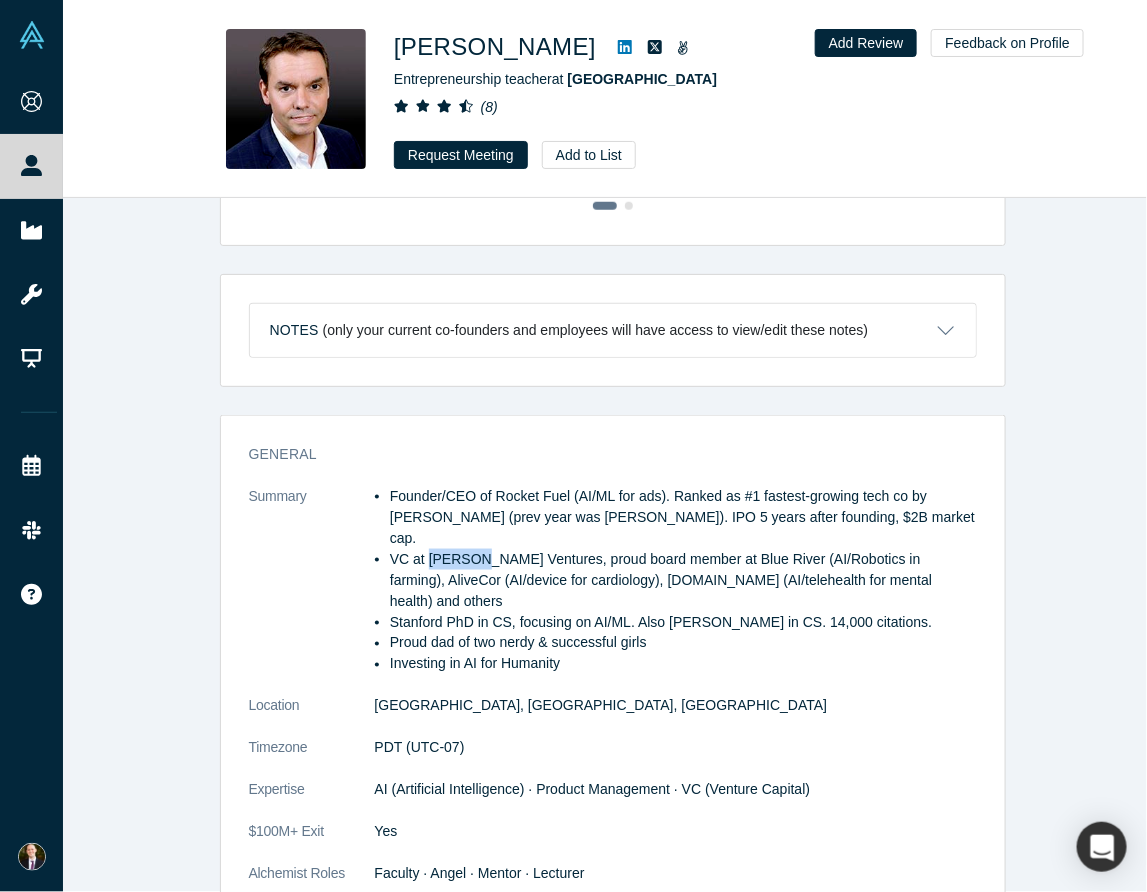 click on "VC at [PERSON_NAME] Ventures, proud board member at Blue River (AI/Robotics in farming), AliveCor (AI/device for cardiology), [DOMAIN_NAME] (AI/telehealth for mental health) and others" at bounding box center (683, 580) 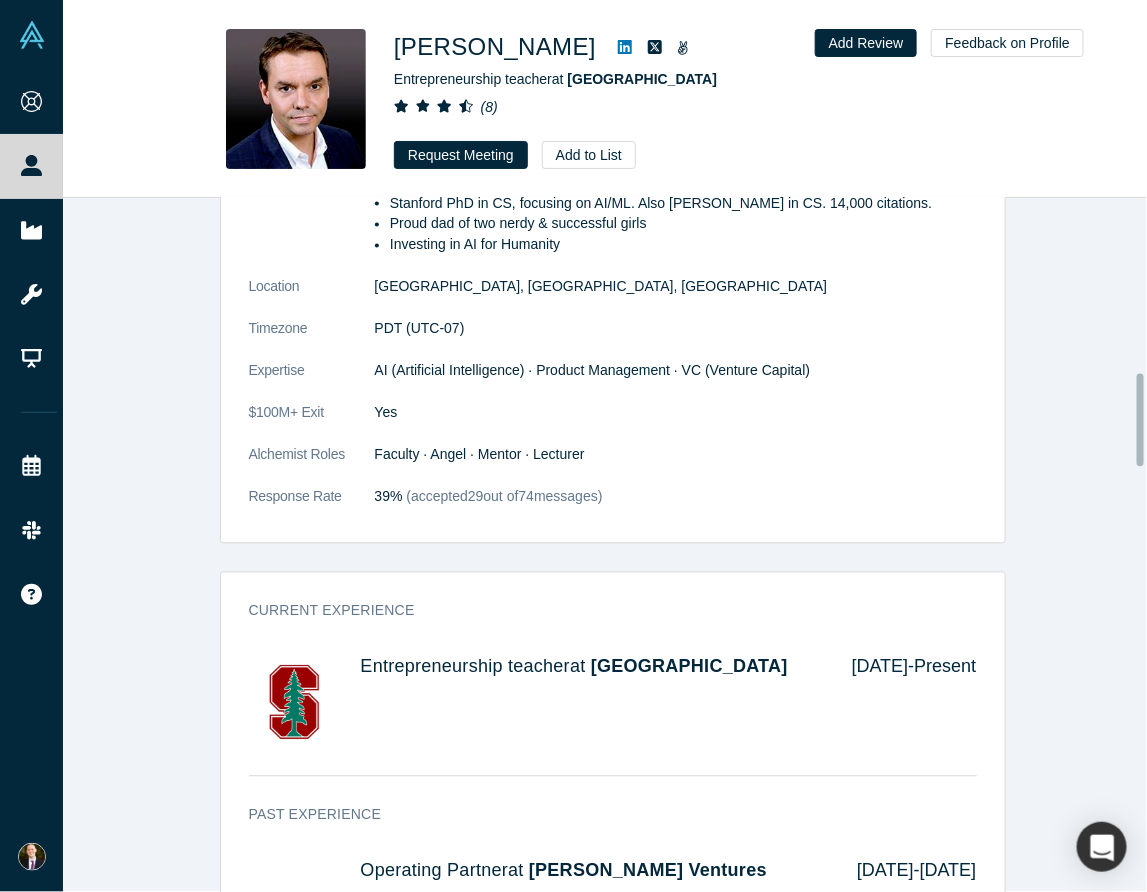 scroll, scrollTop: 1300, scrollLeft: 0, axis: vertical 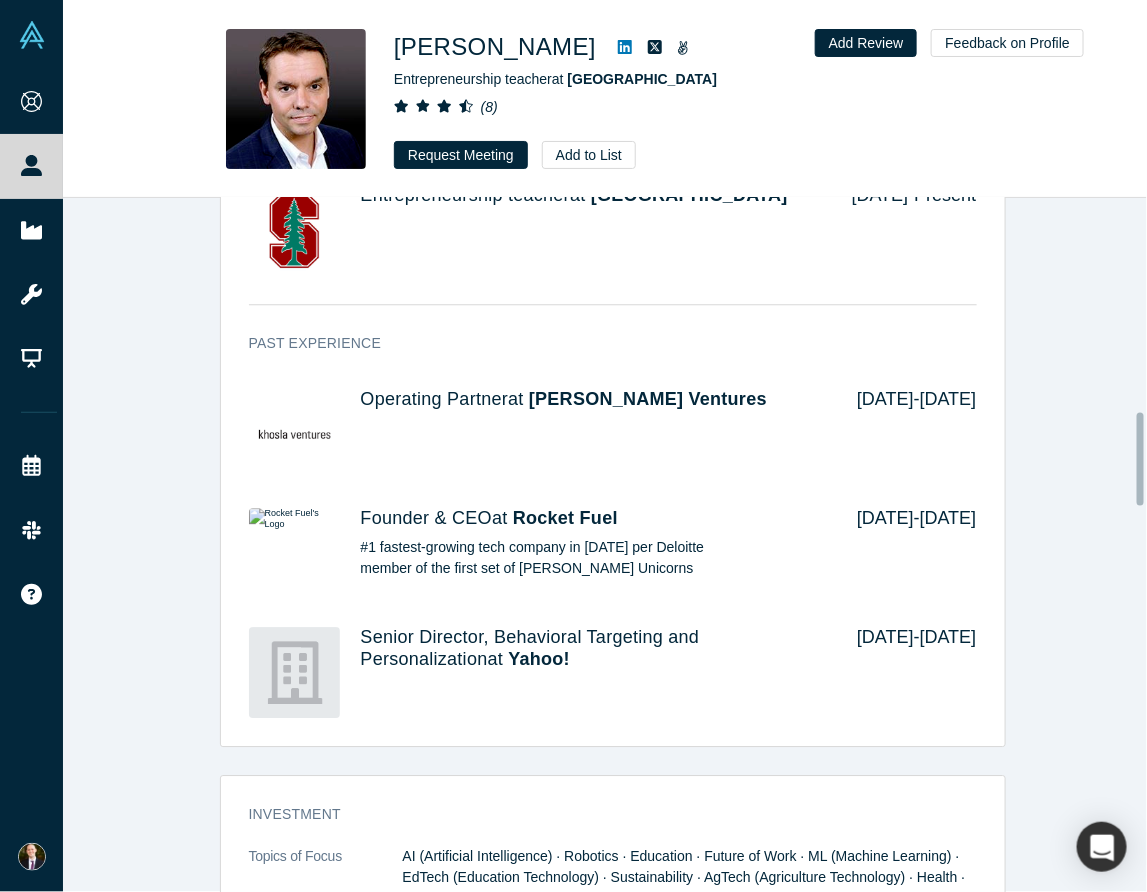 drag, startPoint x: 94, startPoint y: 510, endPoint x: 130, endPoint y: 525, distance: 39 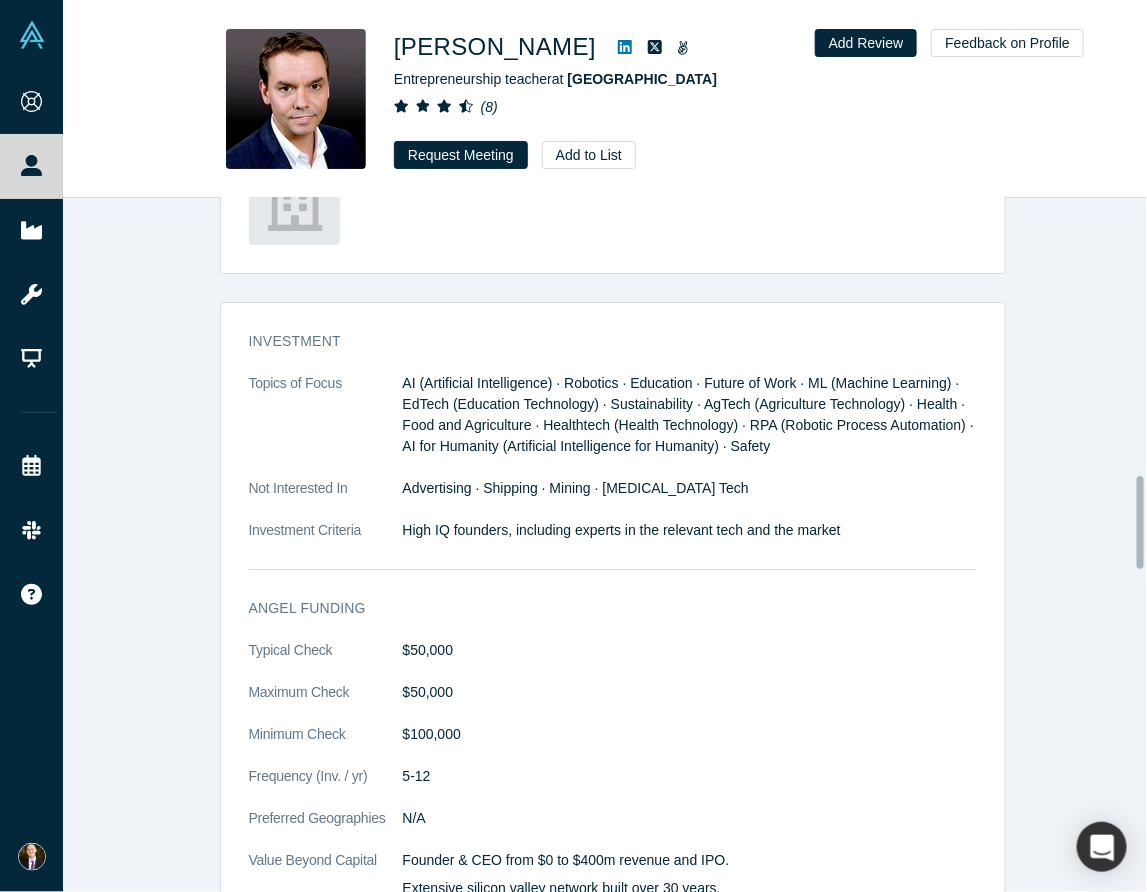scroll, scrollTop: 2075, scrollLeft: 0, axis: vertical 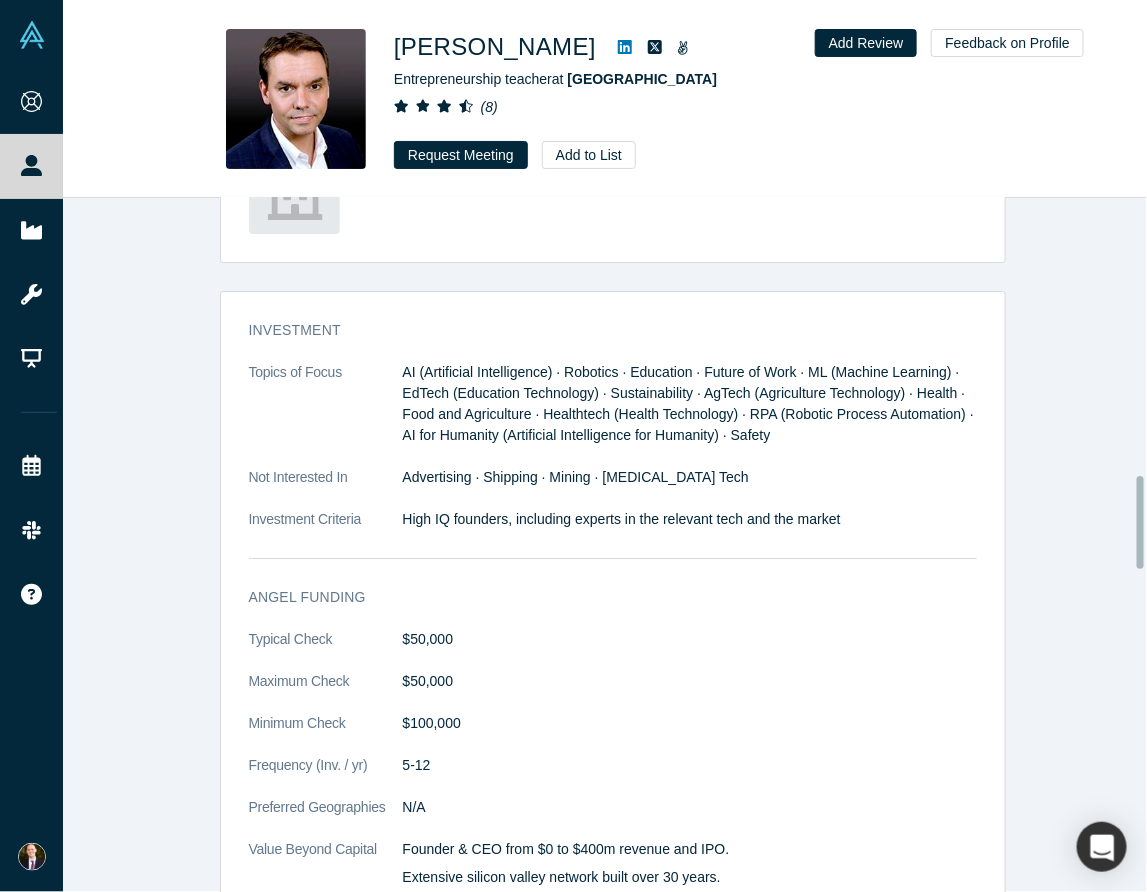 drag, startPoint x: 161, startPoint y: 526, endPoint x: 175, endPoint y: 513, distance: 19.104973 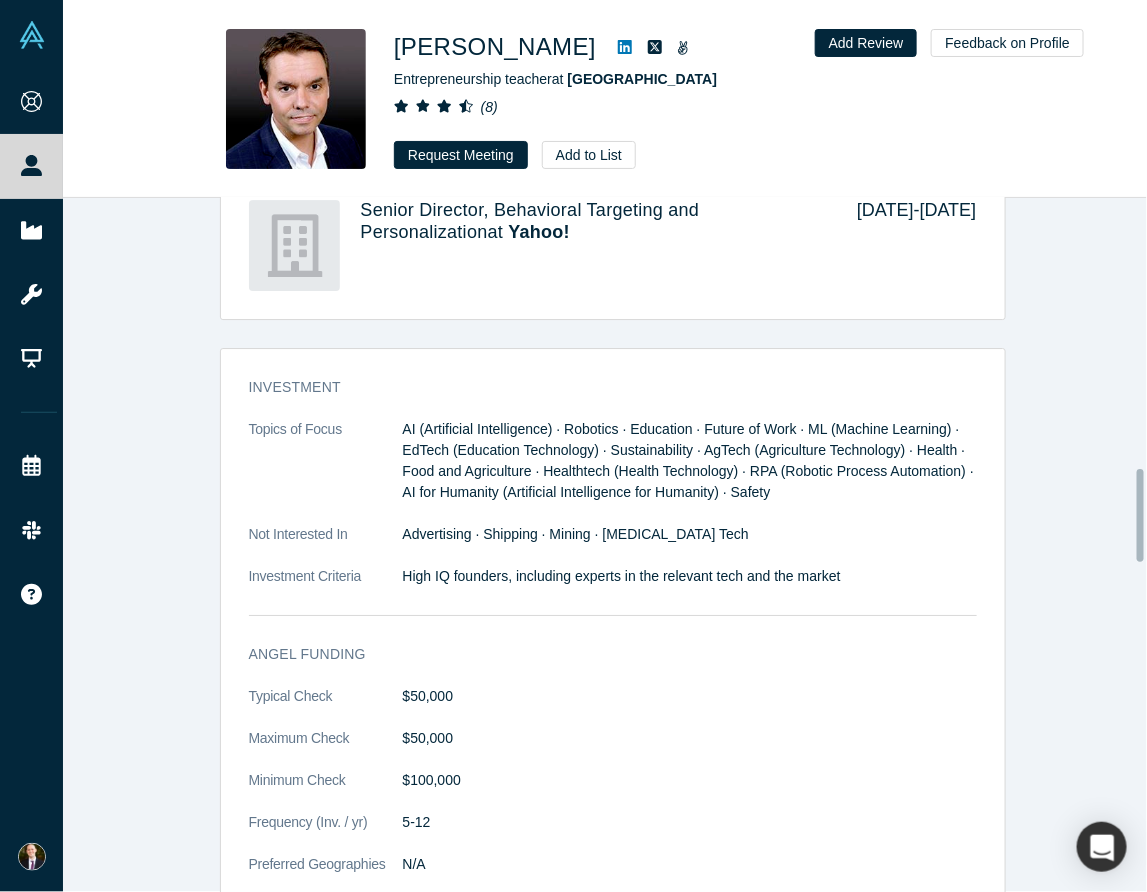drag, startPoint x: 183, startPoint y: 492, endPoint x: 191, endPoint y: 476, distance: 17.888544 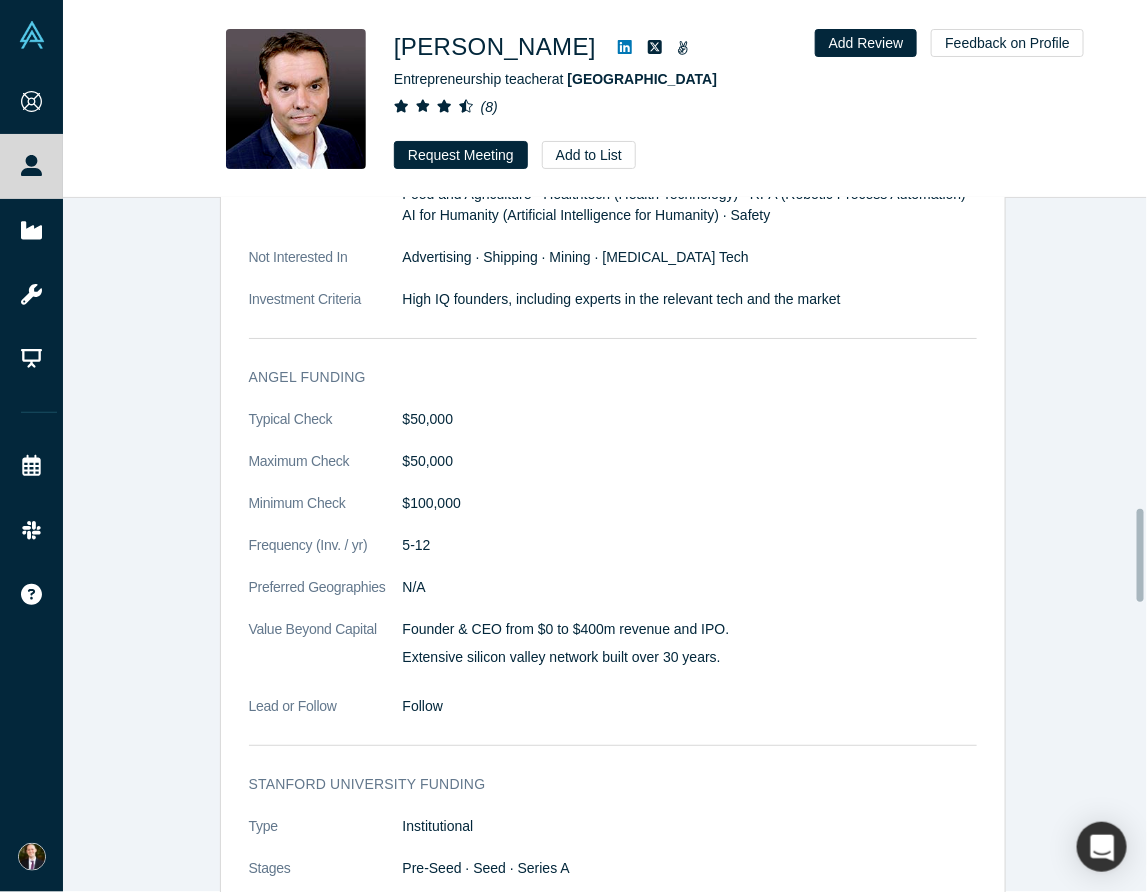 scroll, scrollTop: 2315, scrollLeft: 0, axis: vertical 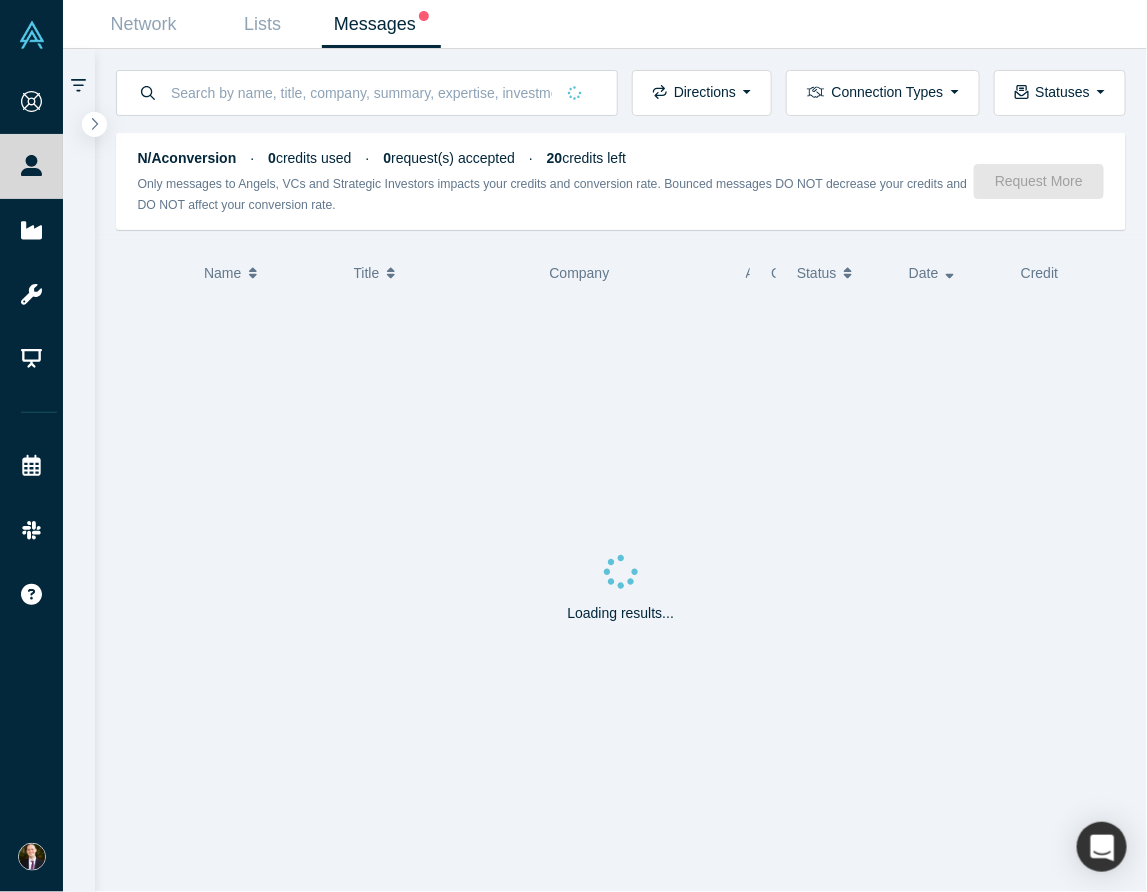 click on "Messages" at bounding box center (381, 24) 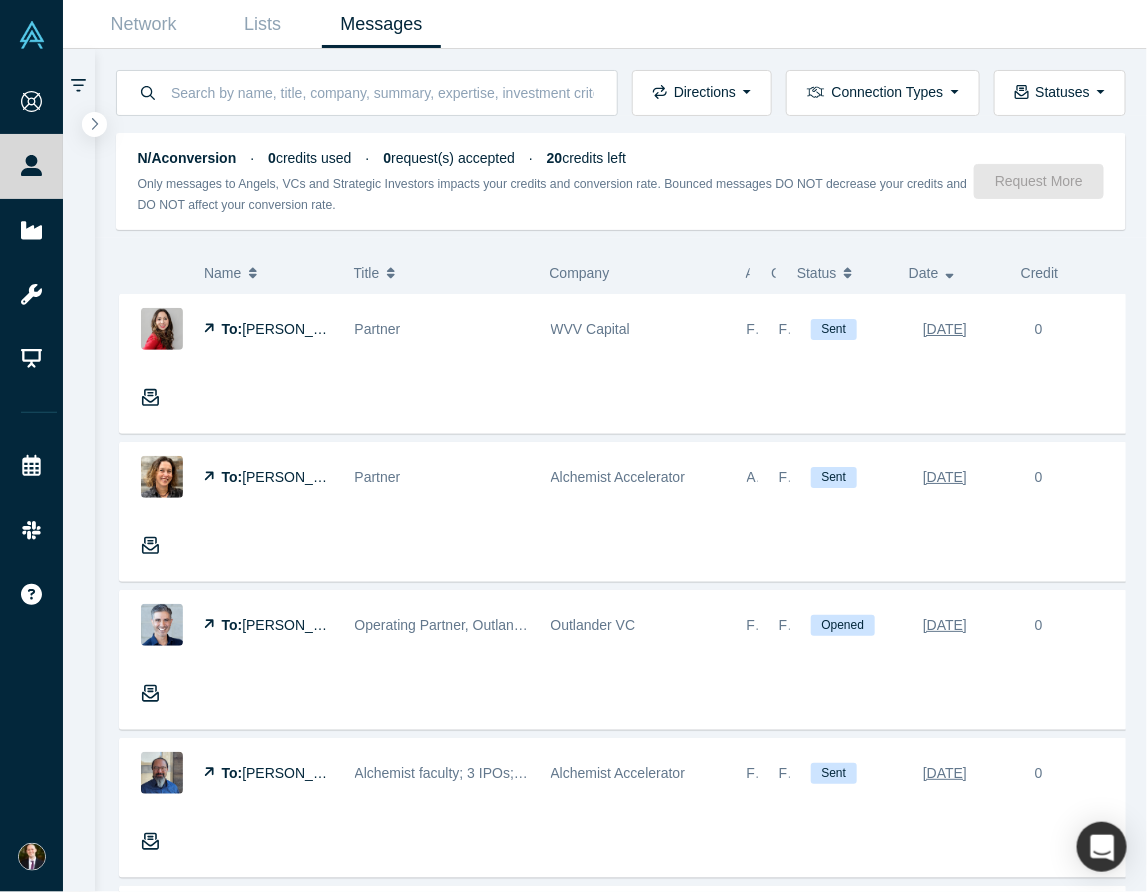 click on "Danielle D'Agostaro" at bounding box center (299, 329) 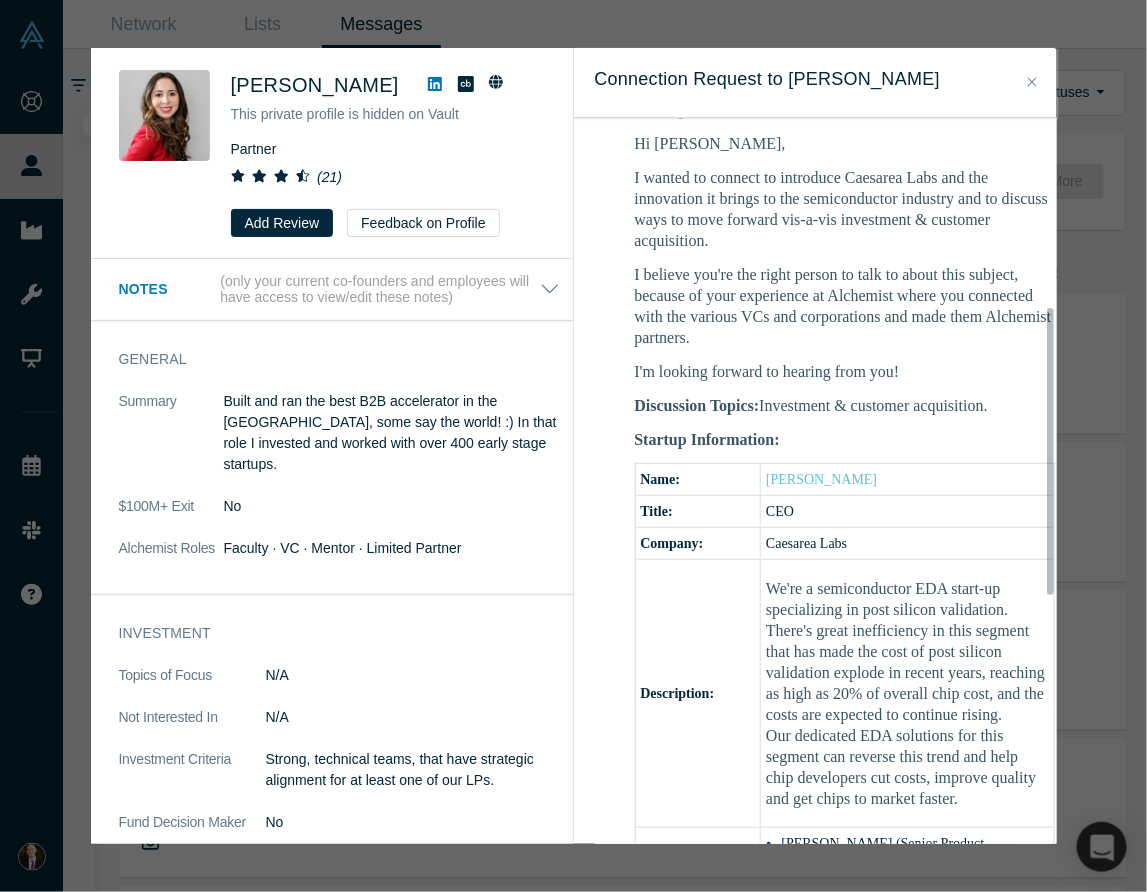 scroll, scrollTop: 399, scrollLeft: 0, axis: vertical 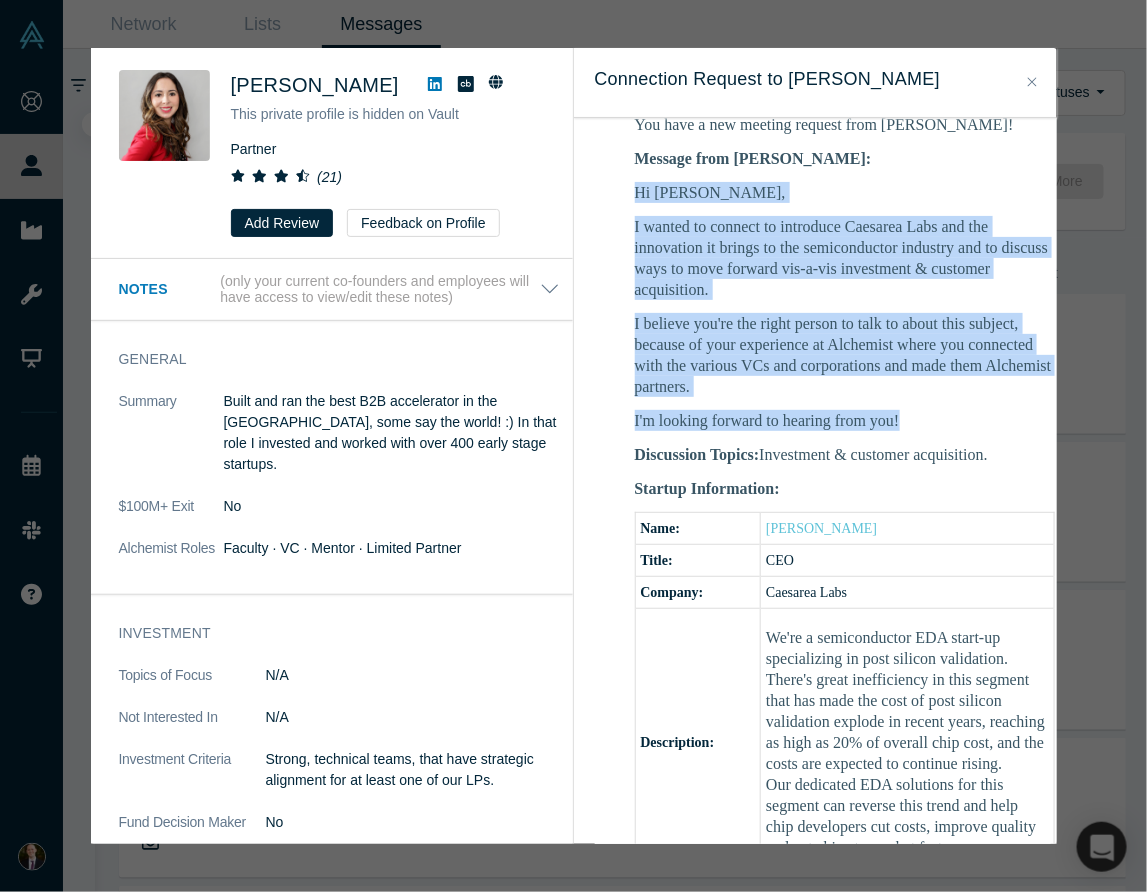 drag, startPoint x: 634, startPoint y: 161, endPoint x: 964, endPoint y: 384, distance: 398.28256 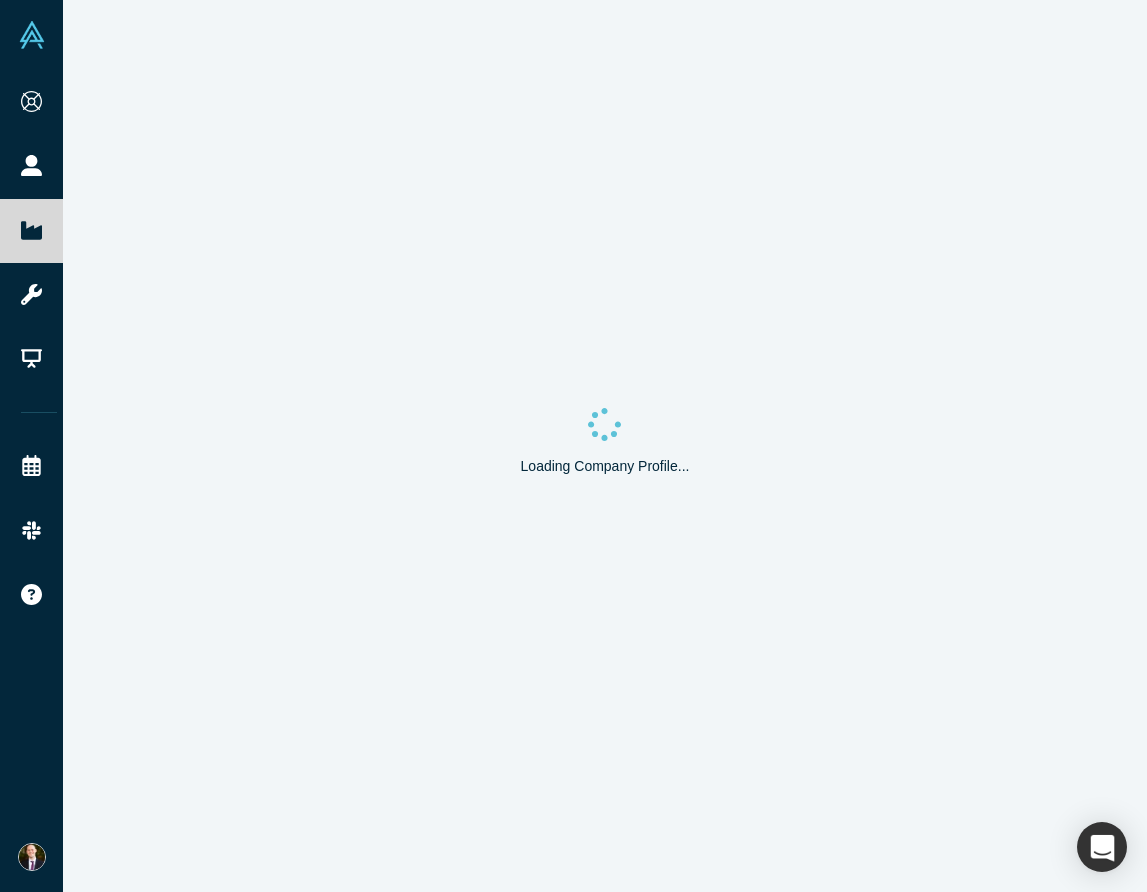 scroll, scrollTop: 0, scrollLeft: 0, axis: both 